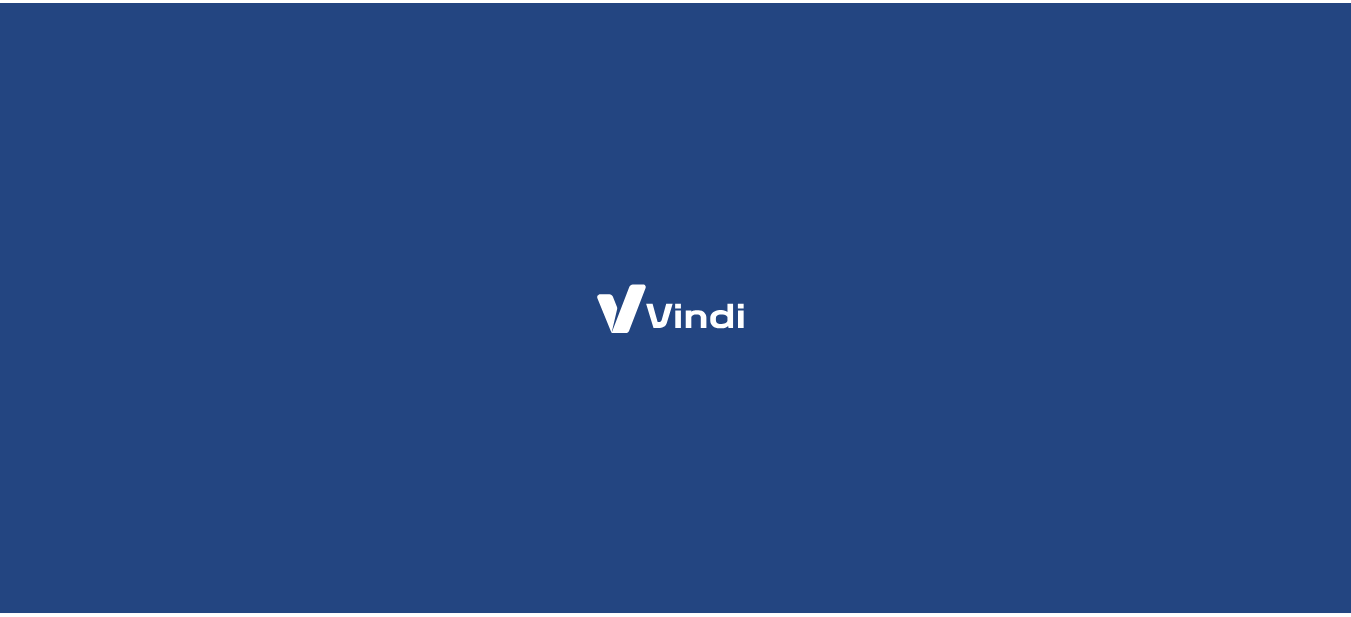 scroll, scrollTop: 0, scrollLeft: 0, axis: both 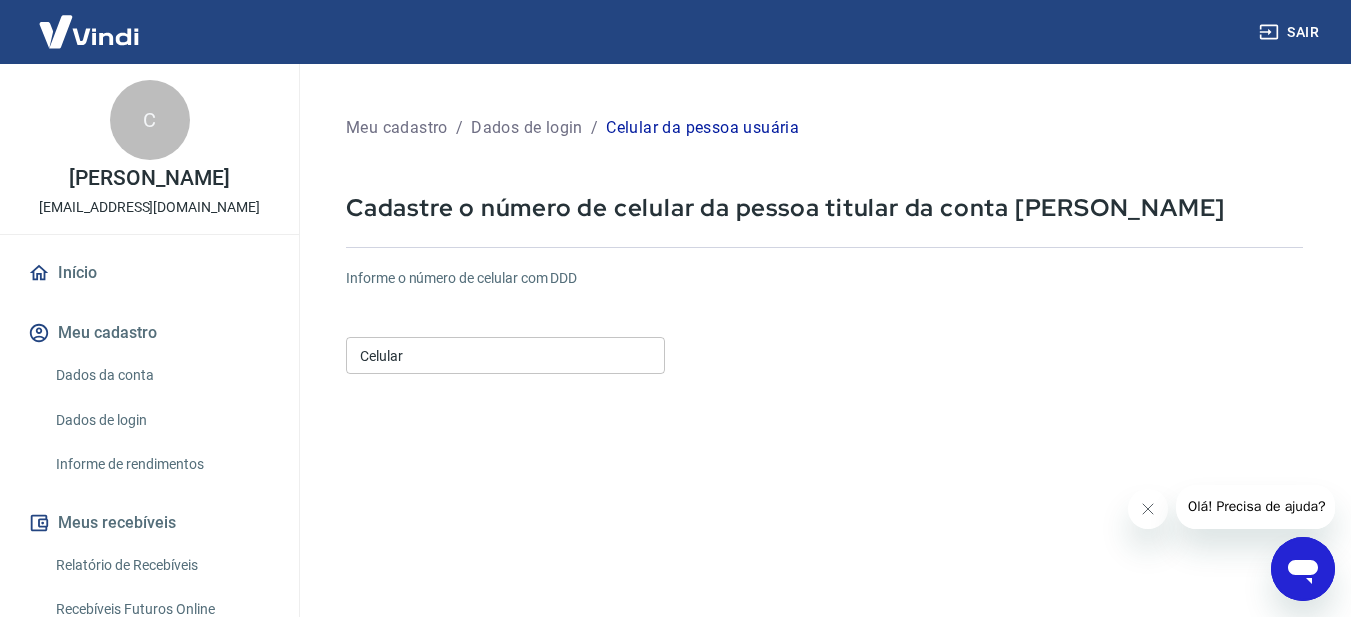 click on "Celular" at bounding box center (505, 355) 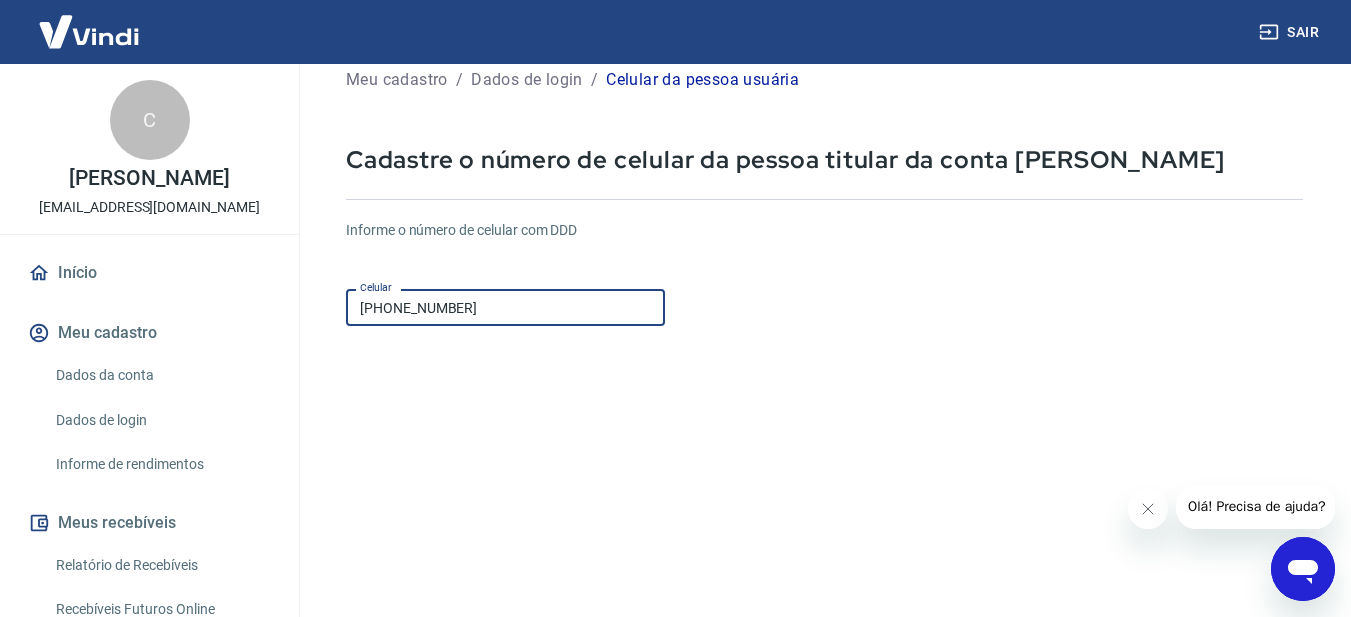 scroll, scrollTop: 30, scrollLeft: 0, axis: vertical 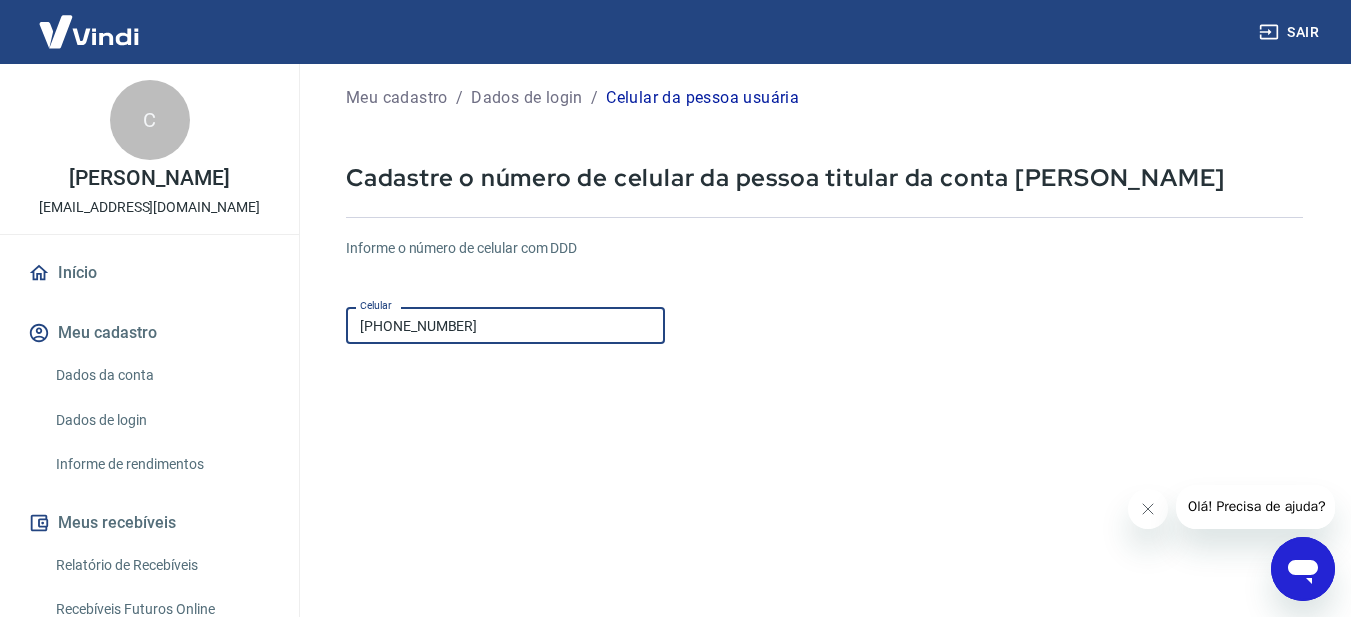 drag, startPoint x: 503, startPoint y: 328, endPoint x: 249, endPoint y: 330, distance: 254.00787 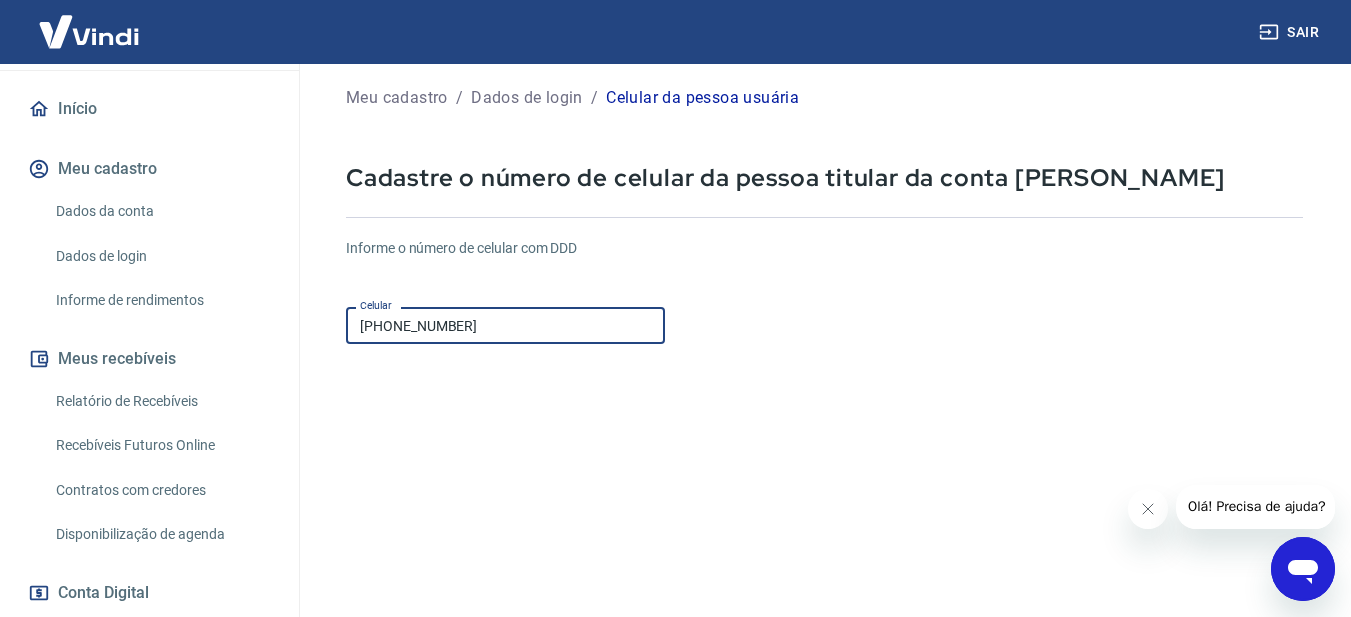 scroll, scrollTop: 200, scrollLeft: 0, axis: vertical 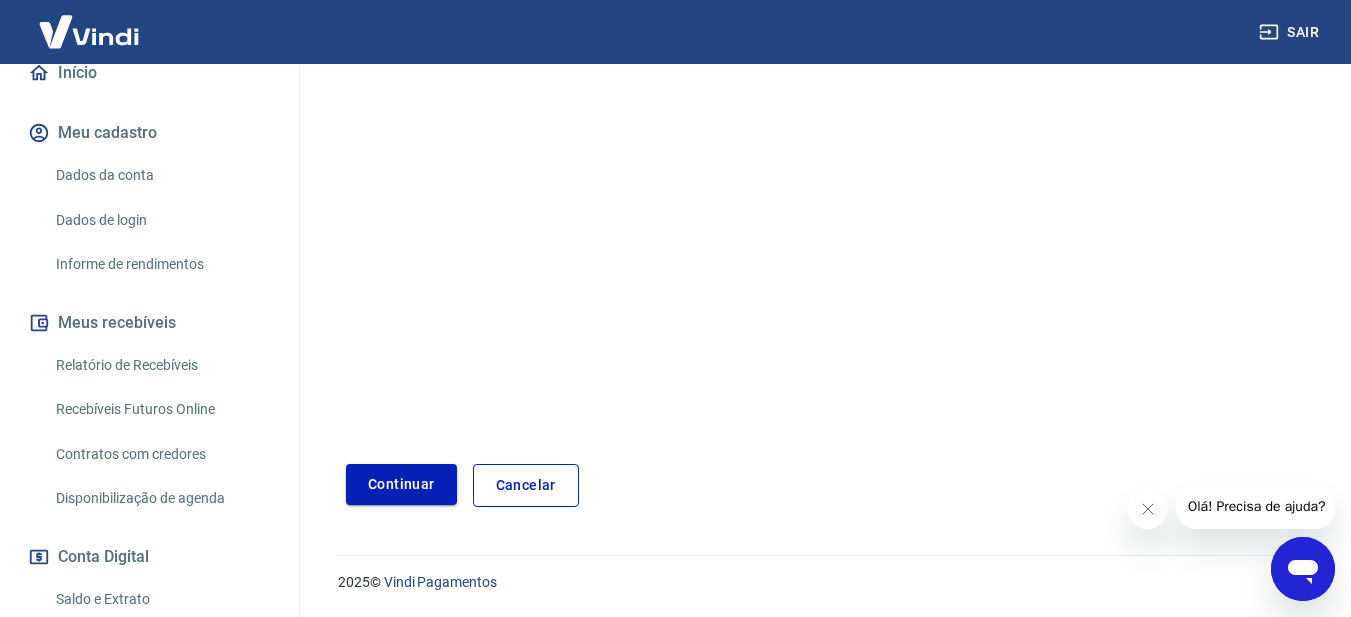 type on "[PHONE_NUMBER]" 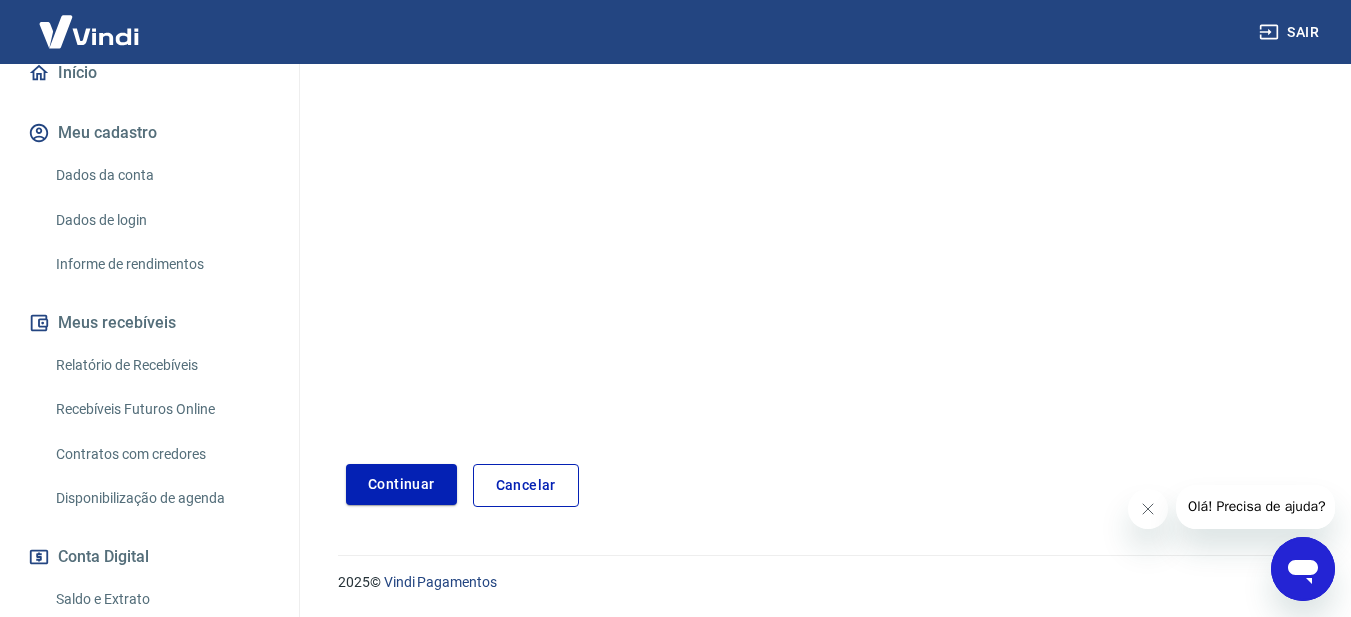 drag, startPoint x: 377, startPoint y: 479, endPoint x: 535, endPoint y: 441, distance: 162.50539 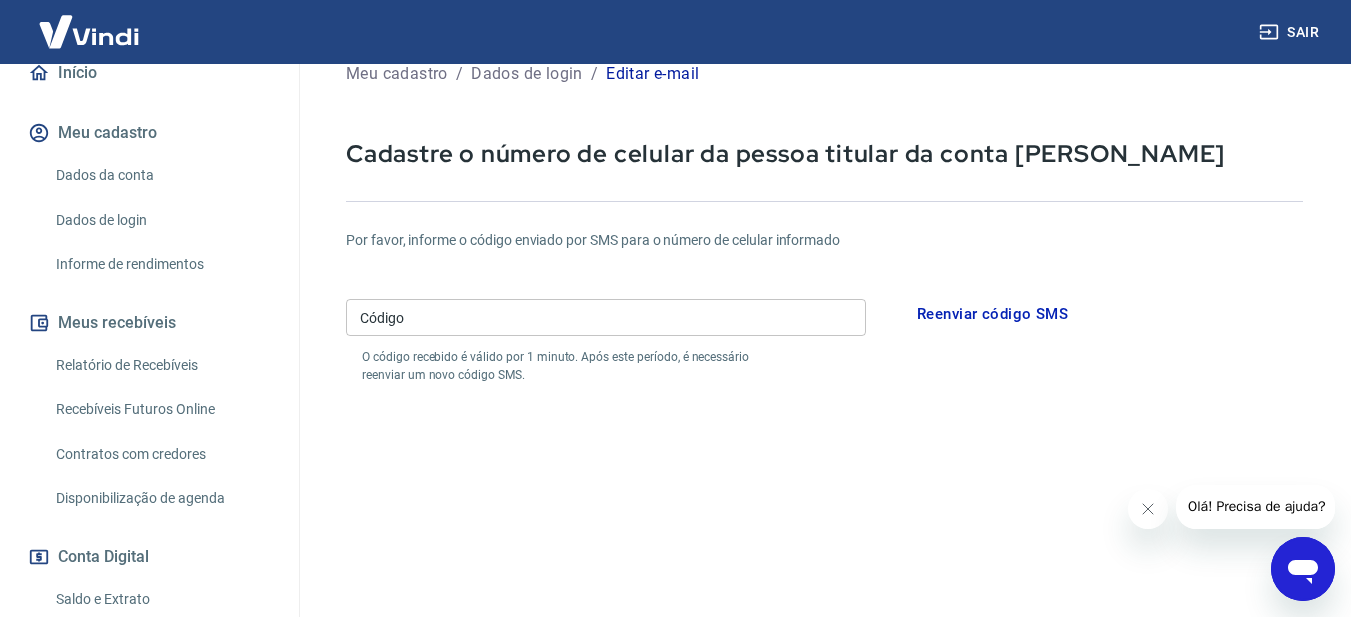 scroll, scrollTop: 30, scrollLeft: 0, axis: vertical 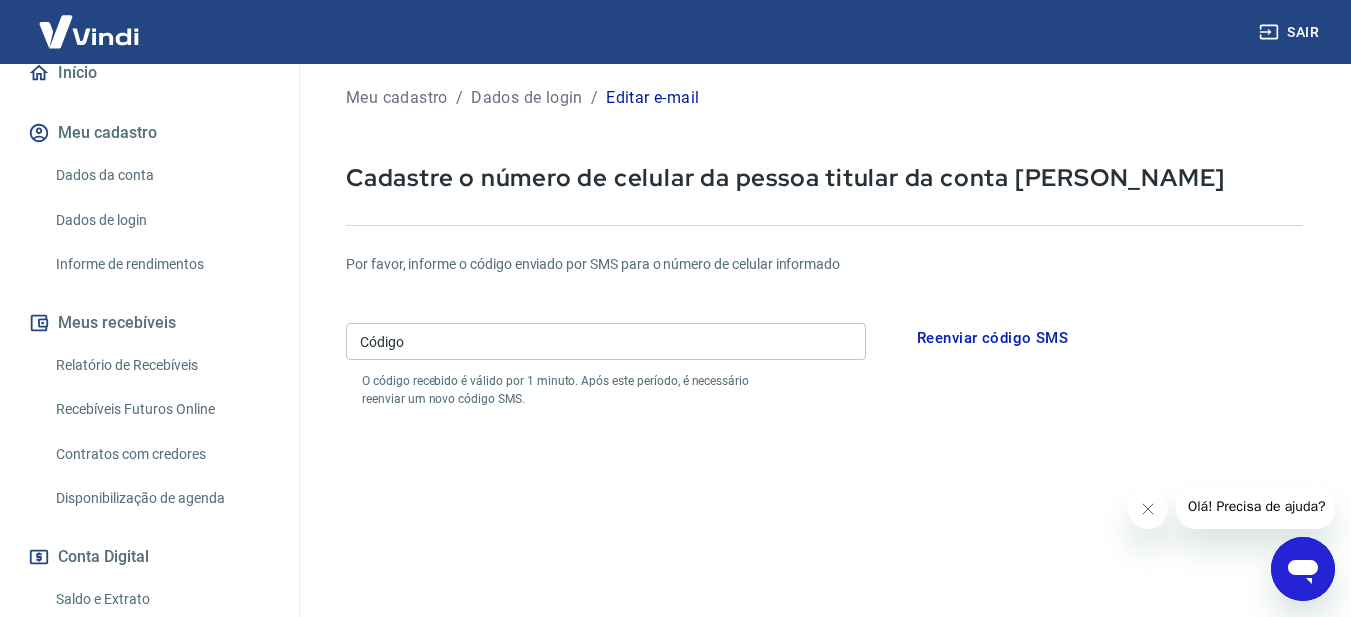 click on "Dados da conta" at bounding box center [161, 175] 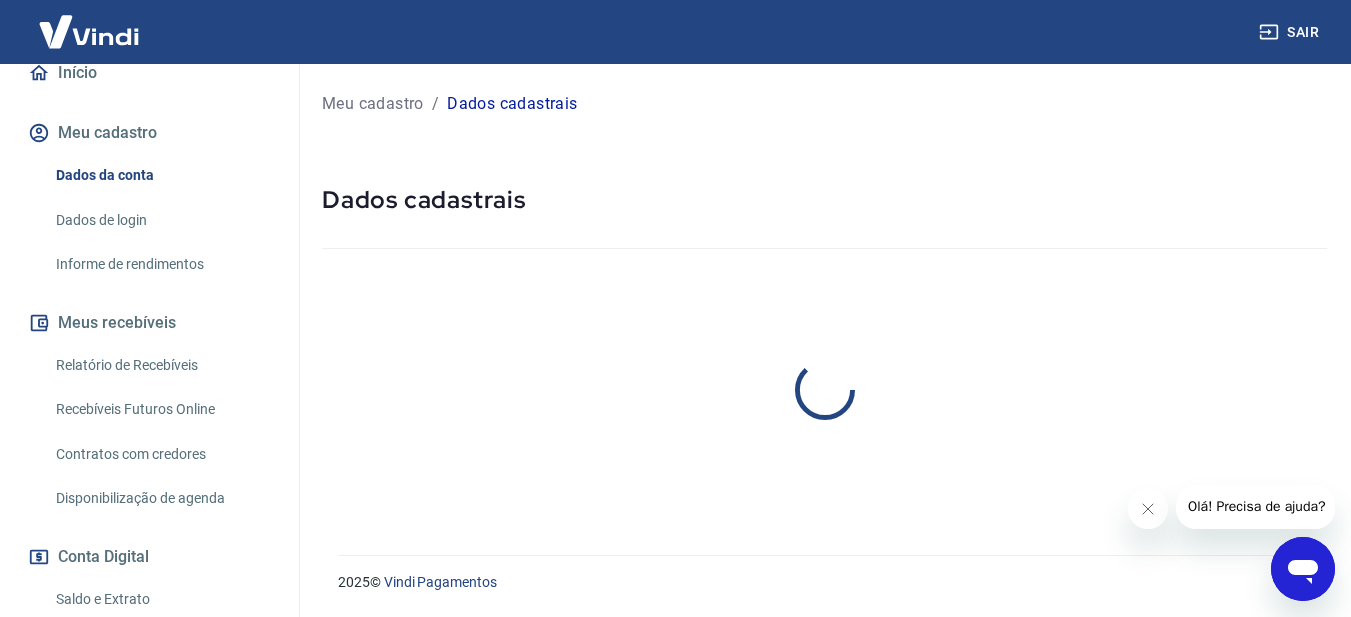 scroll, scrollTop: 0, scrollLeft: 0, axis: both 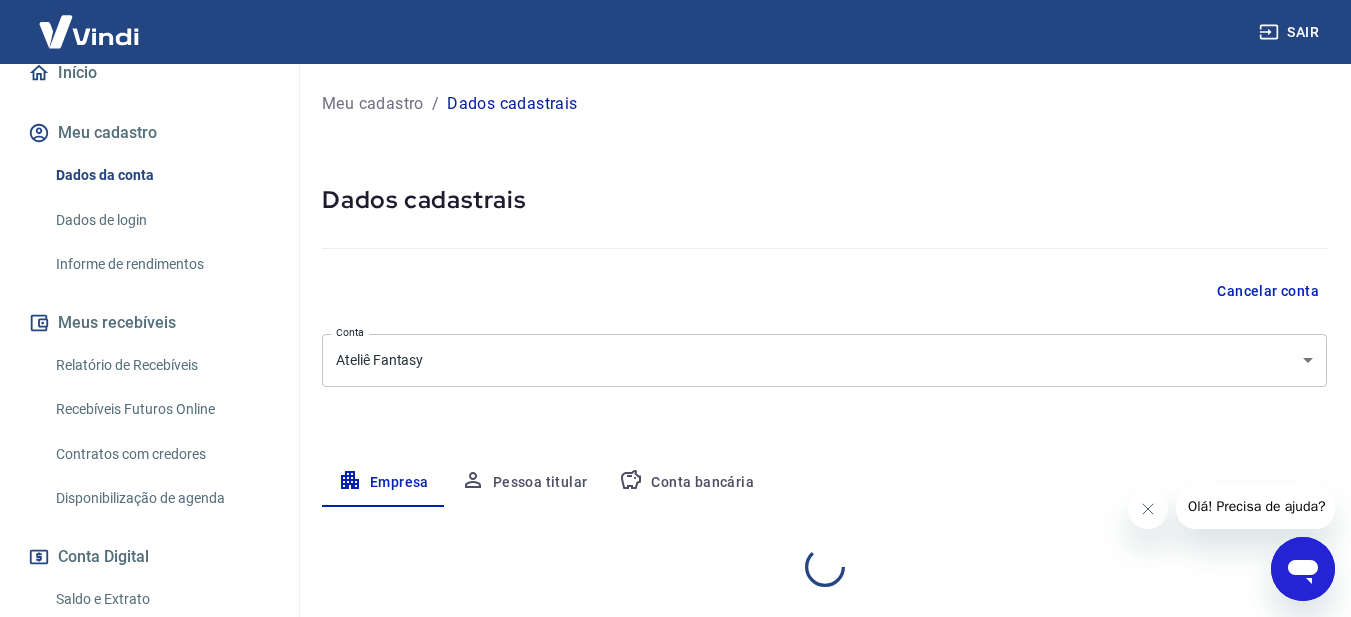 select on "SP" 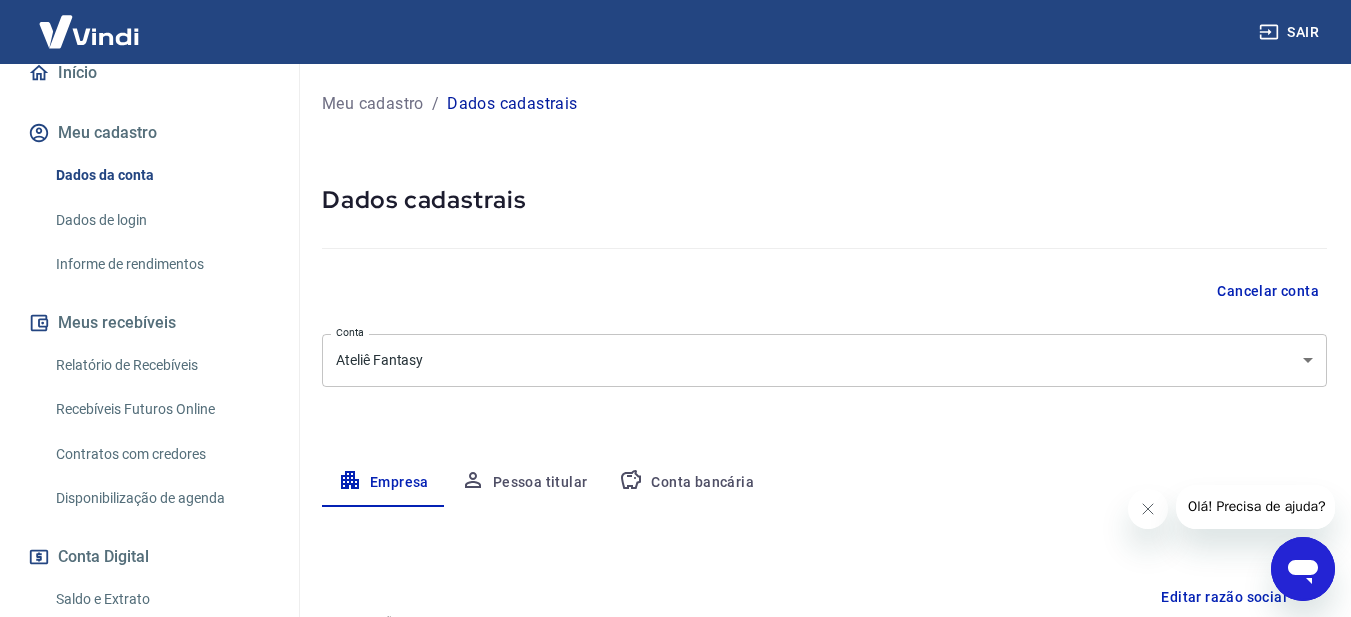 click on "Dados de login" at bounding box center (161, 220) 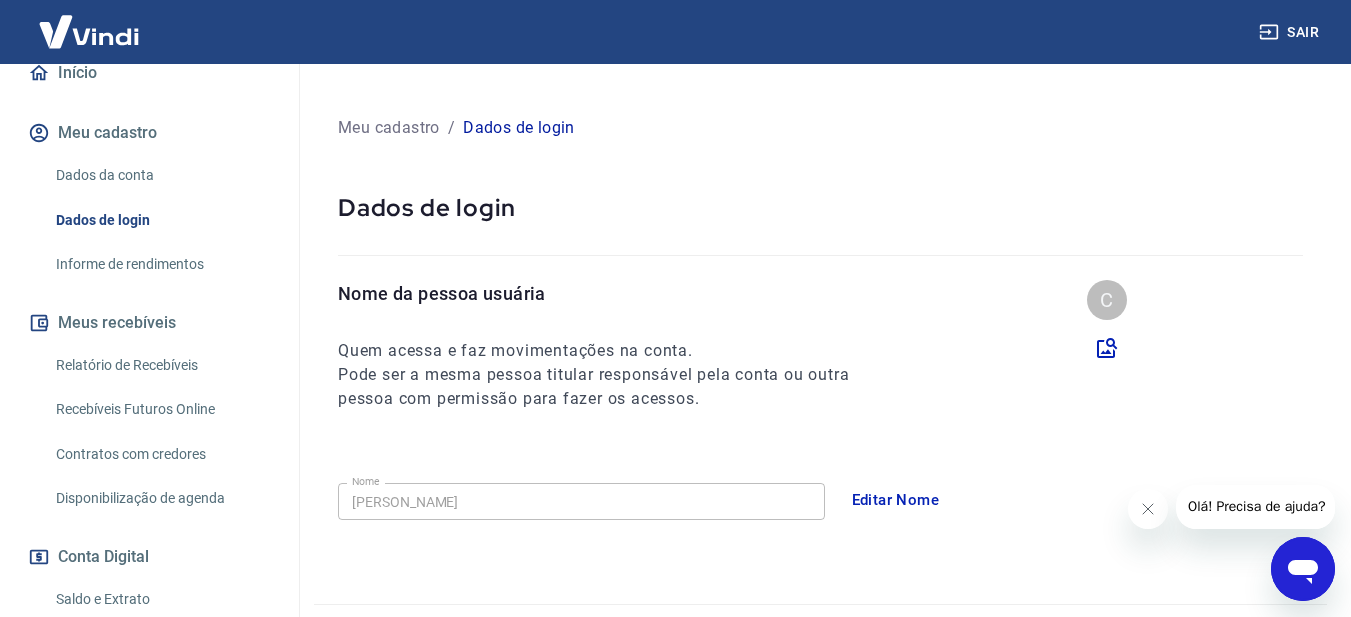 scroll, scrollTop: 0, scrollLeft: 0, axis: both 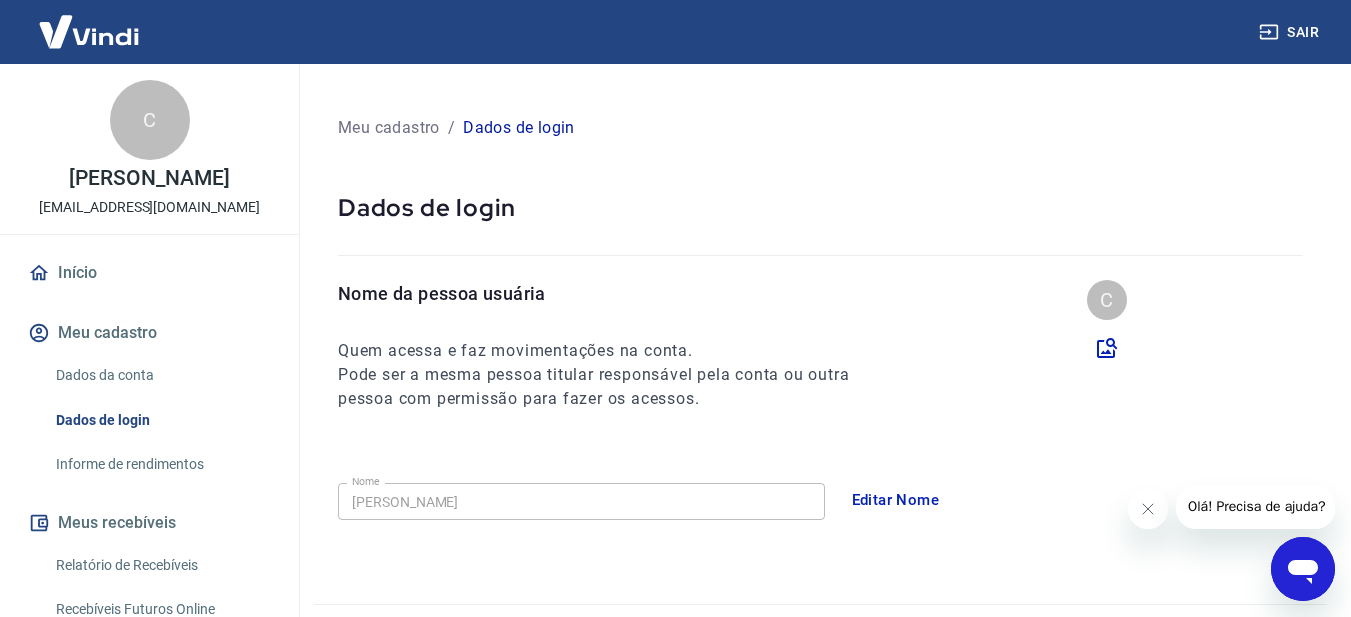 click on "Início" at bounding box center (149, 273) 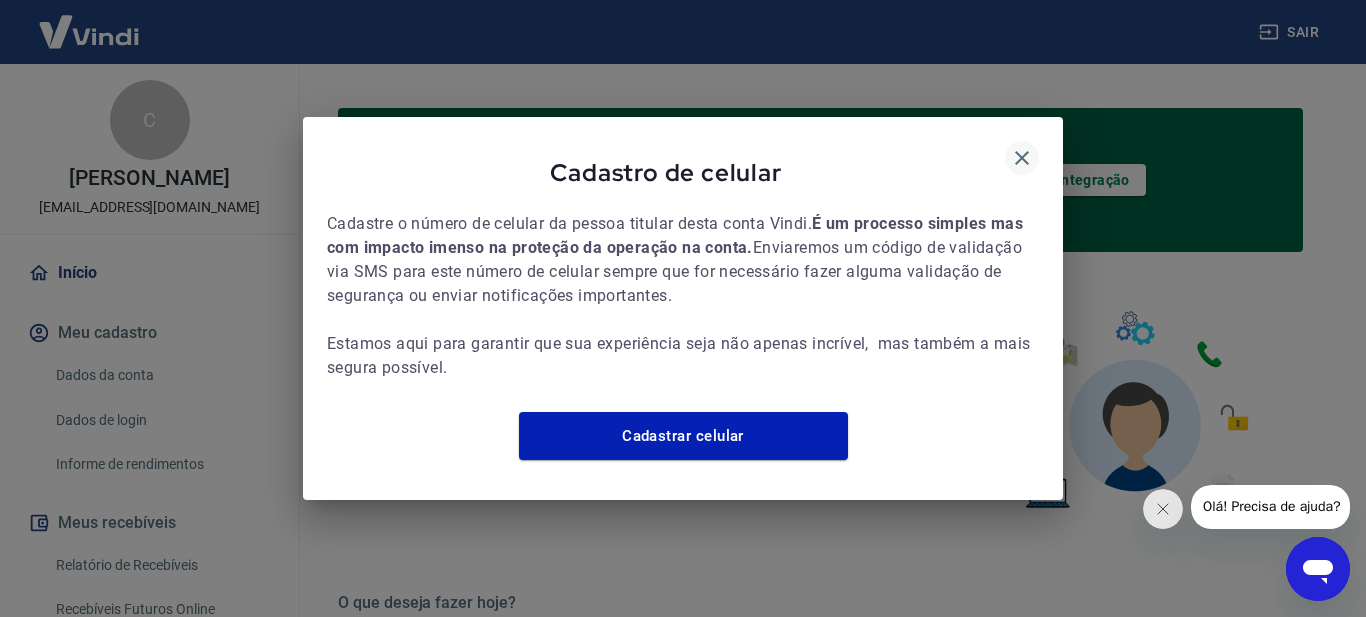 click at bounding box center (1022, 158) 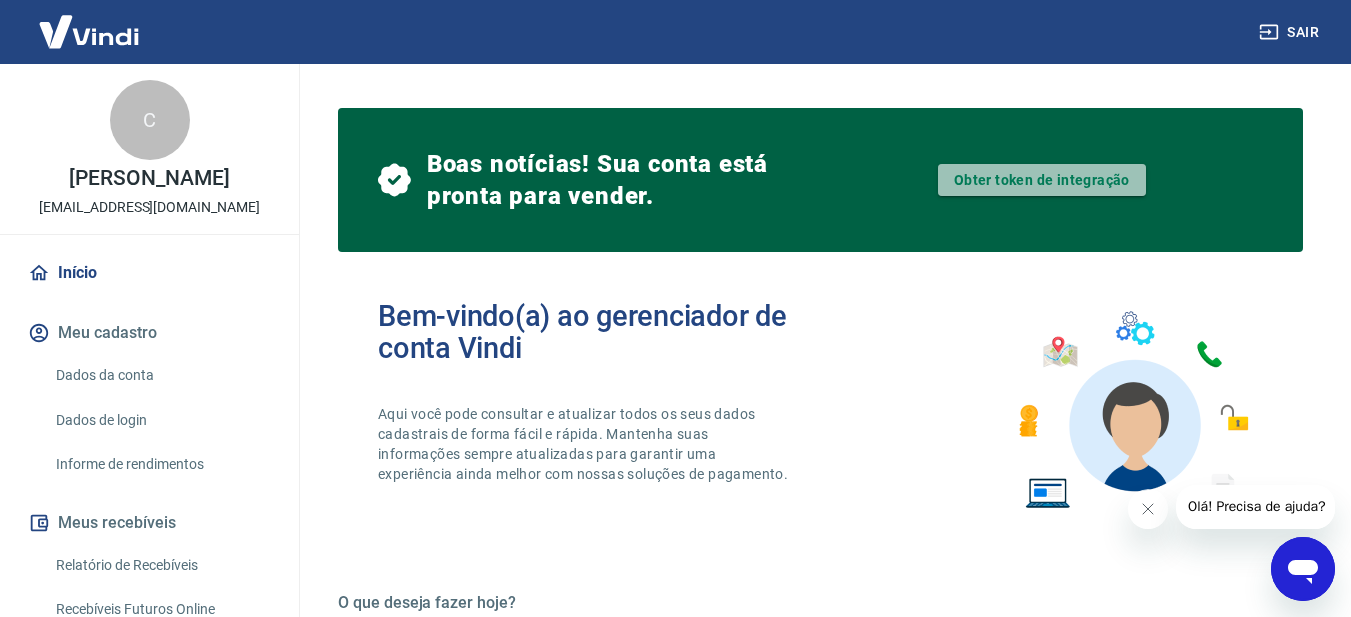 click on "Obter token de integração" at bounding box center (1042, 180) 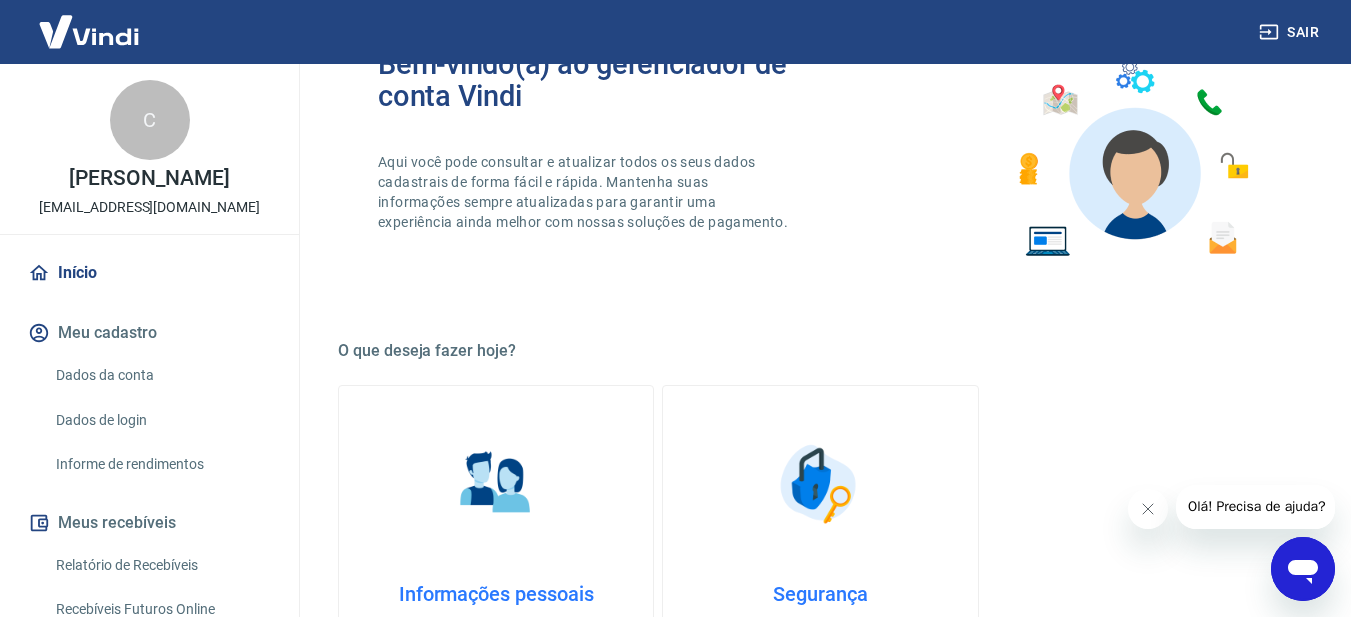scroll, scrollTop: 300, scrollLeft: 0, axis: vertical 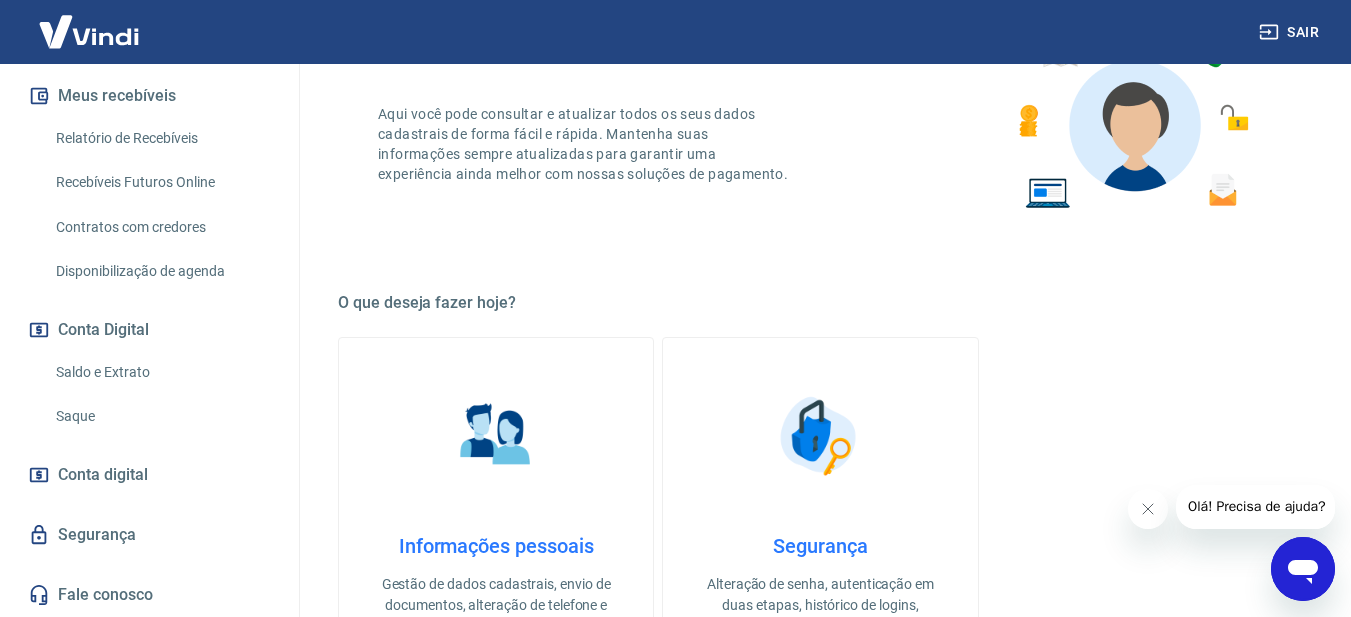 click 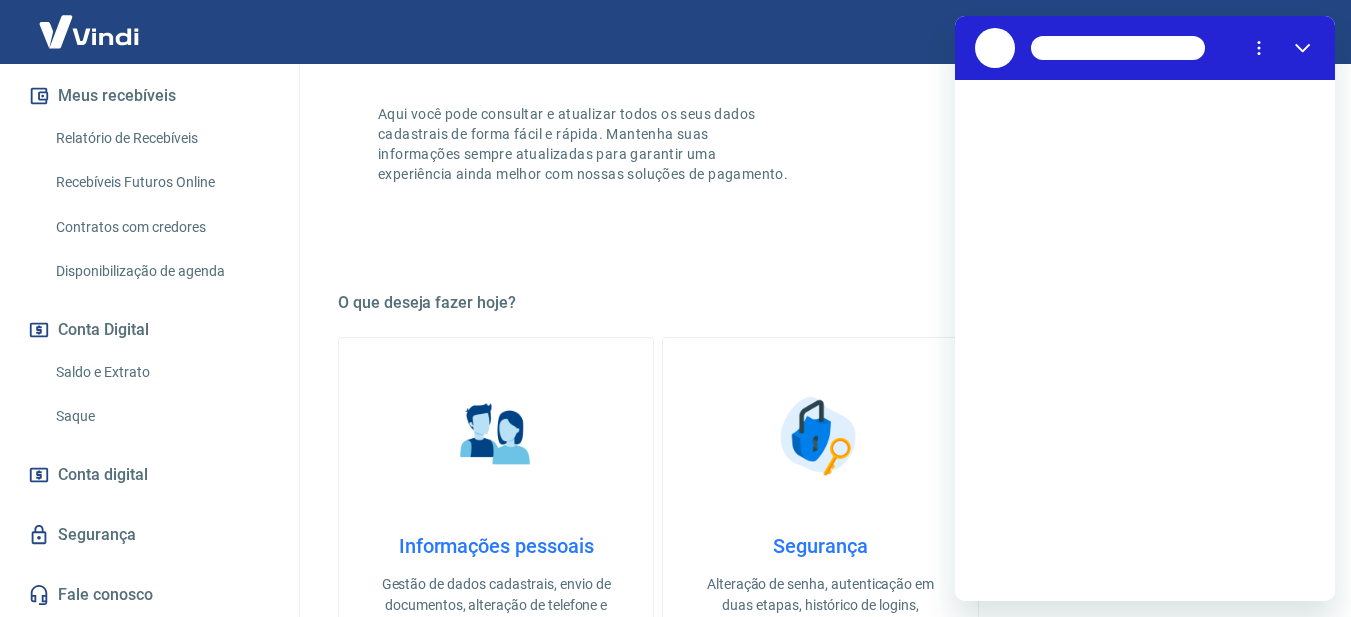 scroll, scrollTop: 0, scrollLeft: 0, axis: both 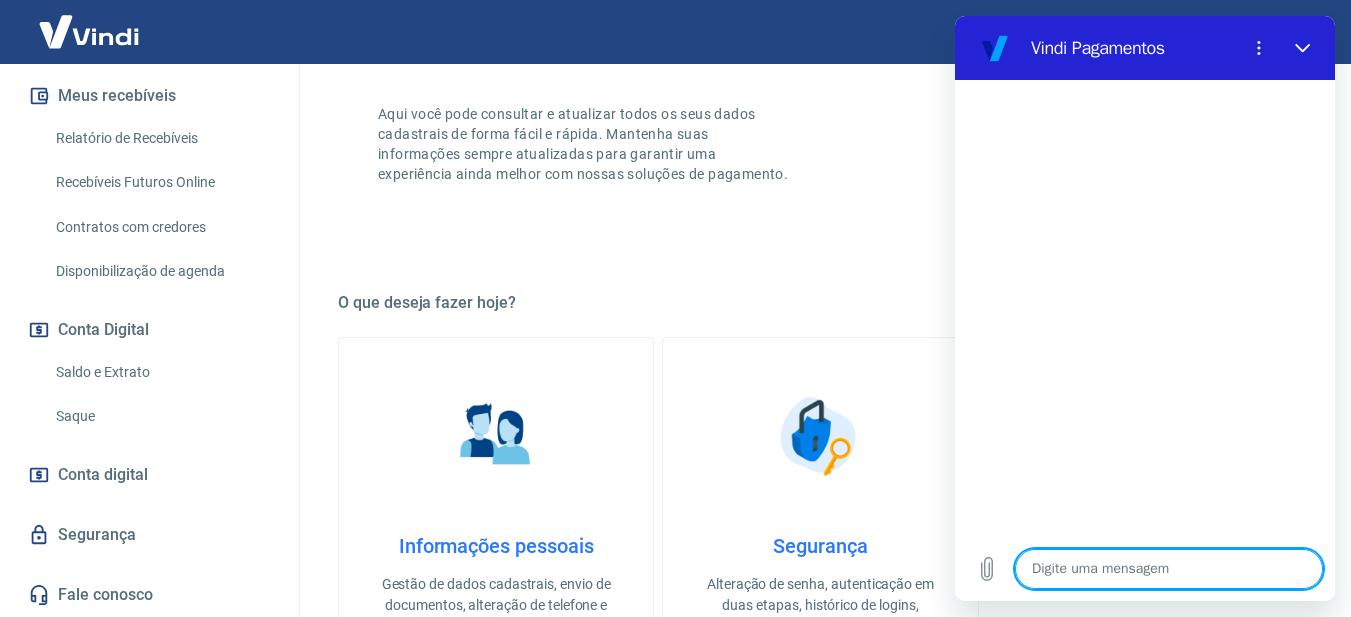 type on "c" 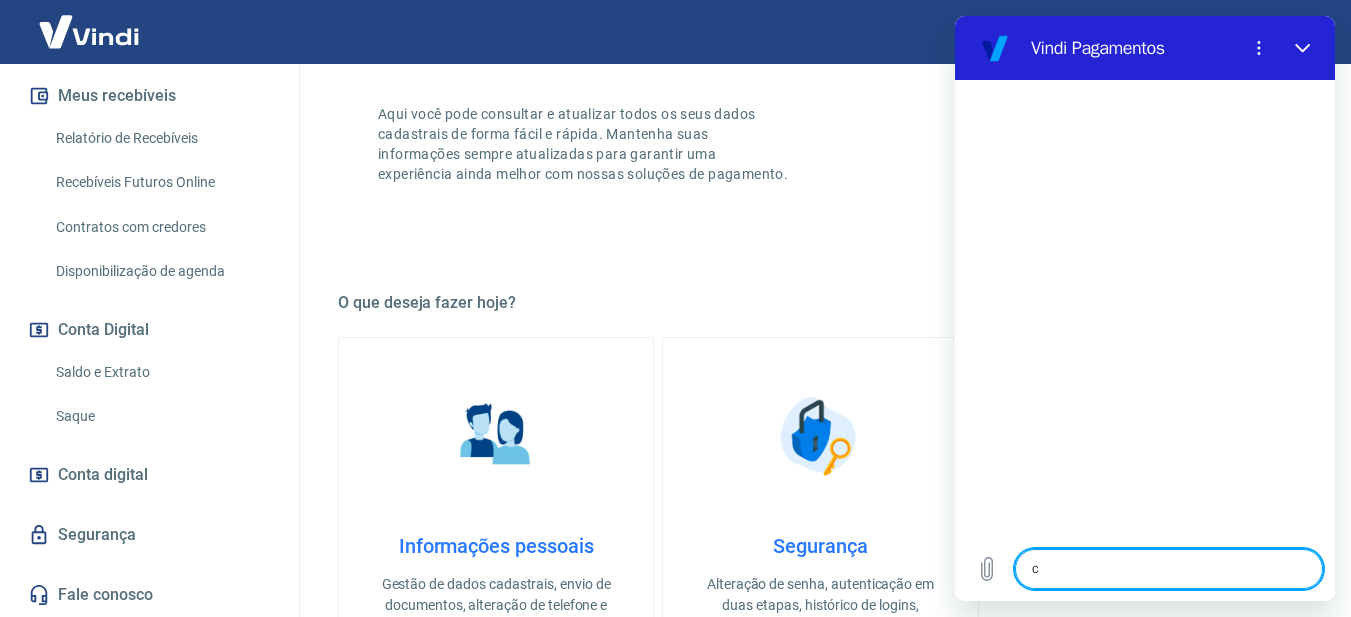 type on "co" 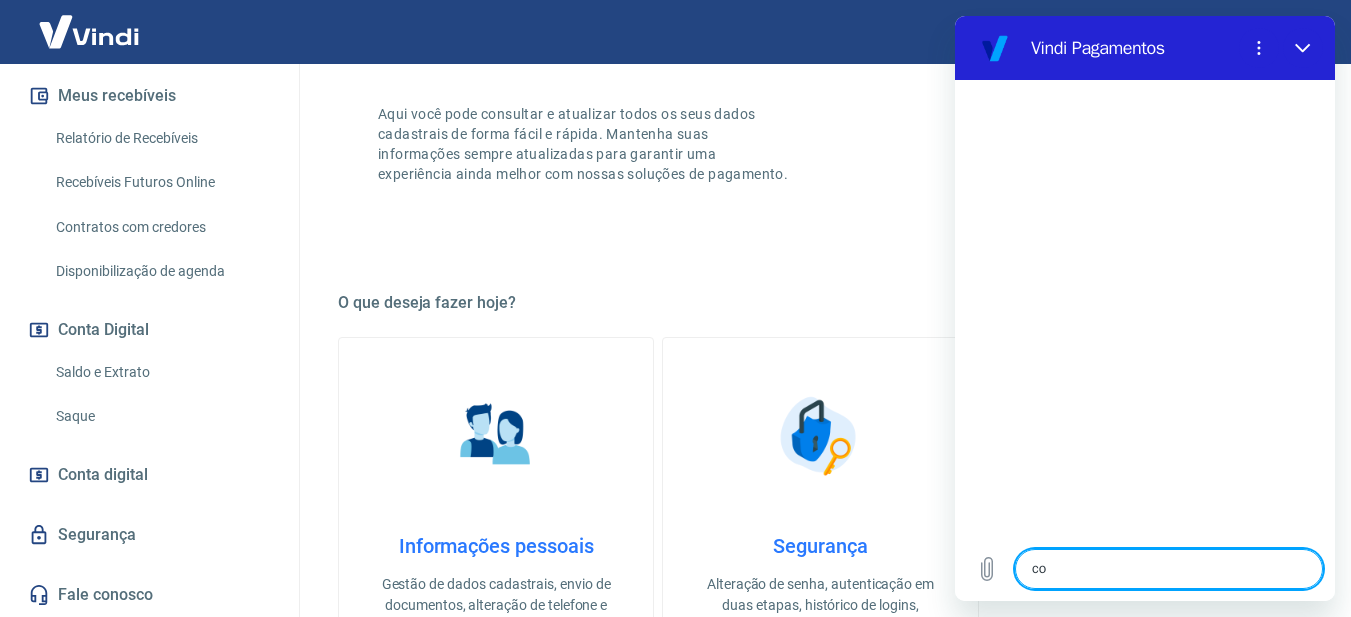 type on "com" 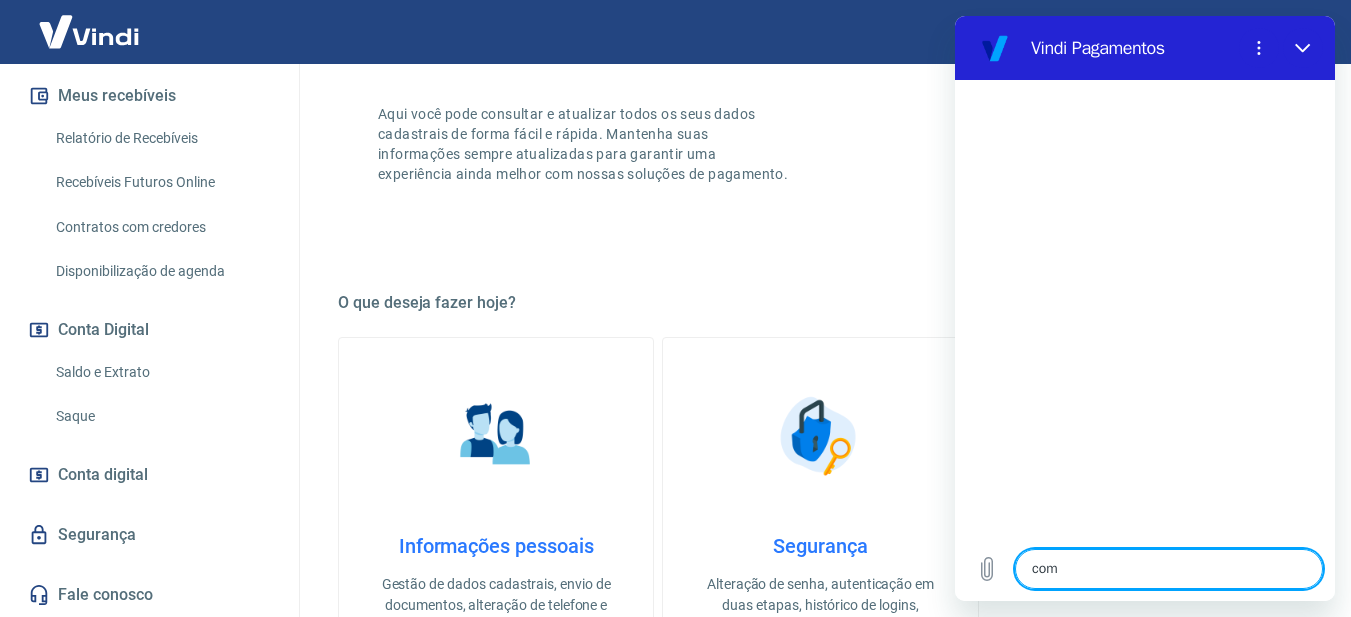 type on "como" 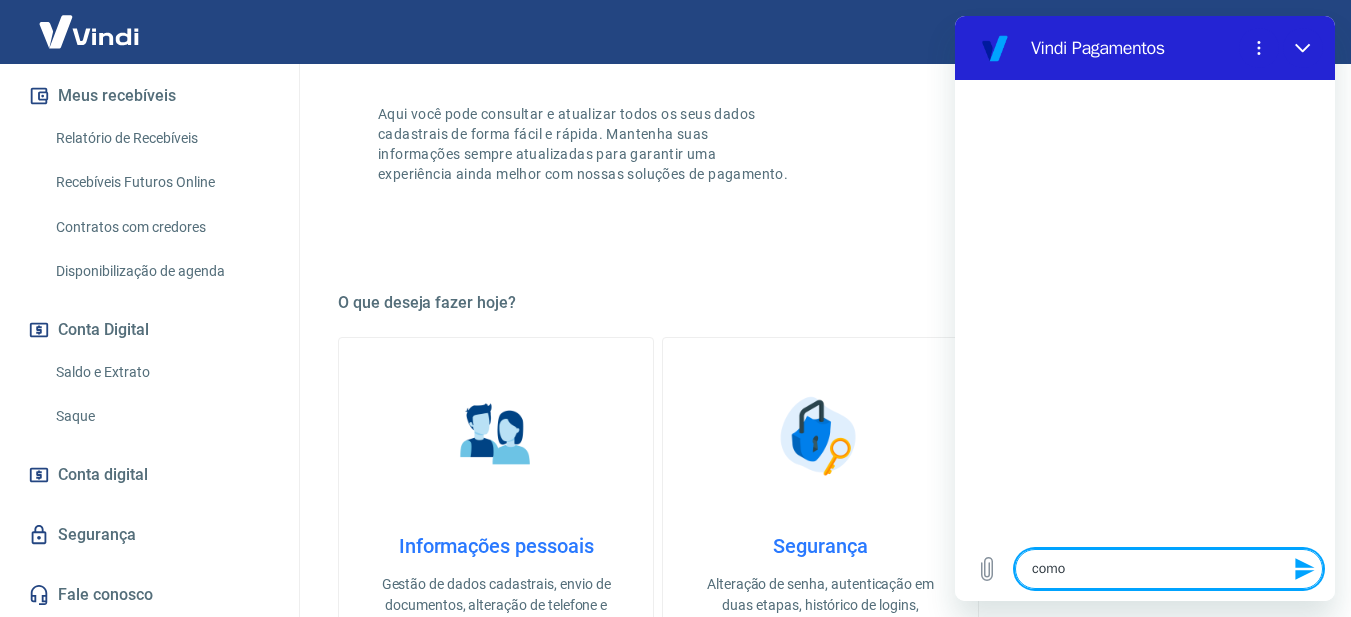 type on "como" 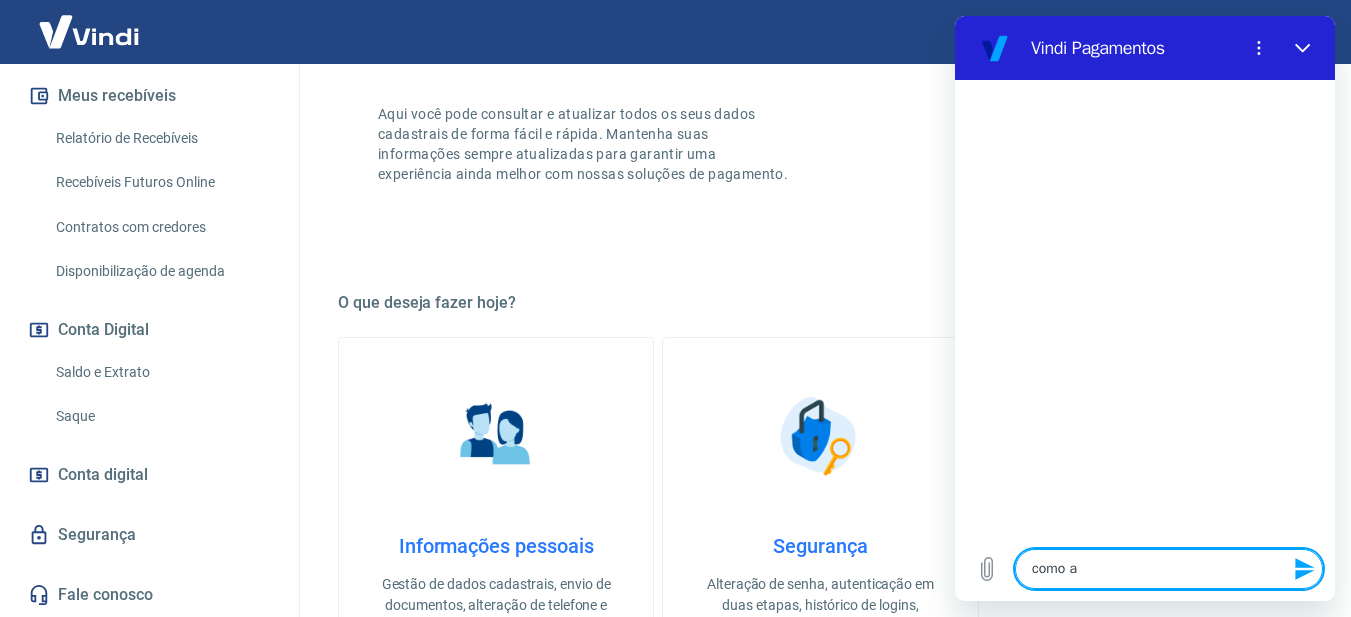 type on "x" 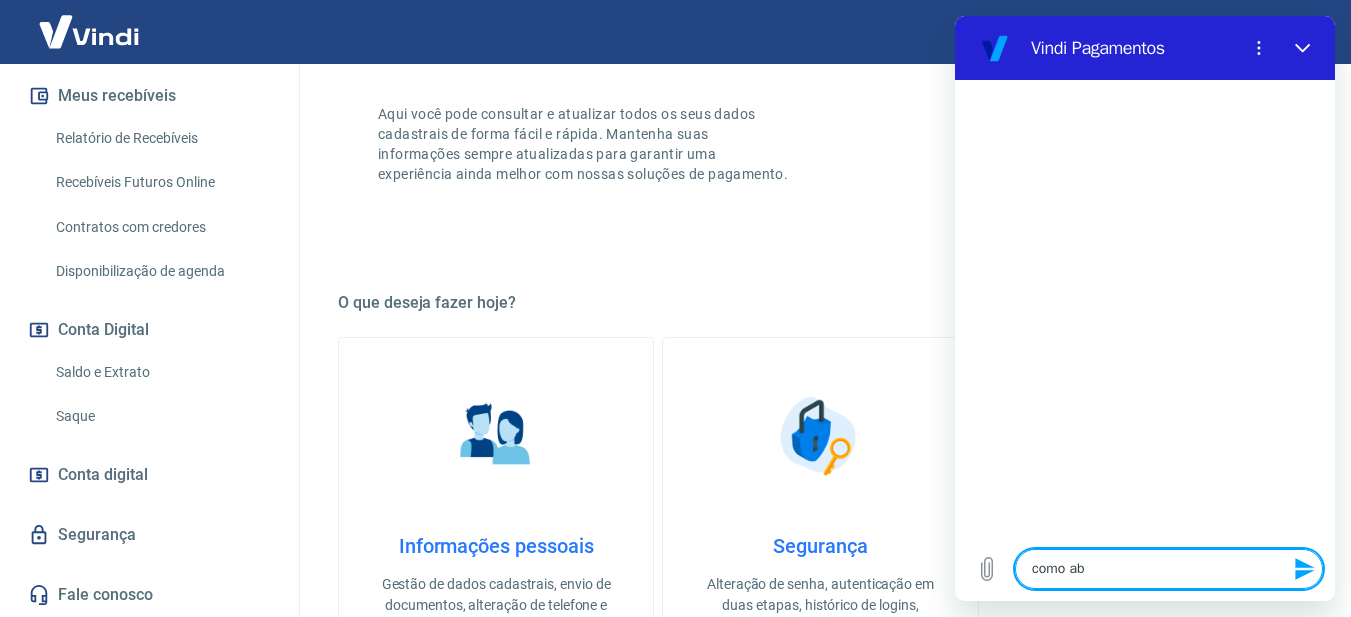 type on "como a" 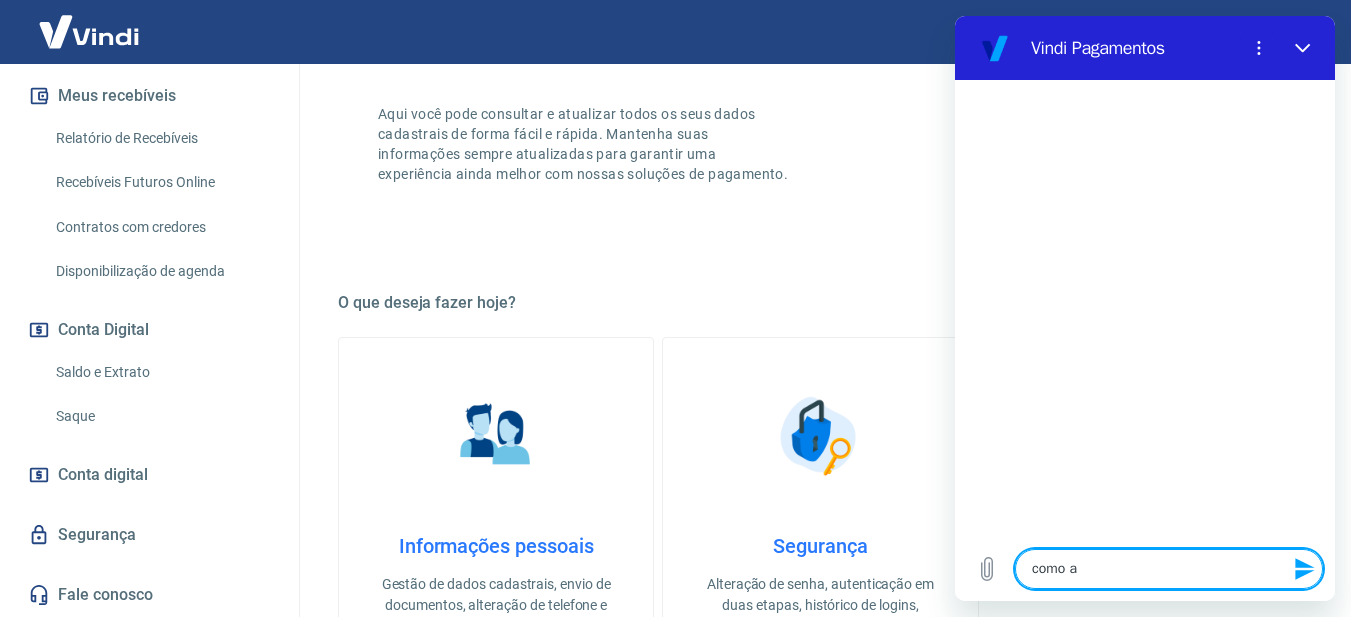 type on "como" 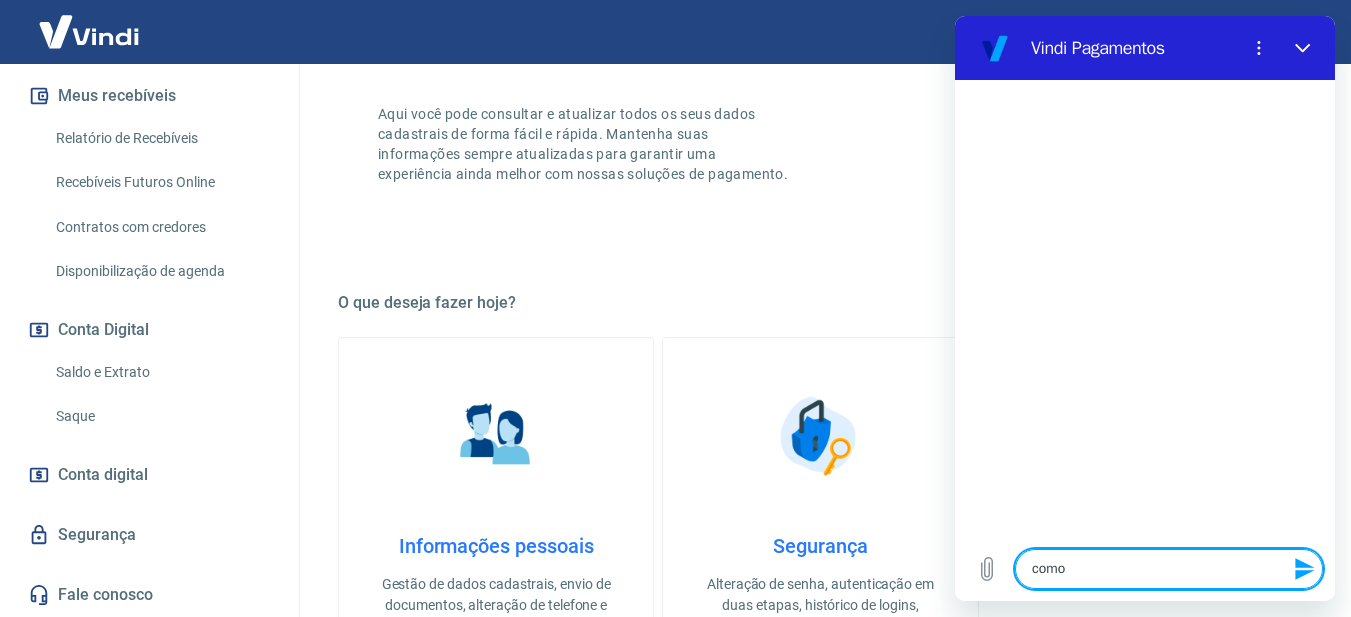 type on "como h" 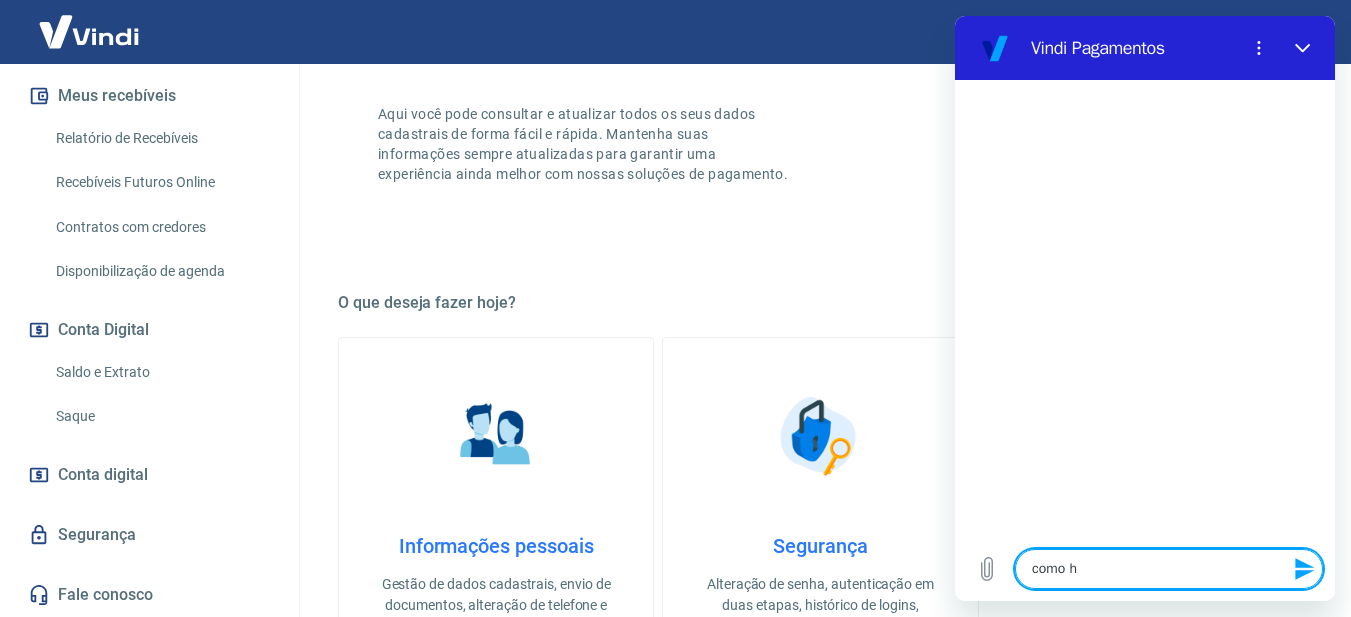 type on "como ha" 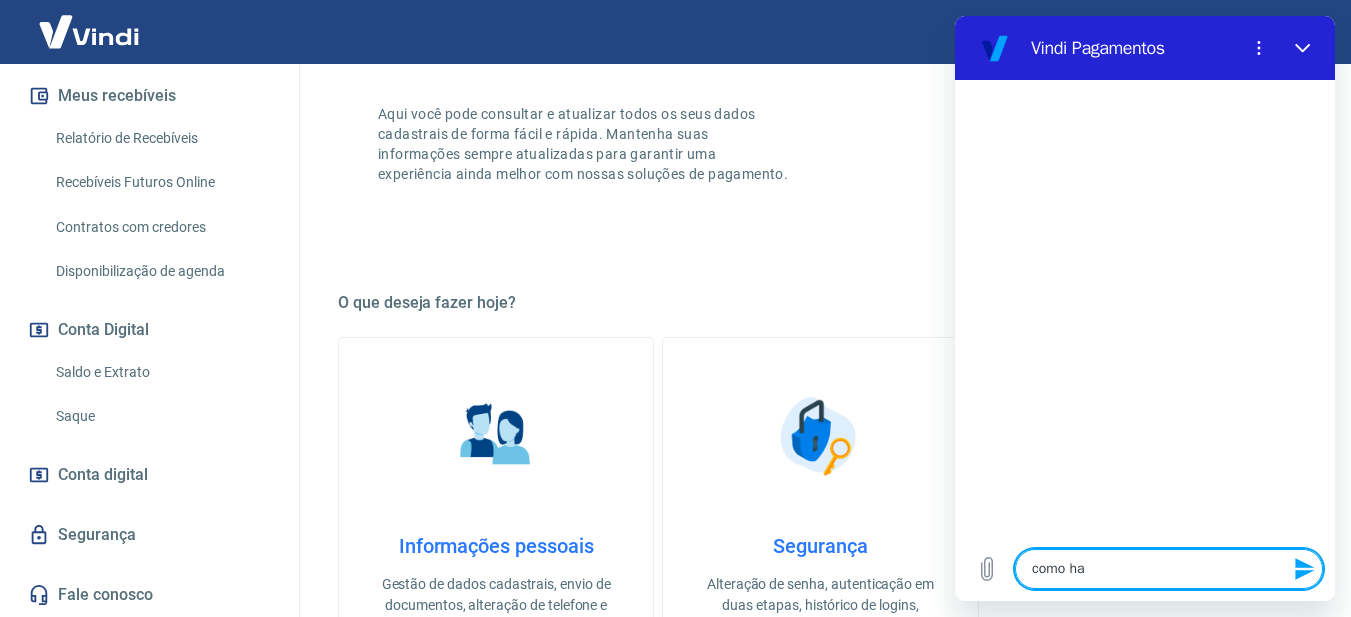 type on "como hab" 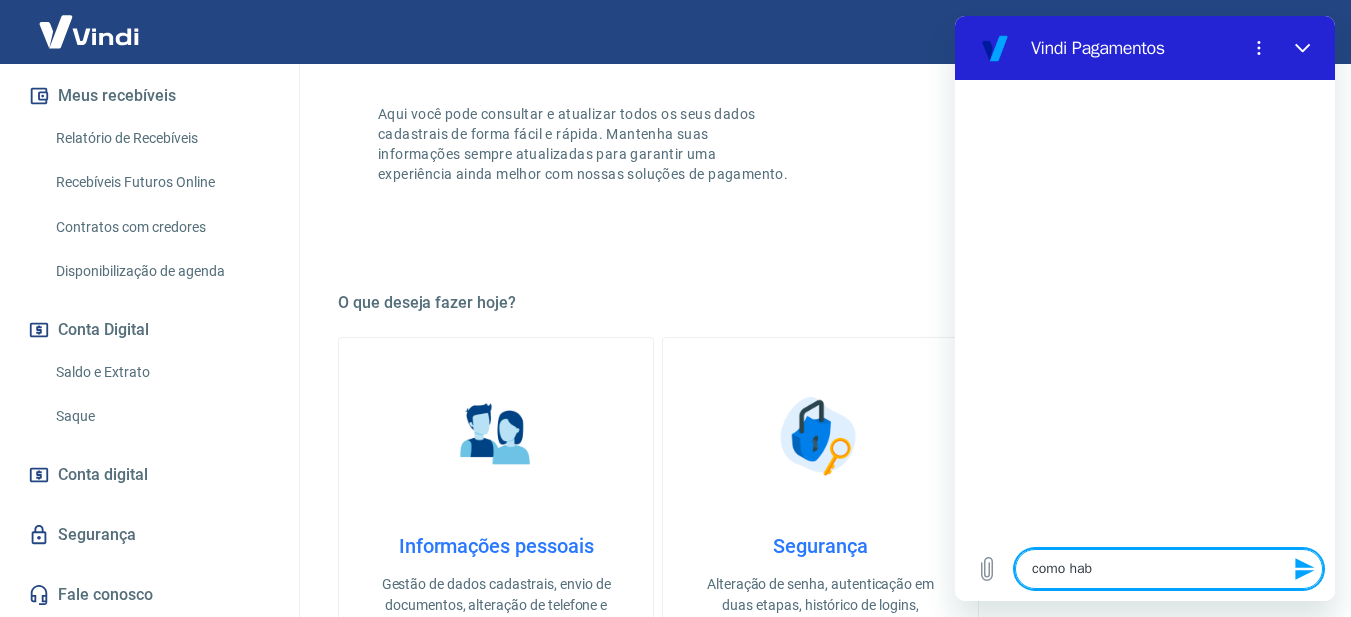 type on "como habi" 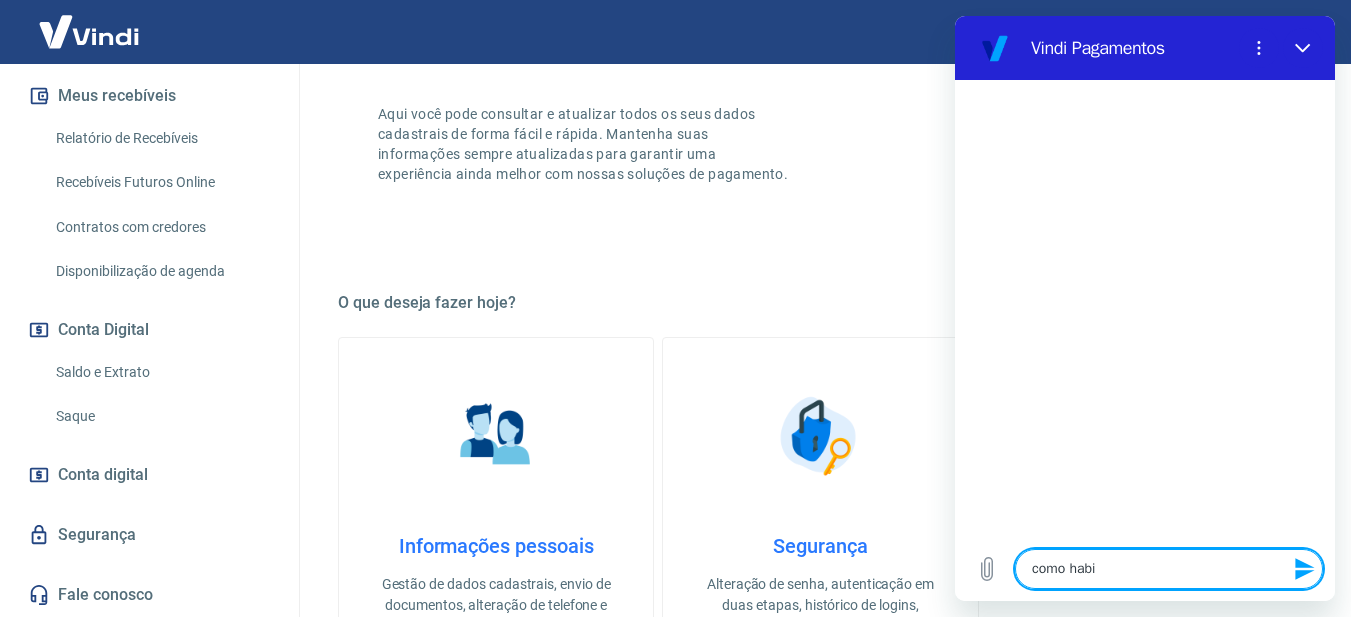type on "como habil" 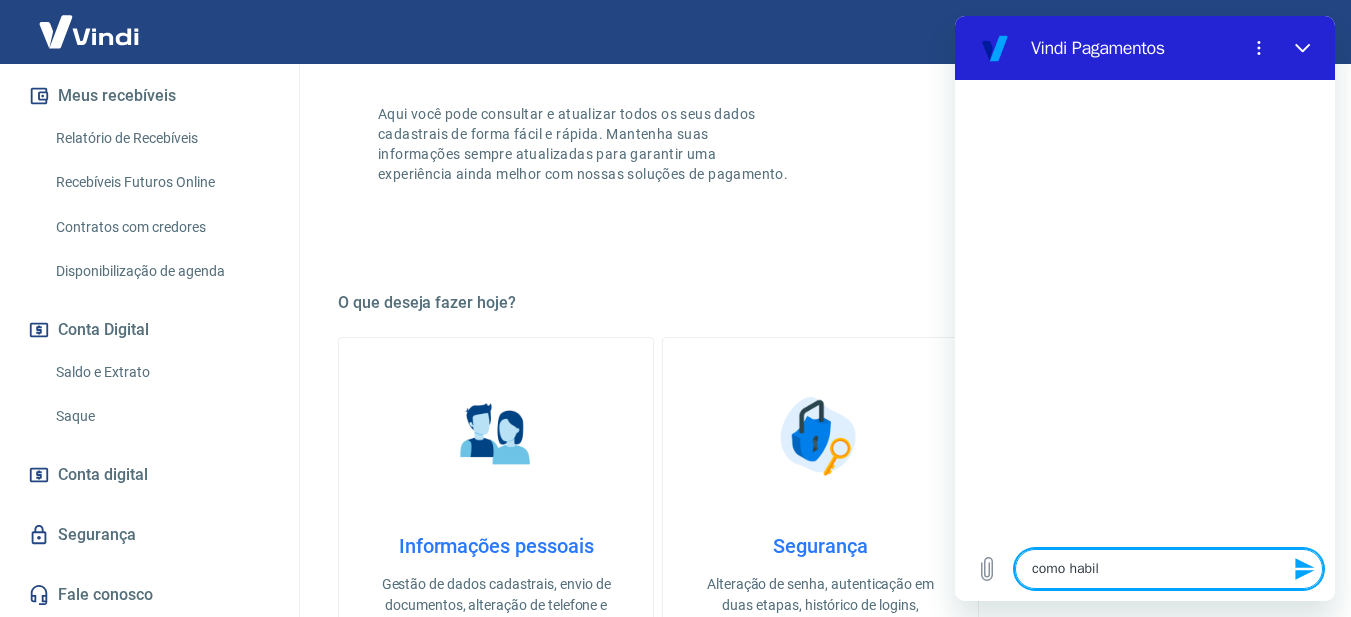 type on "como habili" 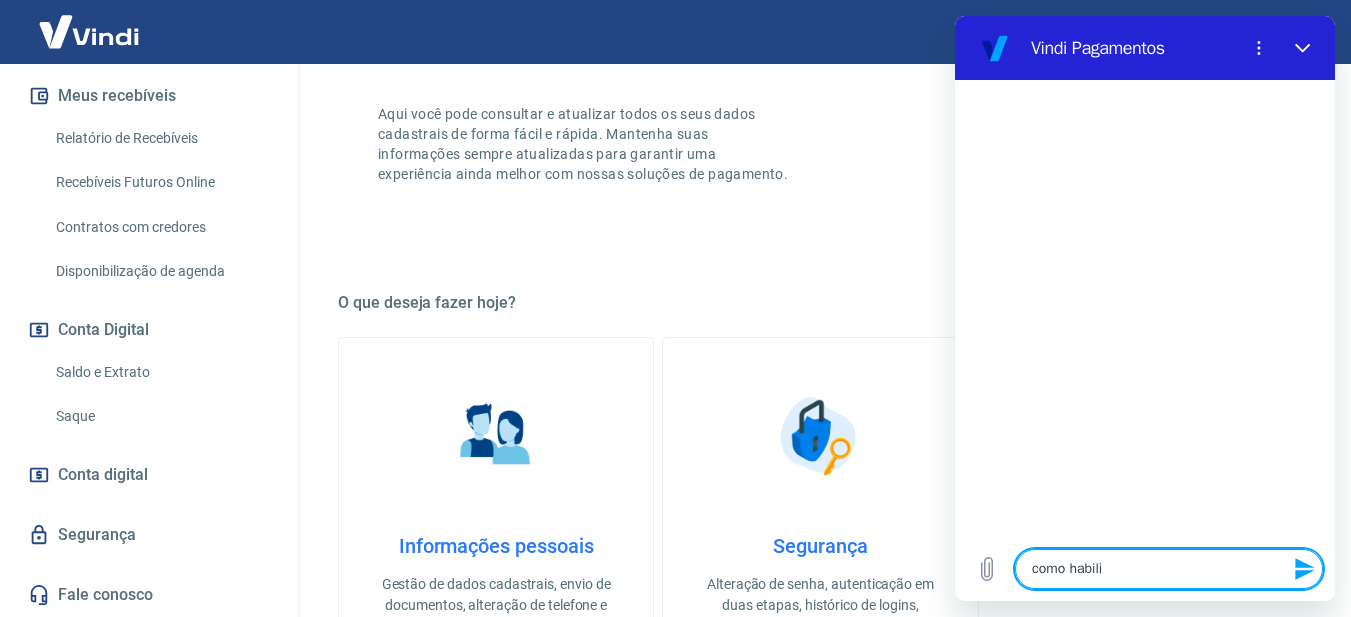 type on "como habilit" 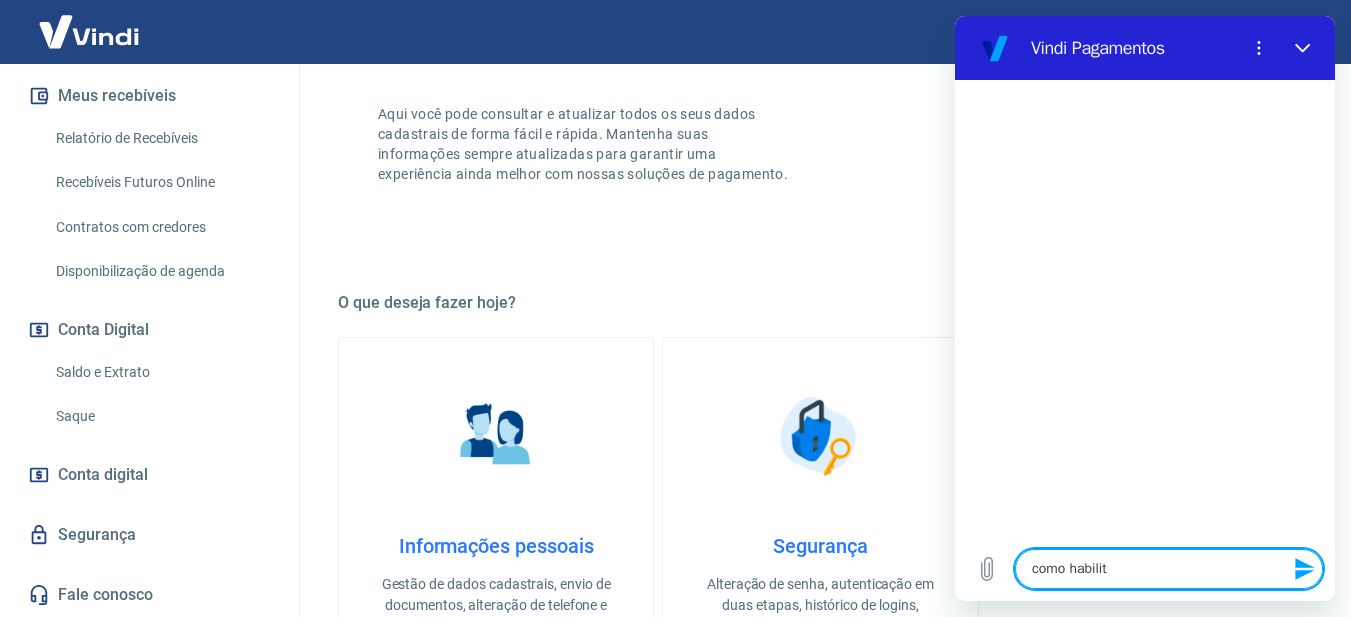 type on "como habilita" 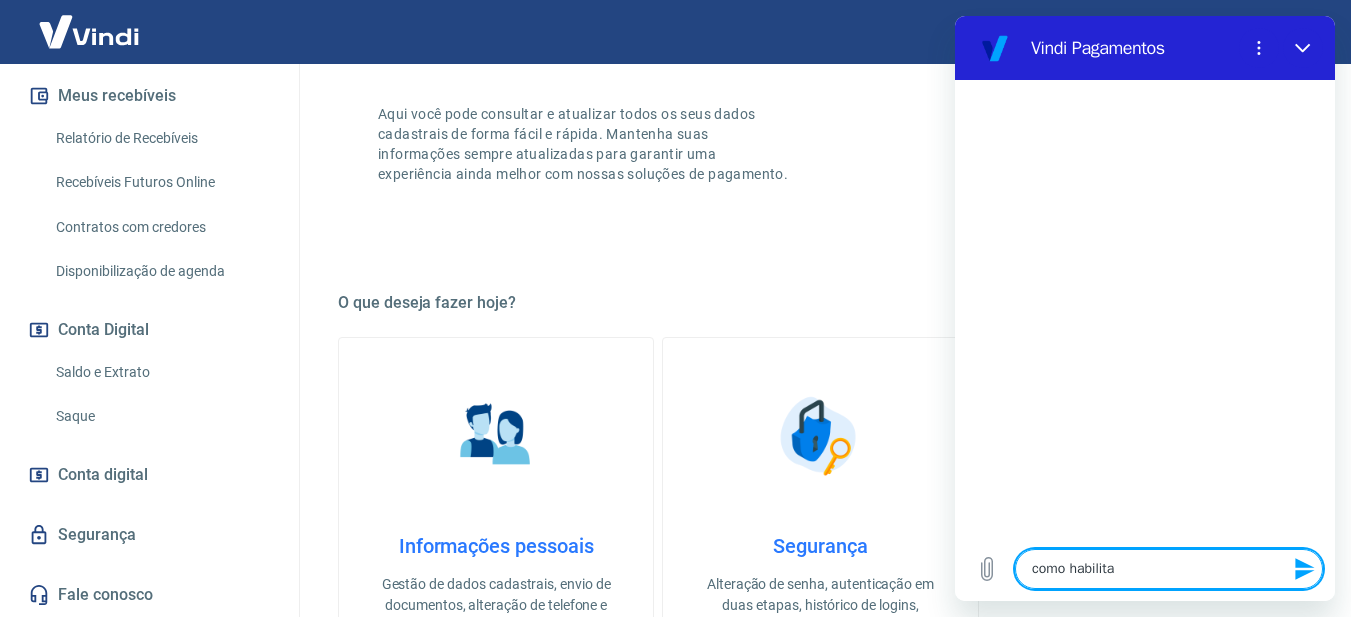 type on "como habilitar" 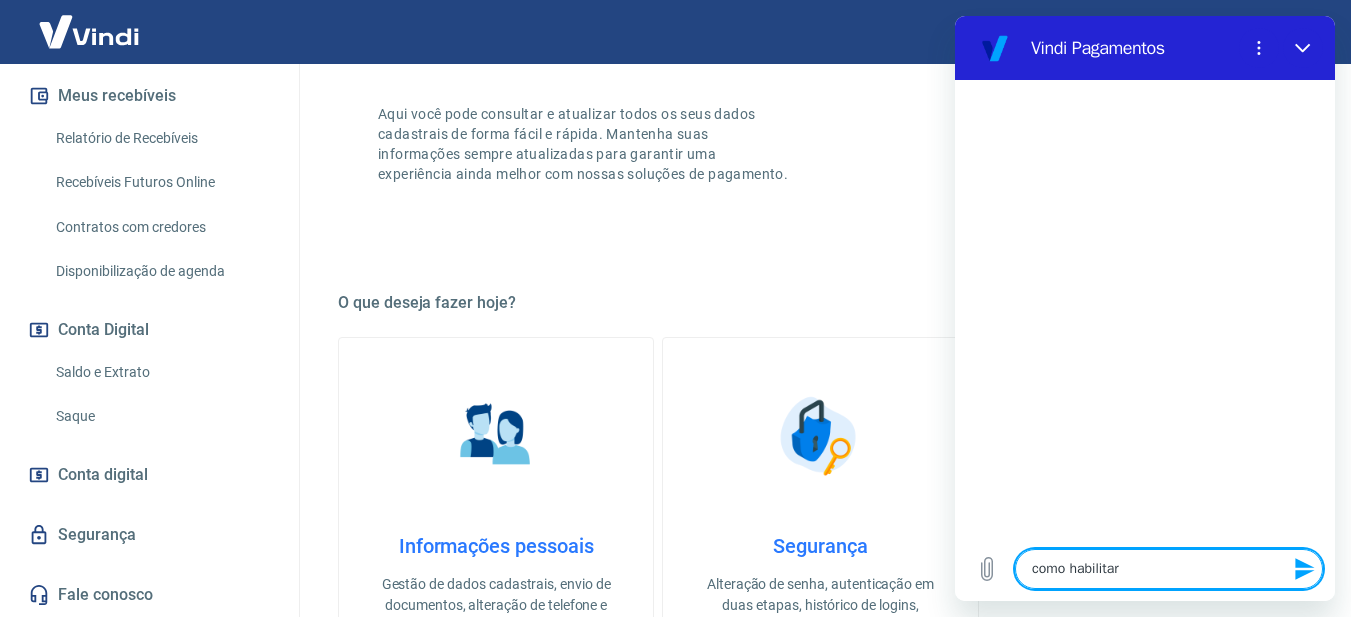 type on "x" 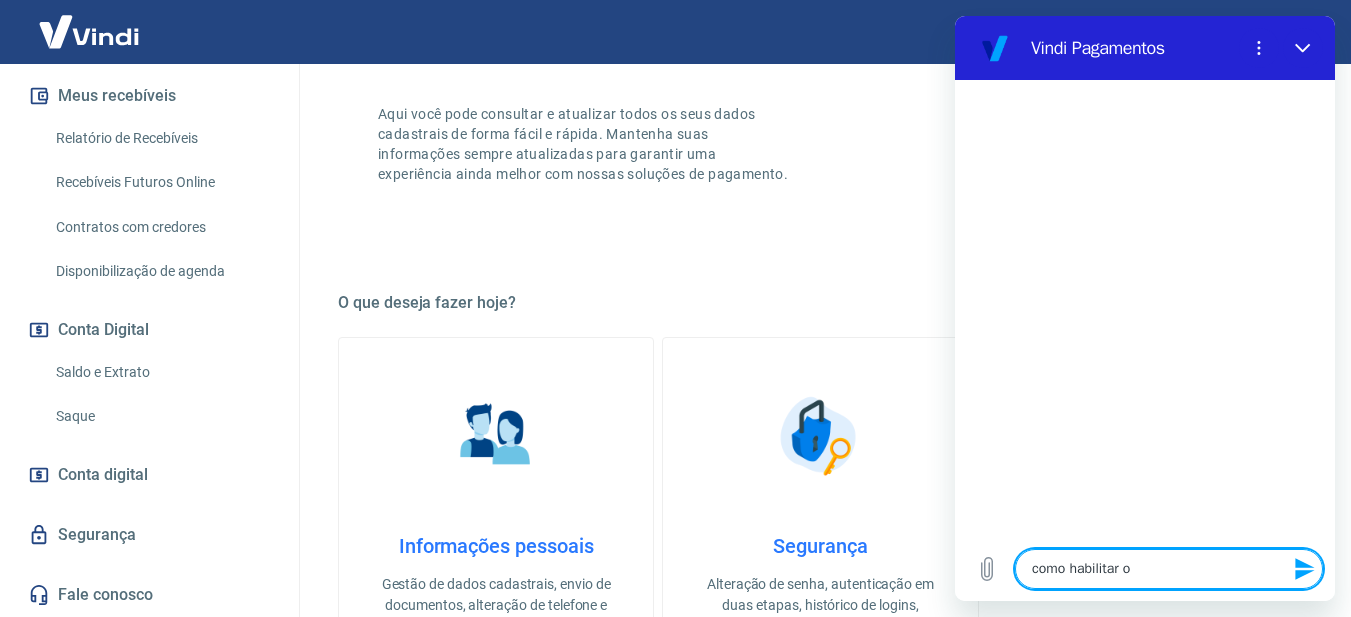 type on "como habilitar o" 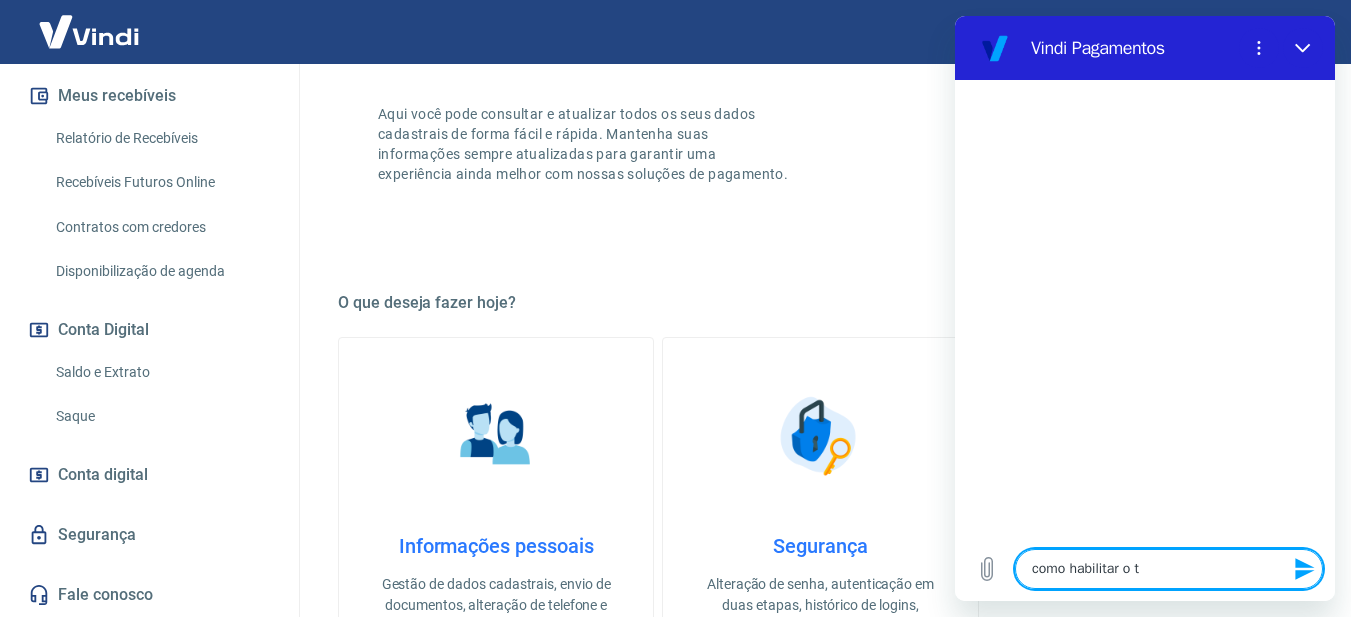 type on "como habilitar o to" 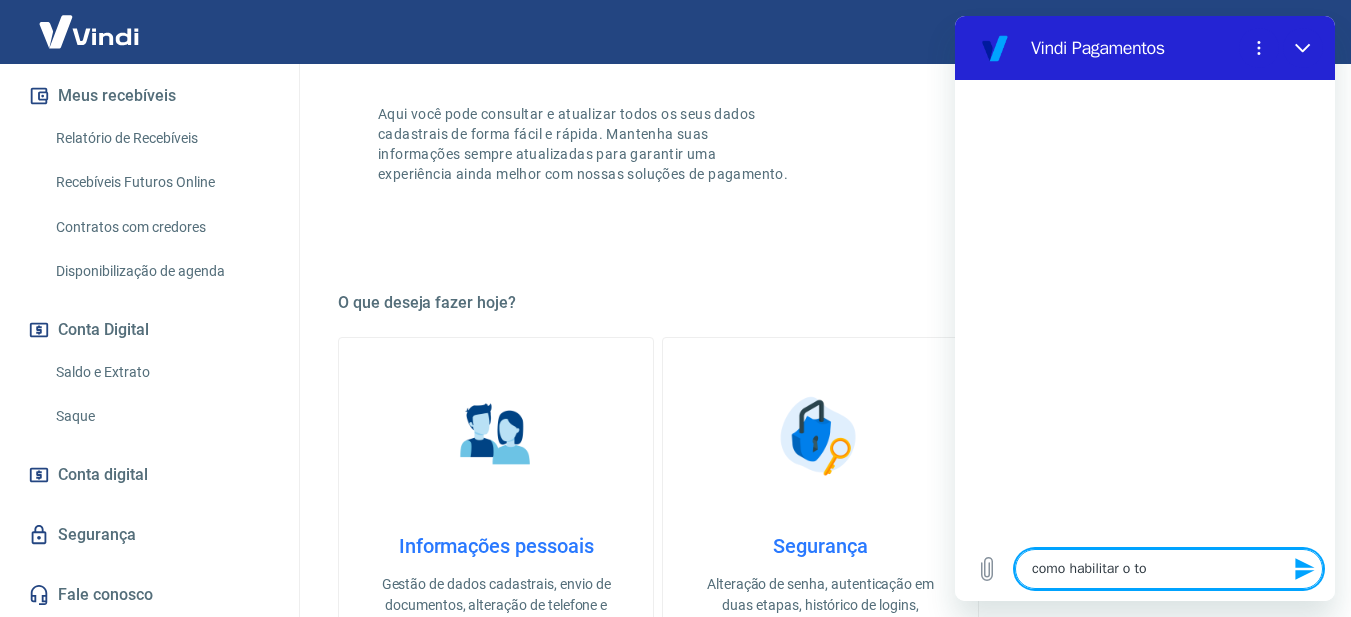 type on "como habilitar o tok" 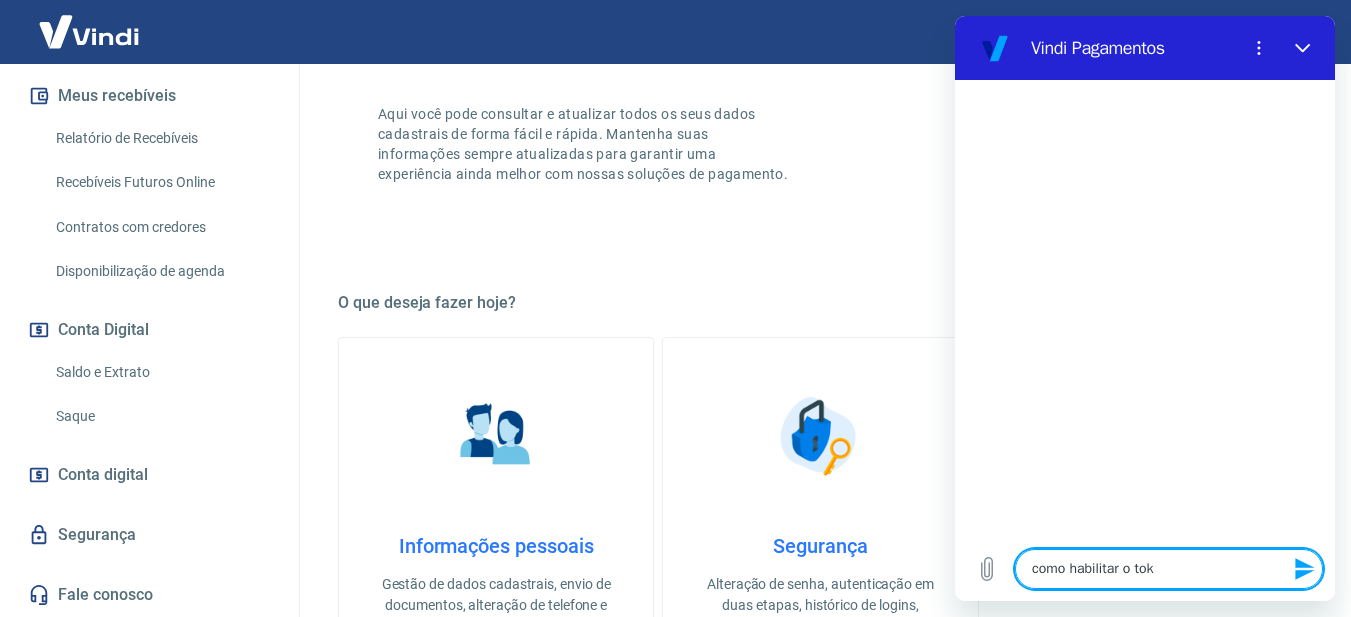 type on "como habilitar o toke" 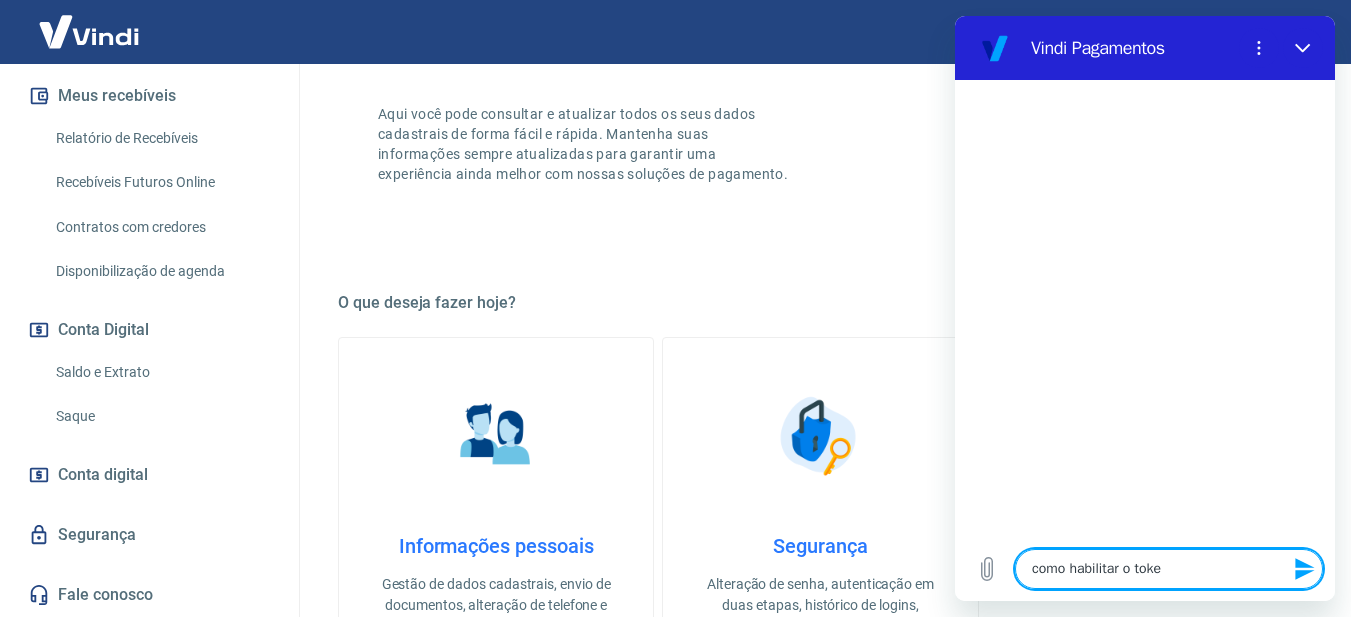 type on "como habilitar o token" 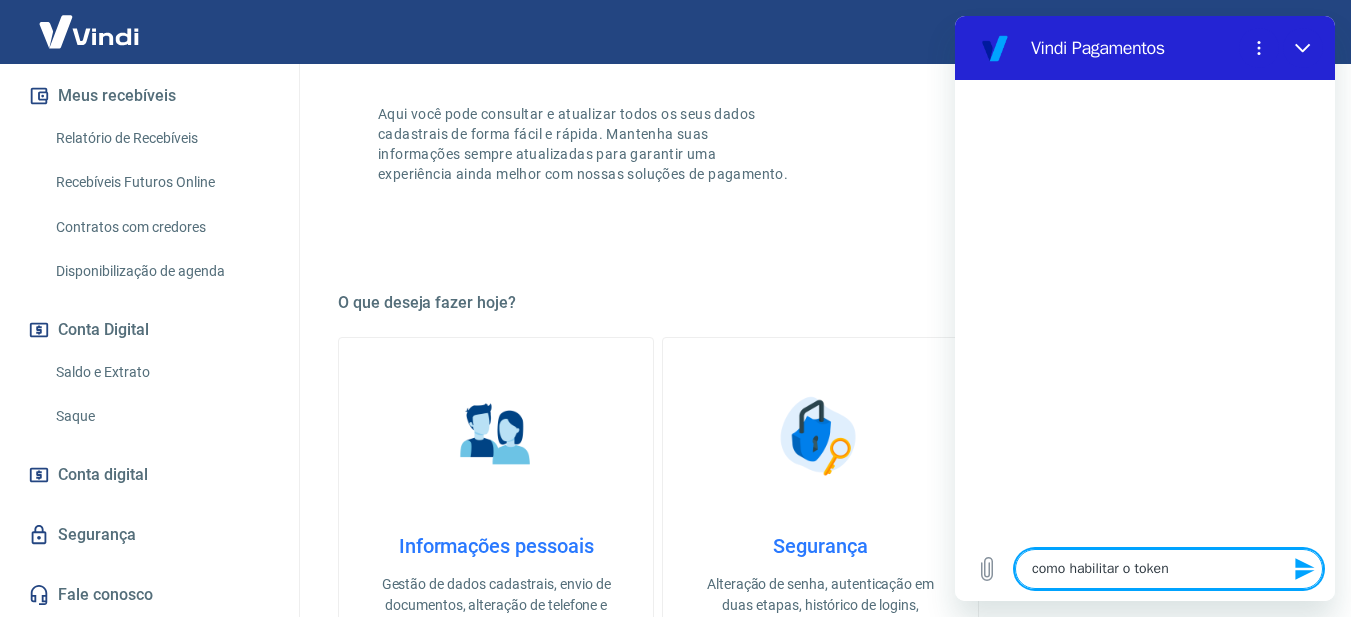 type 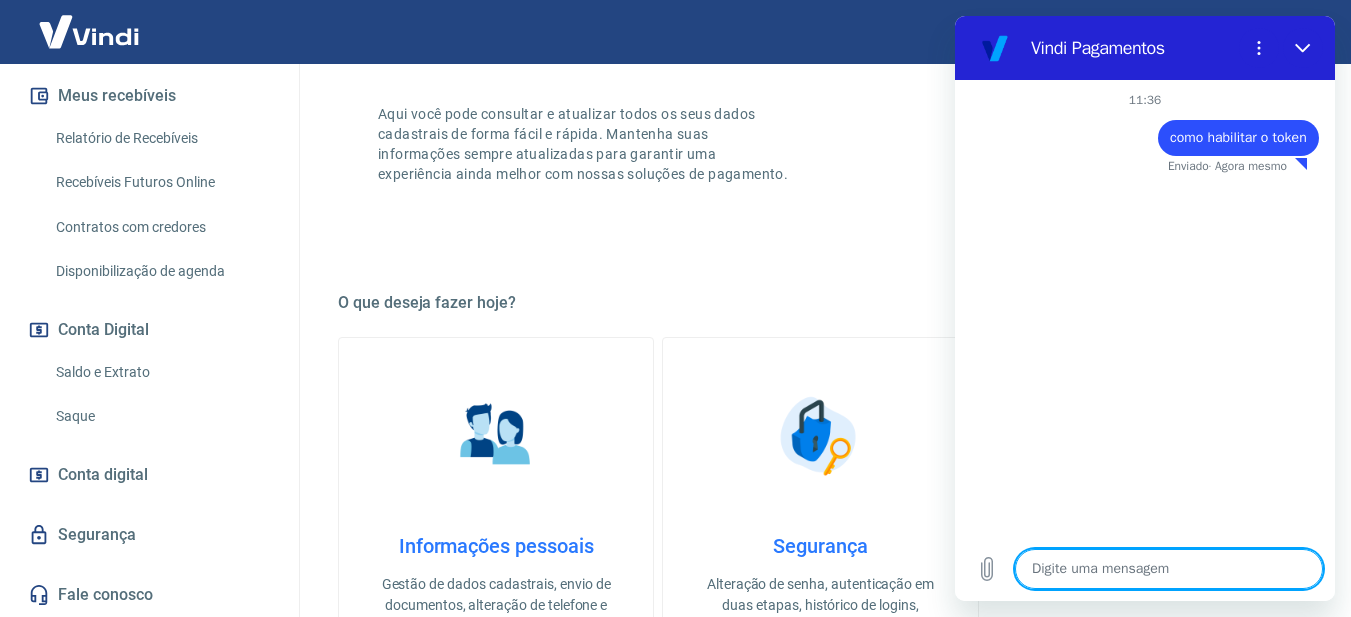type on "x" 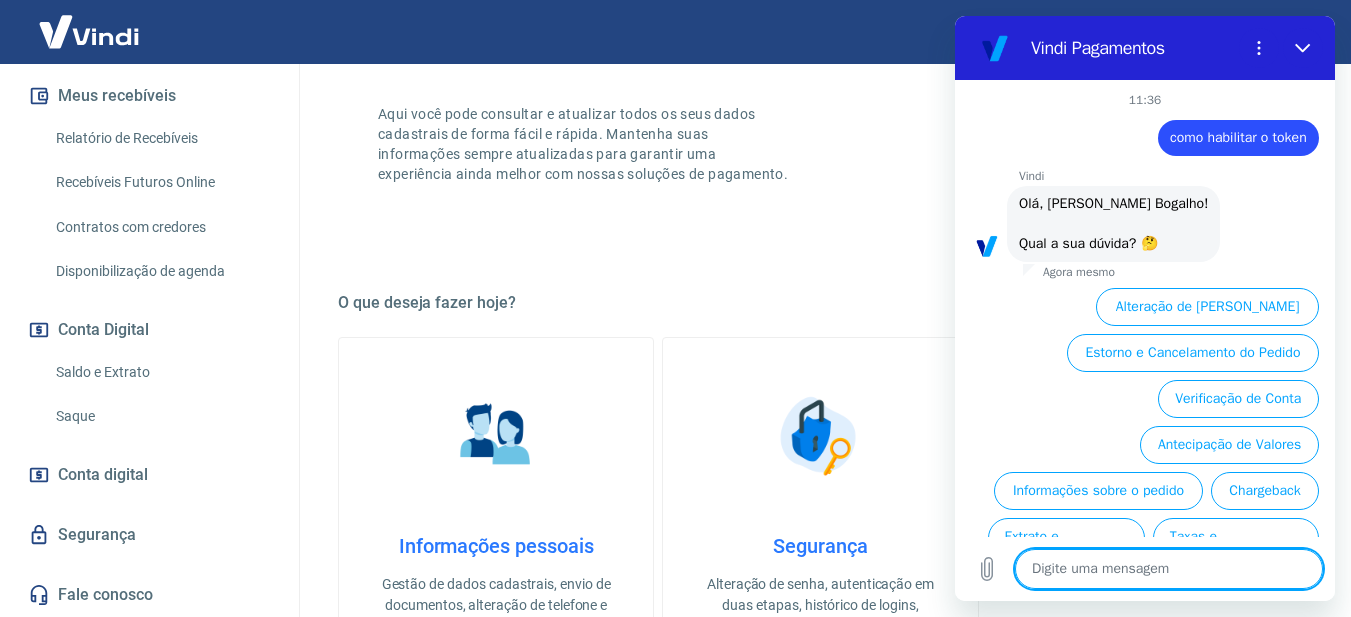 scroll, scrollTop: 70, scrollLeft: 0, axis: vertical 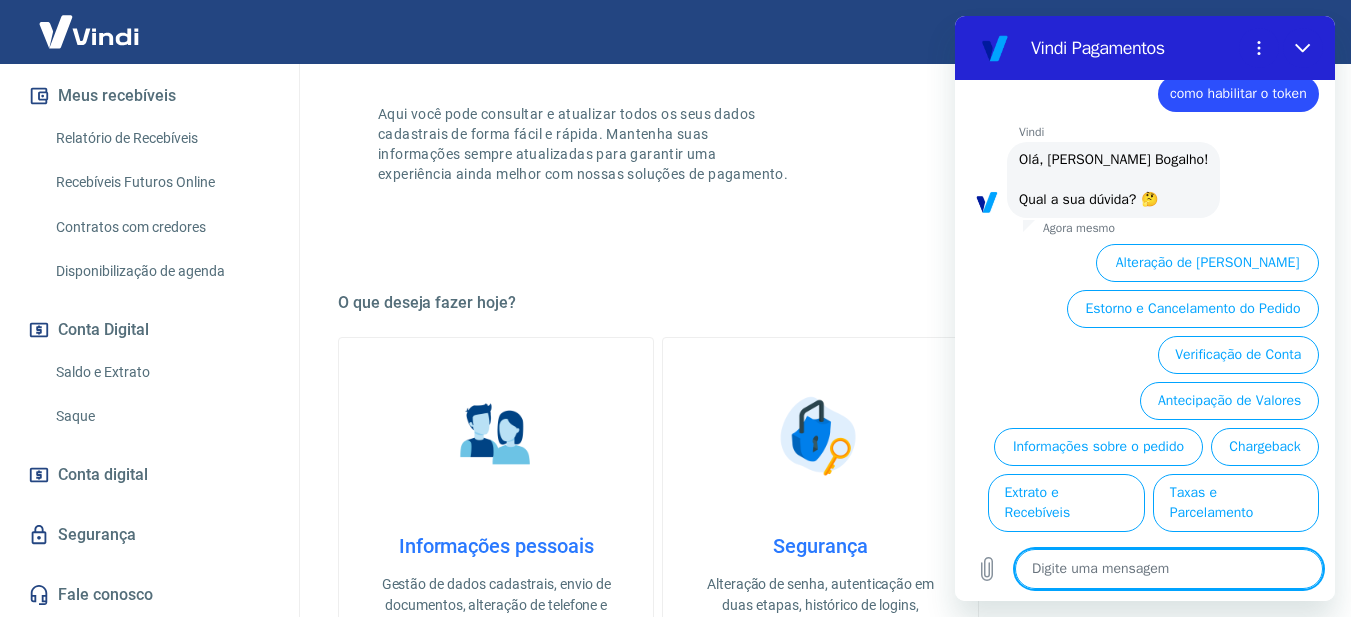 type on "f" 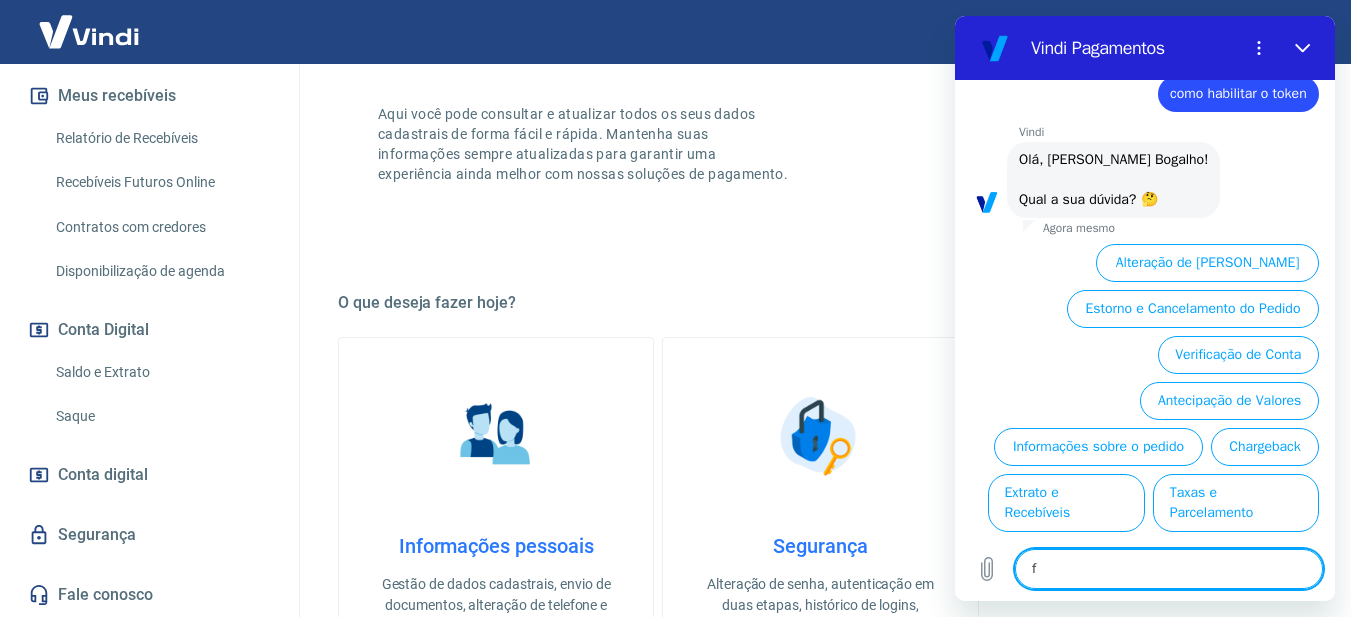 type on "fa" 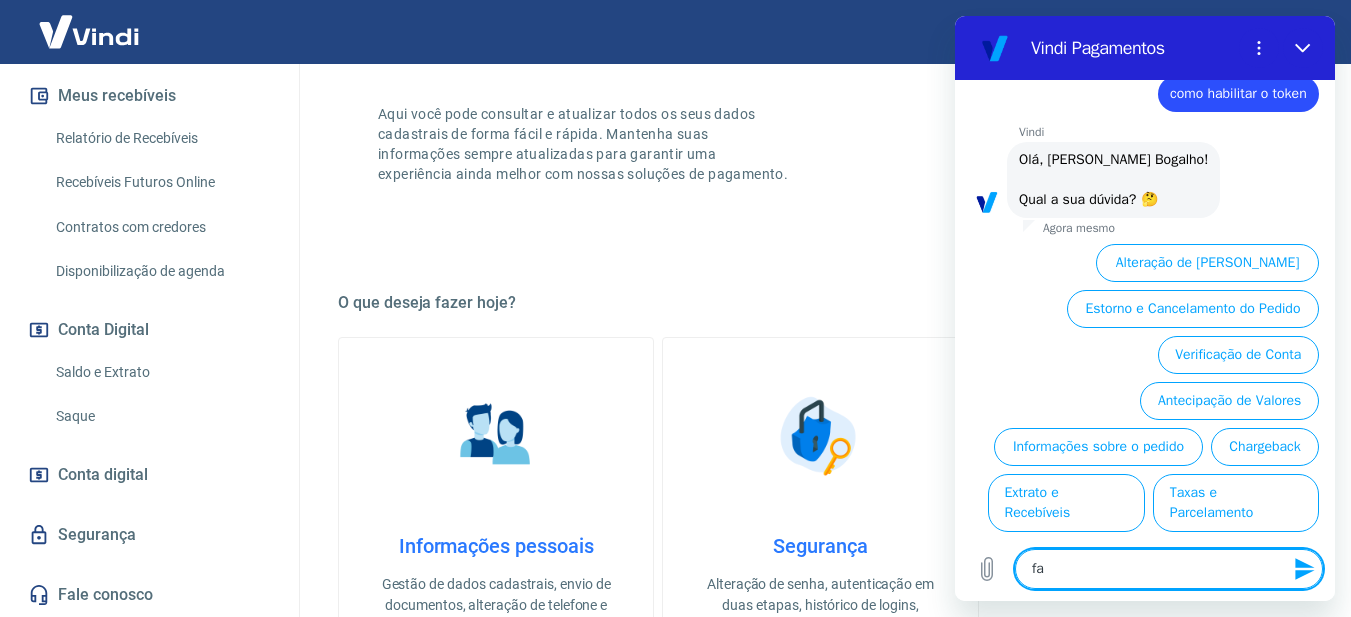 type on "fal" 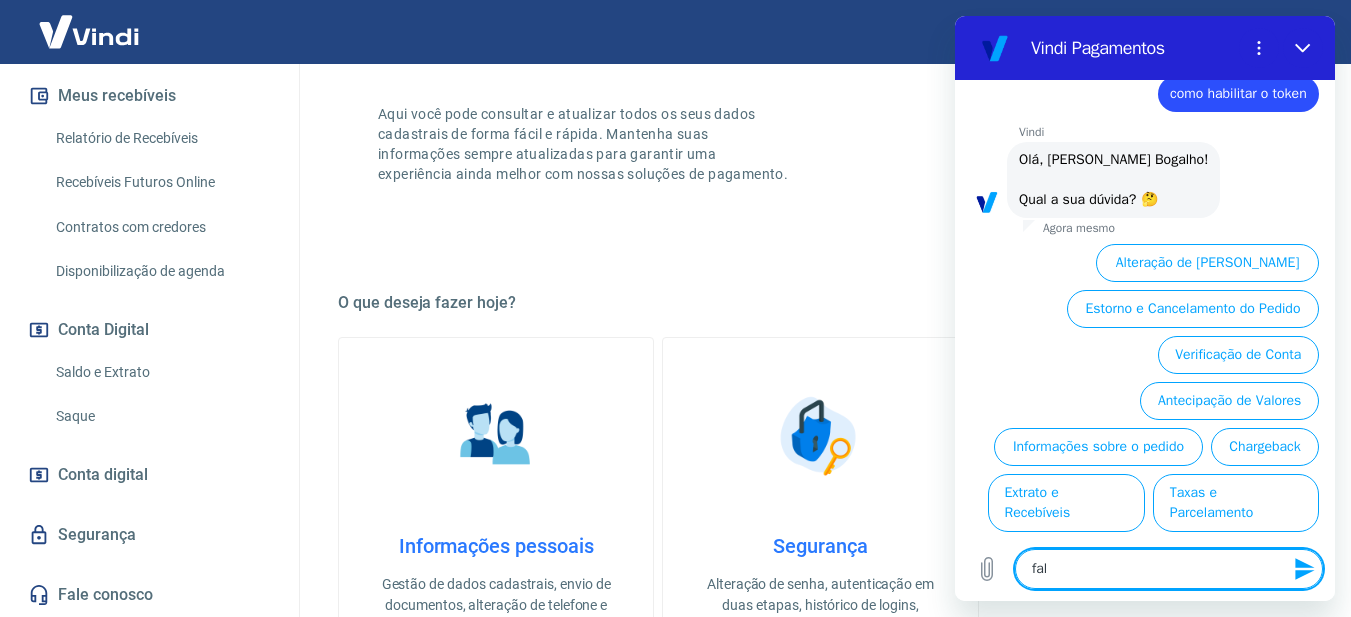type on "fala" 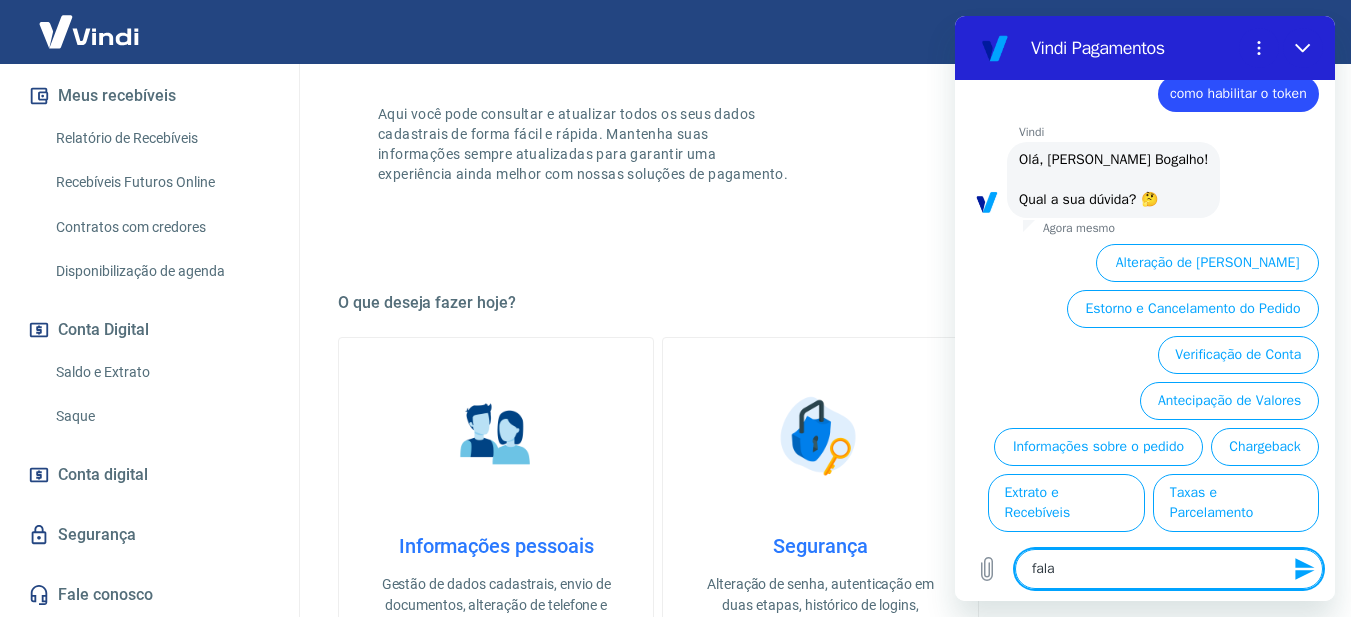 type on "x" 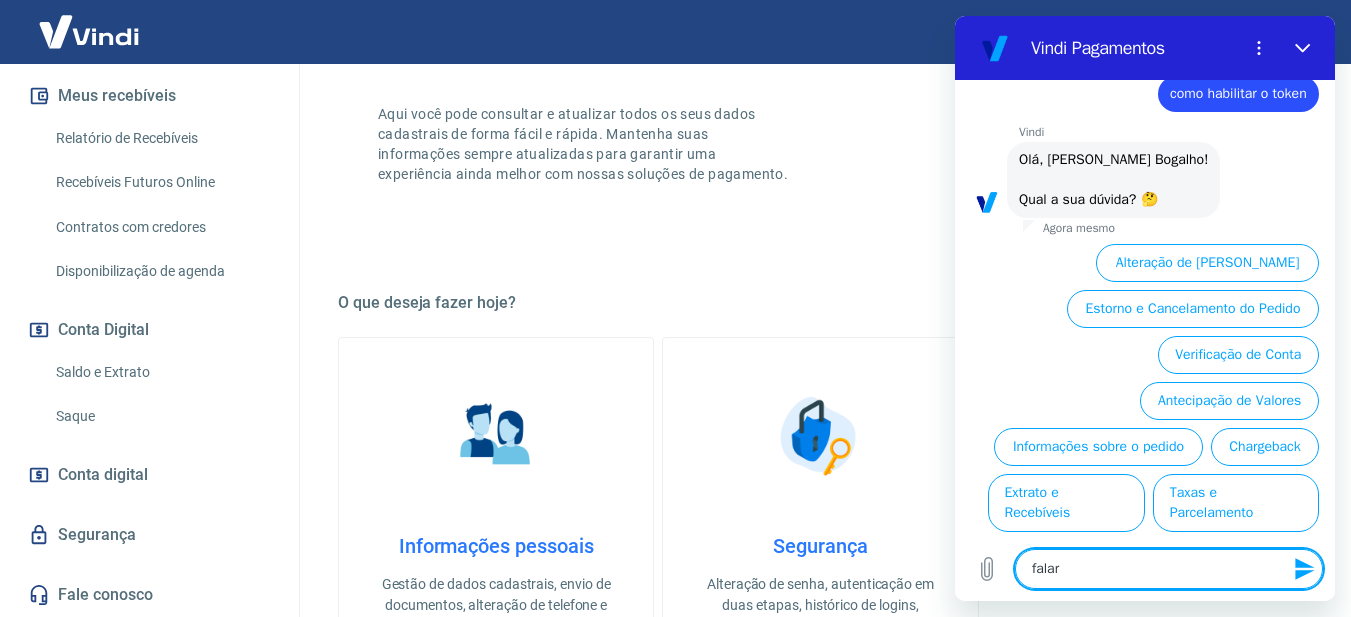 type on "falar" 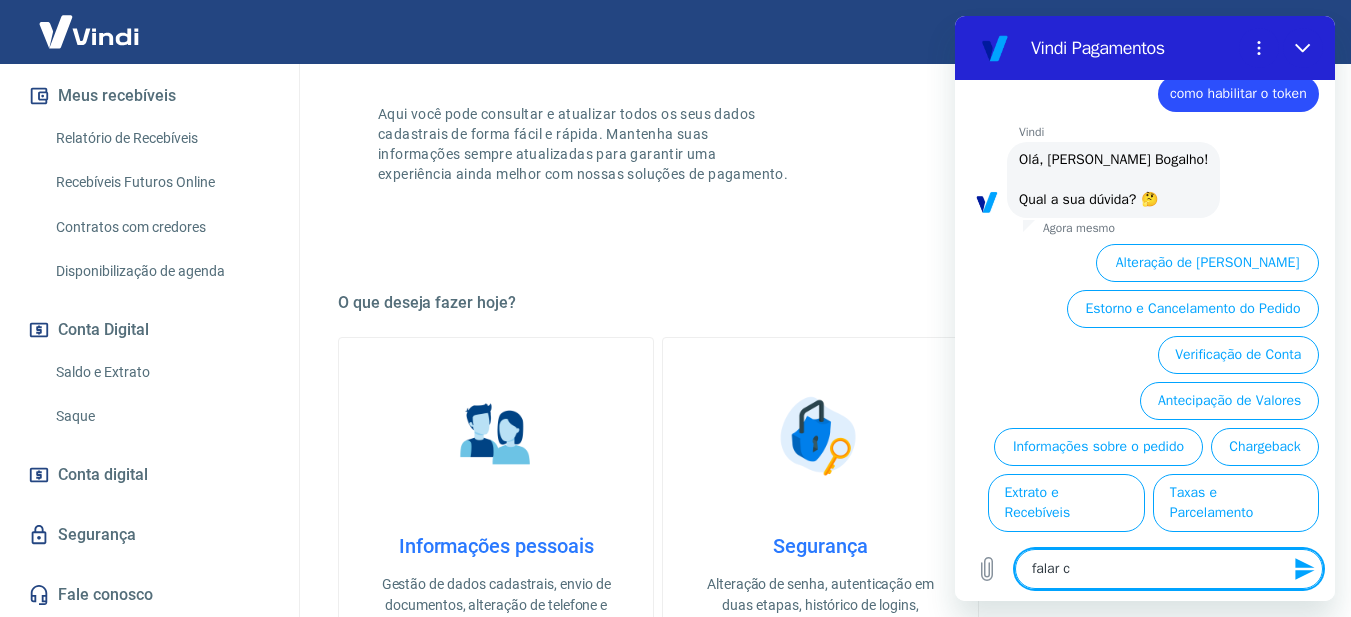 type on "falar co" 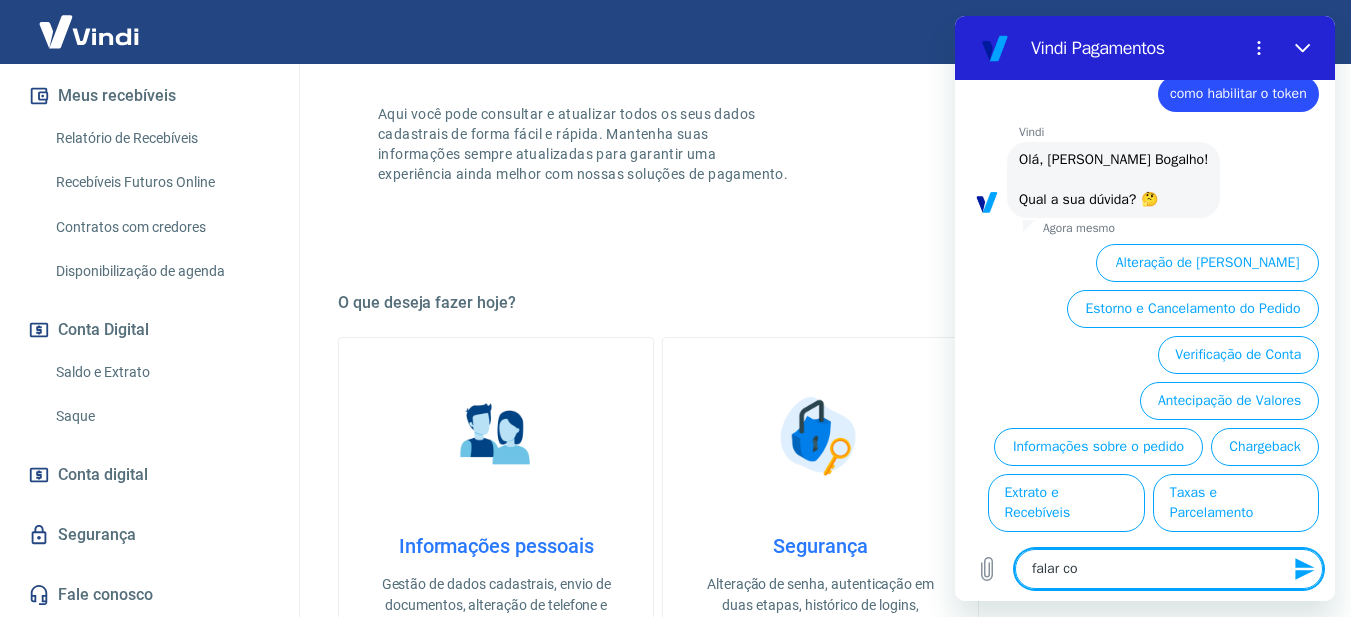 type on "falar com" 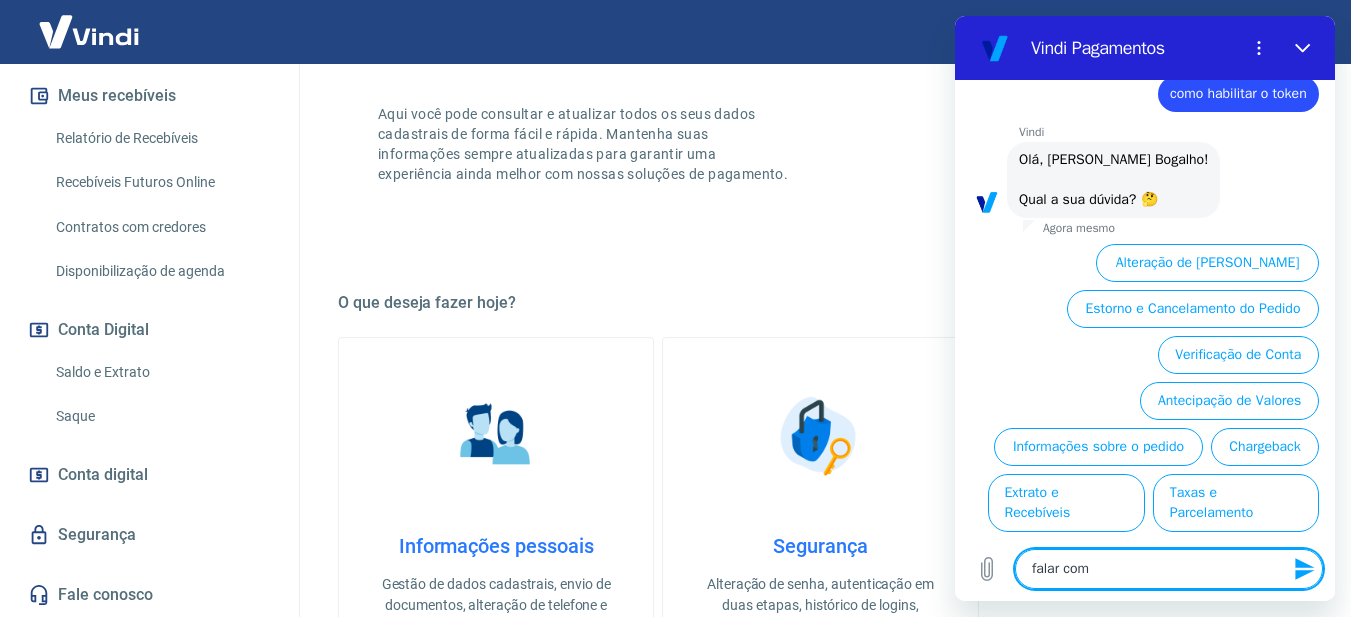 type on "falar com" 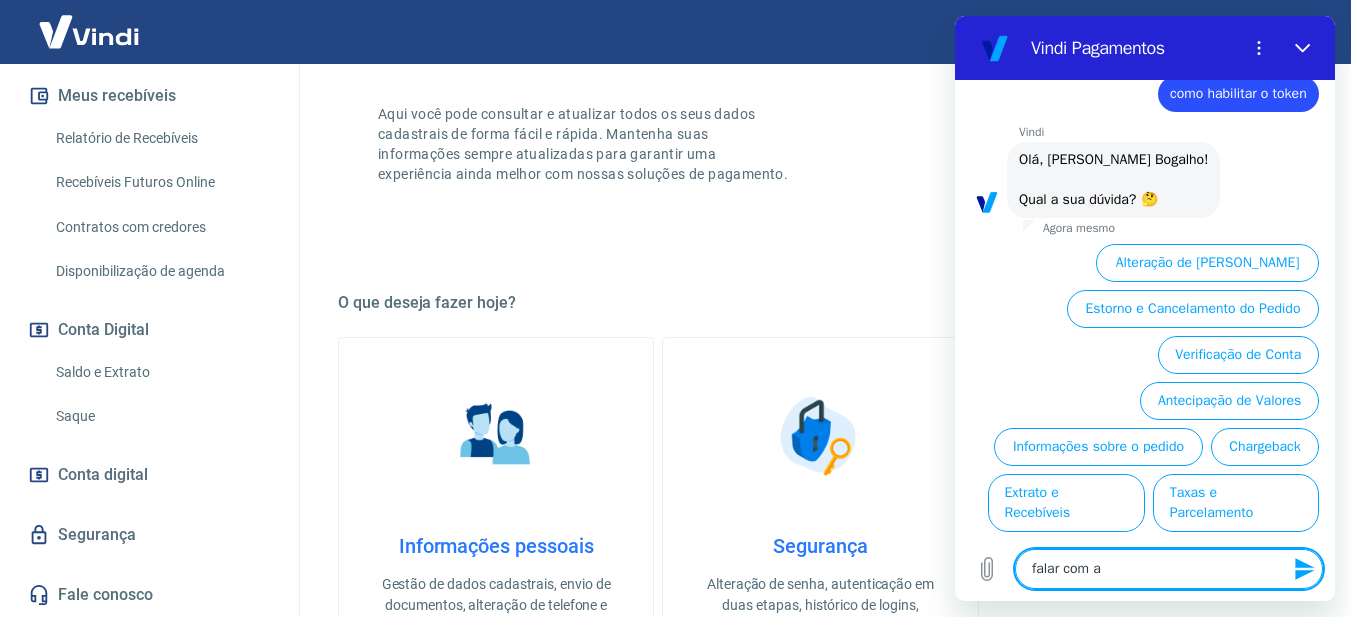 type on "falar com at" 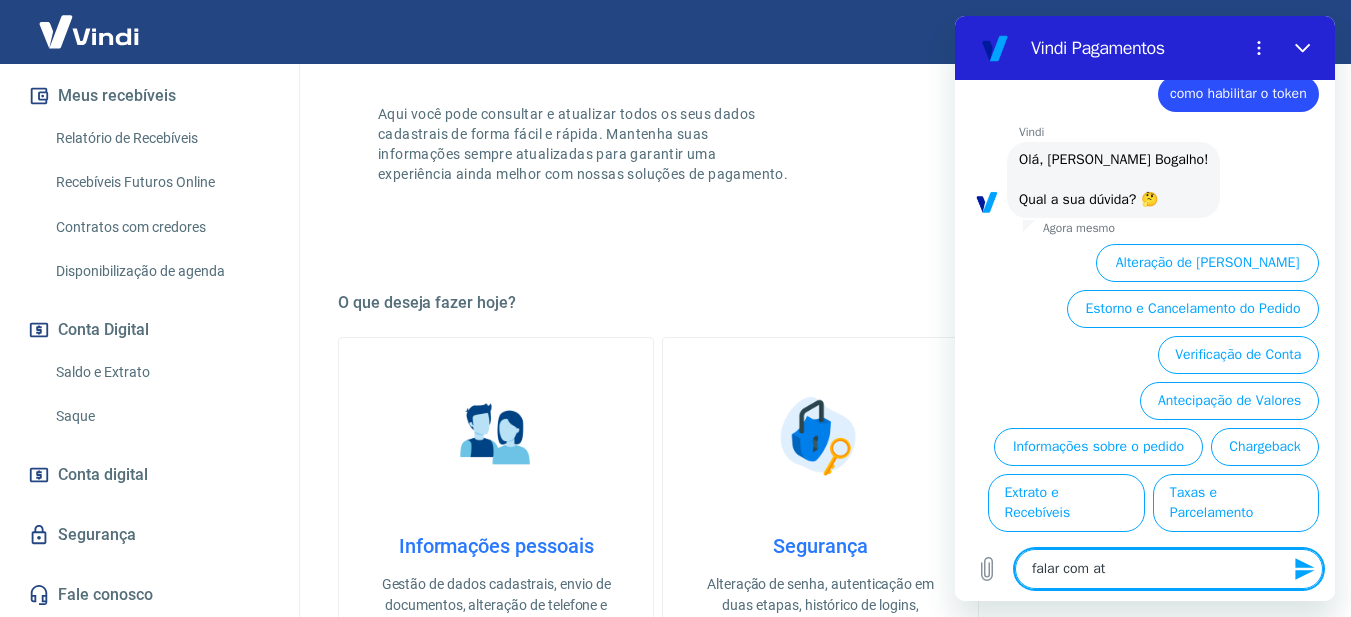 type on "falar com ate" 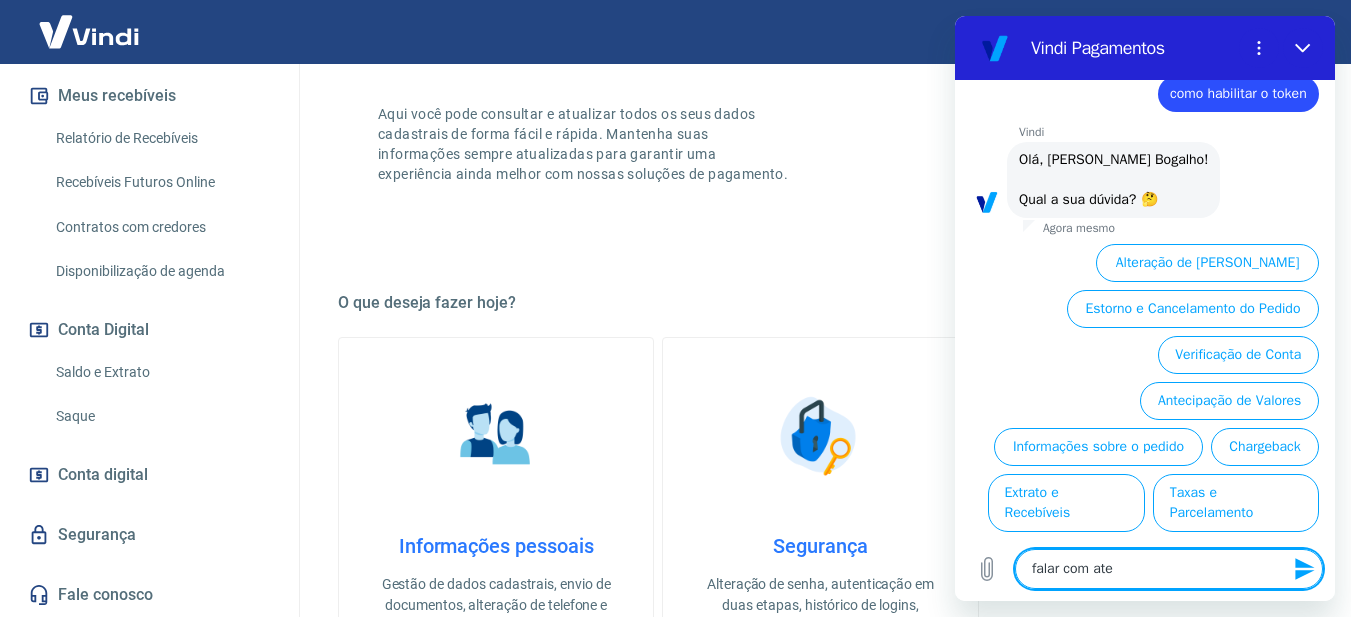 type on "falar com [GEOGRAPHIC_DATA]" 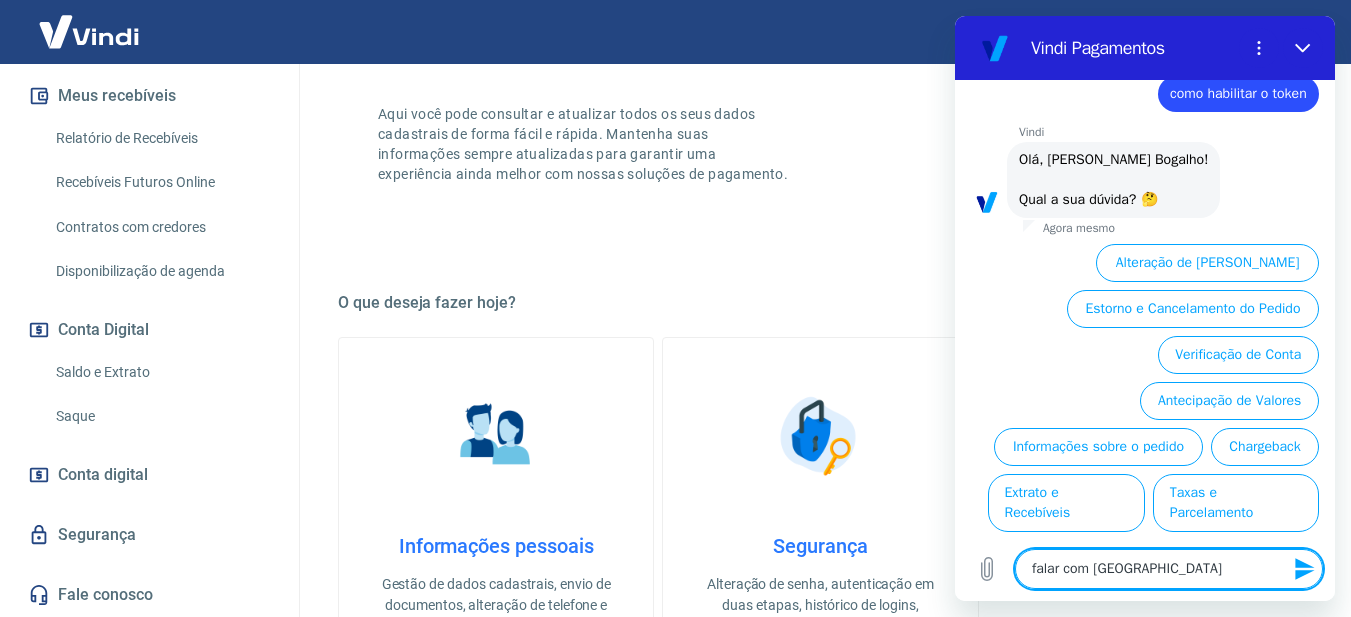 type on "falar com atend" 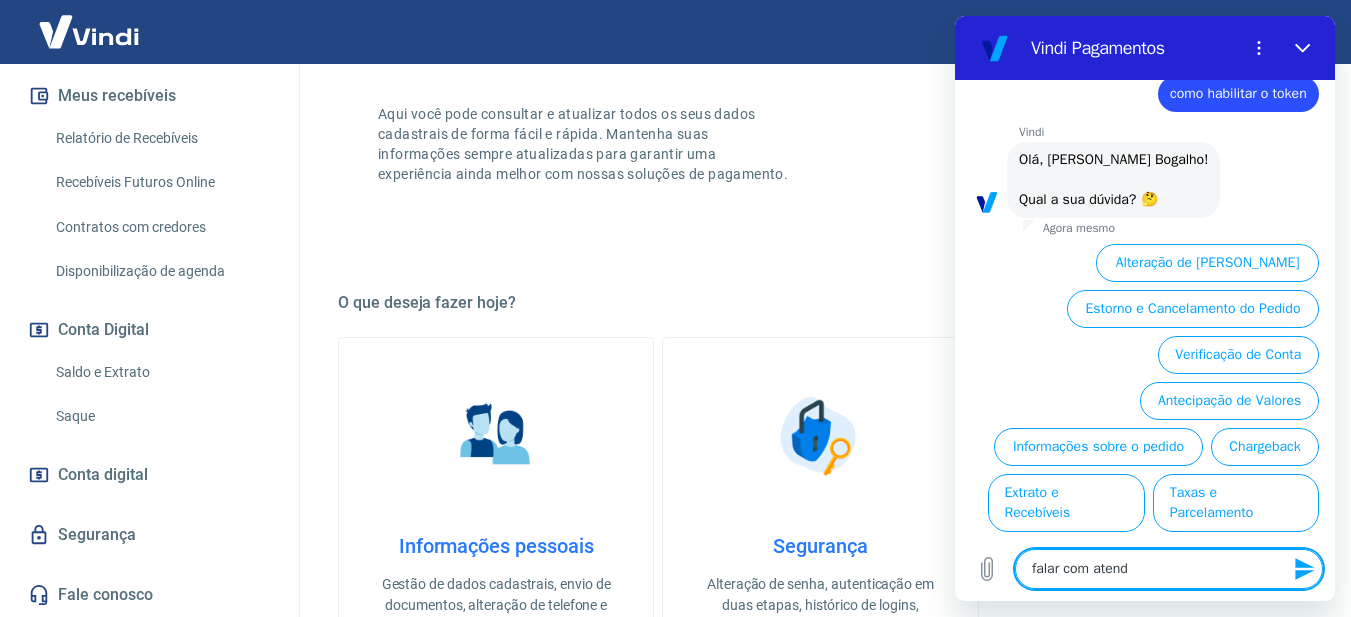 type on "falar com atende" 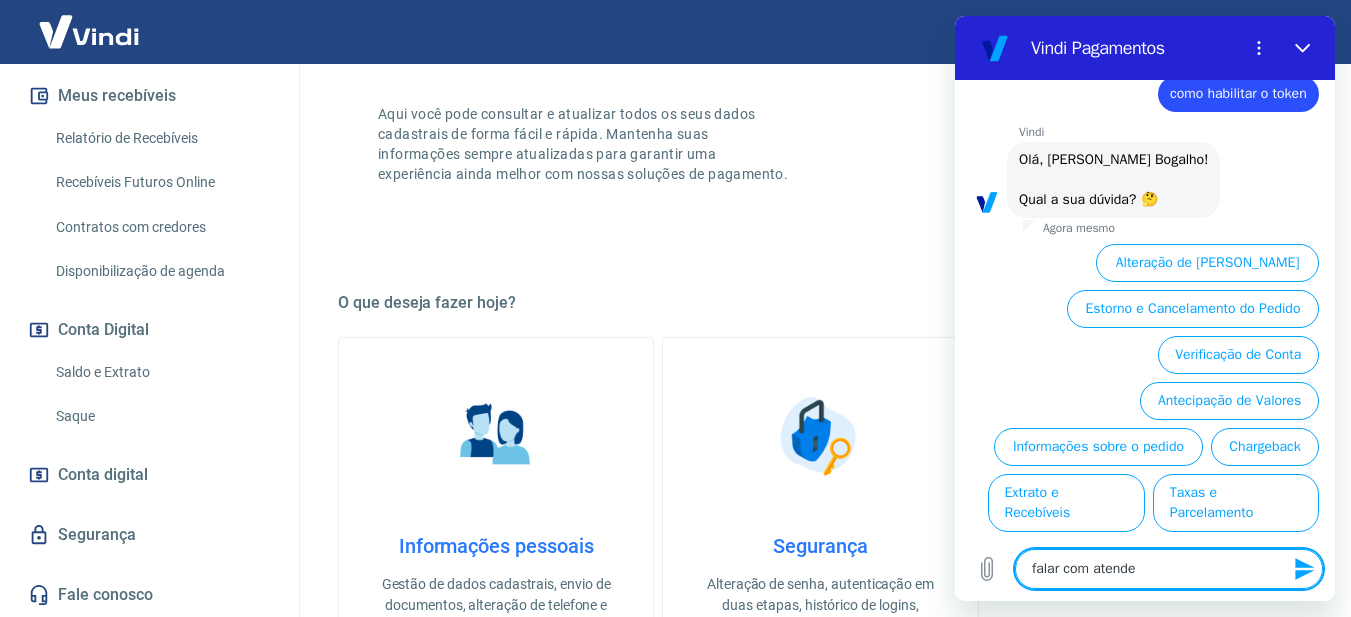 type on "falar com atenden" 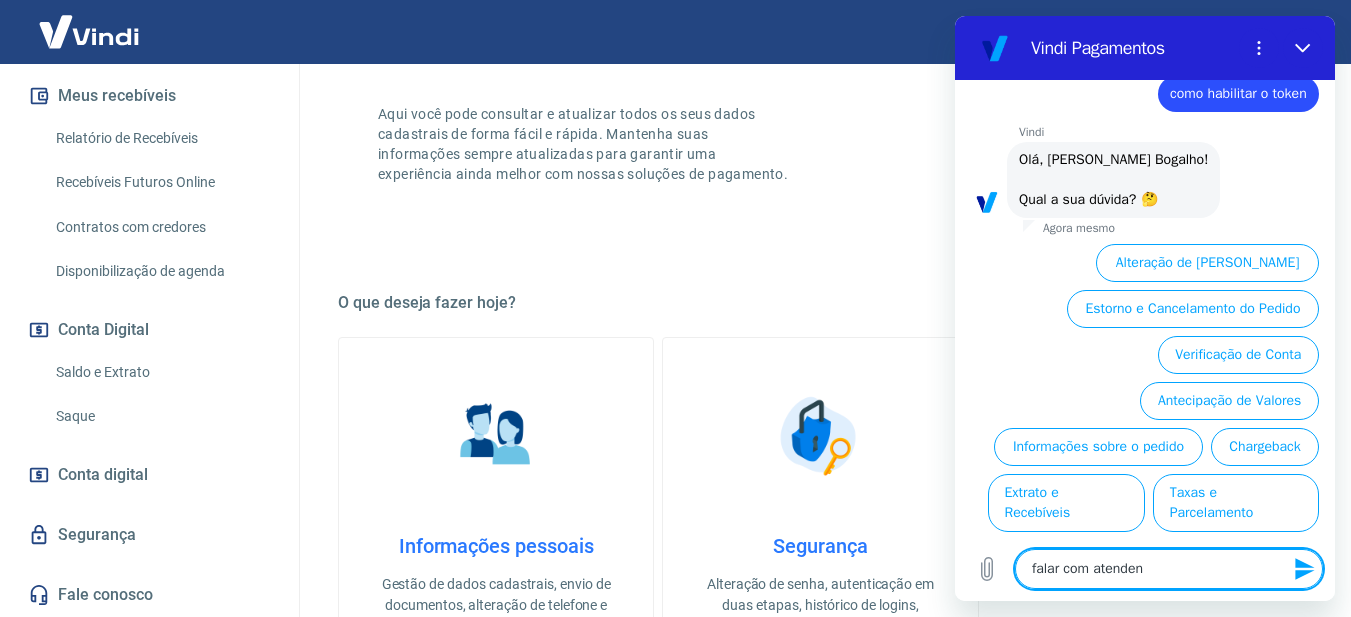 type on "falar com atendent" 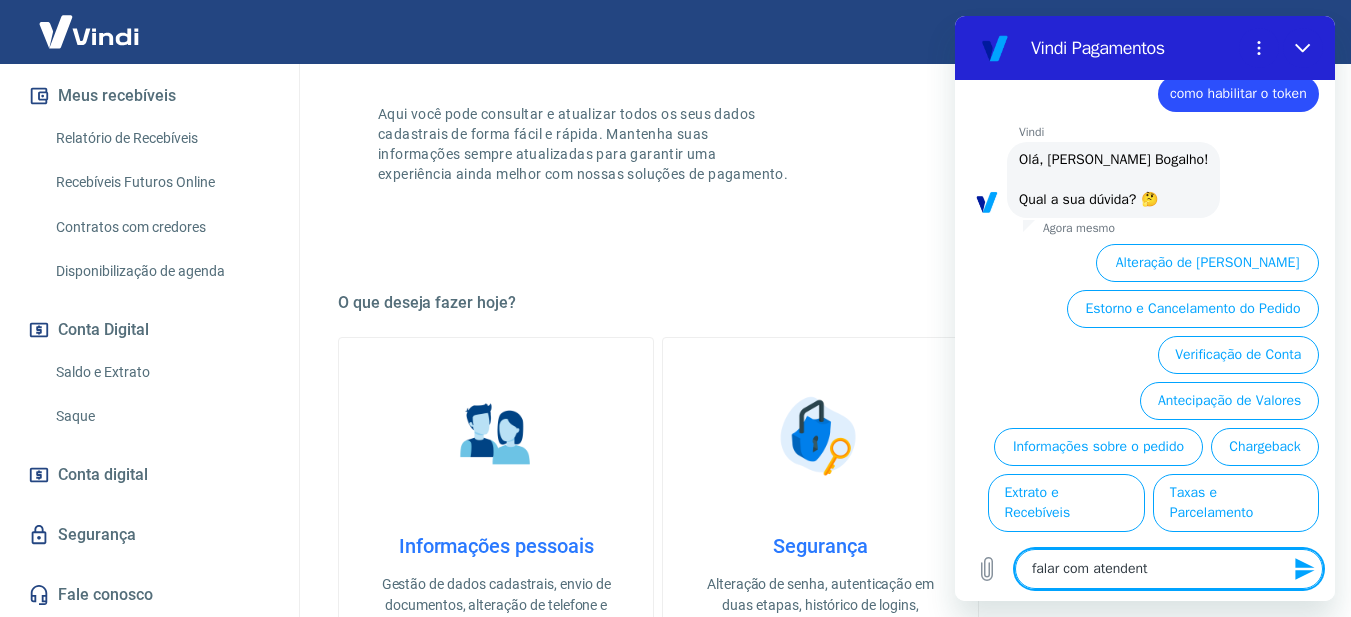 type on "falar com atendente" 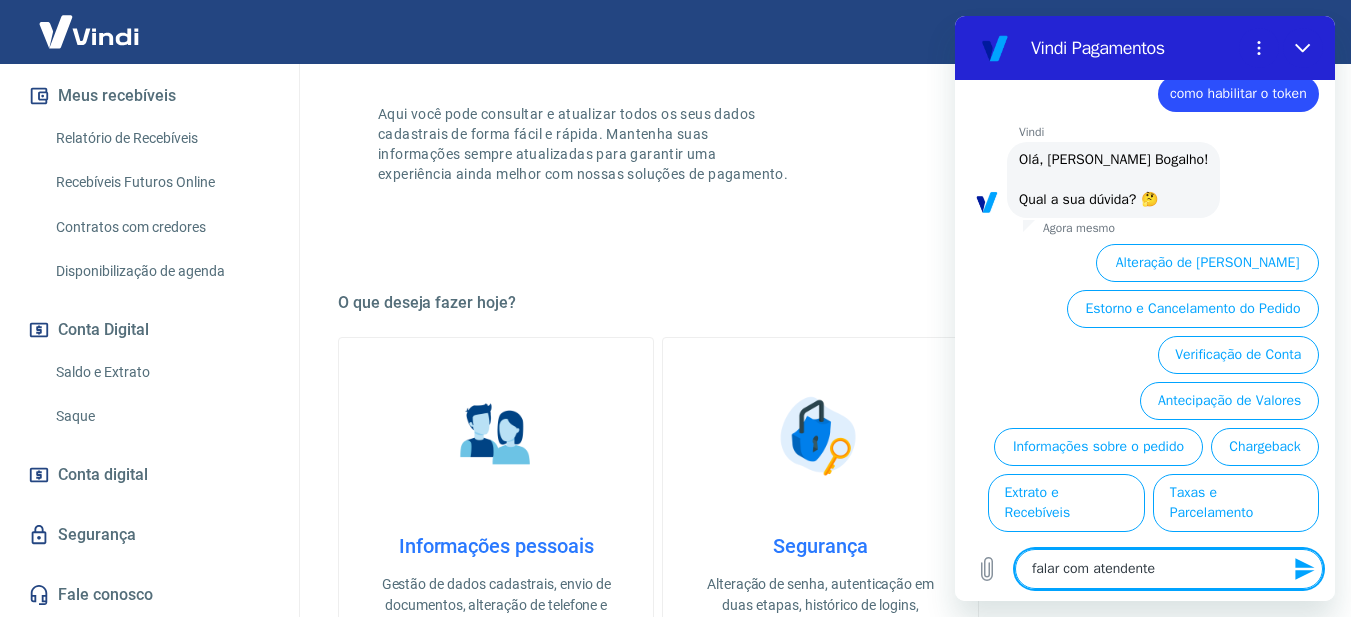 type on "x" 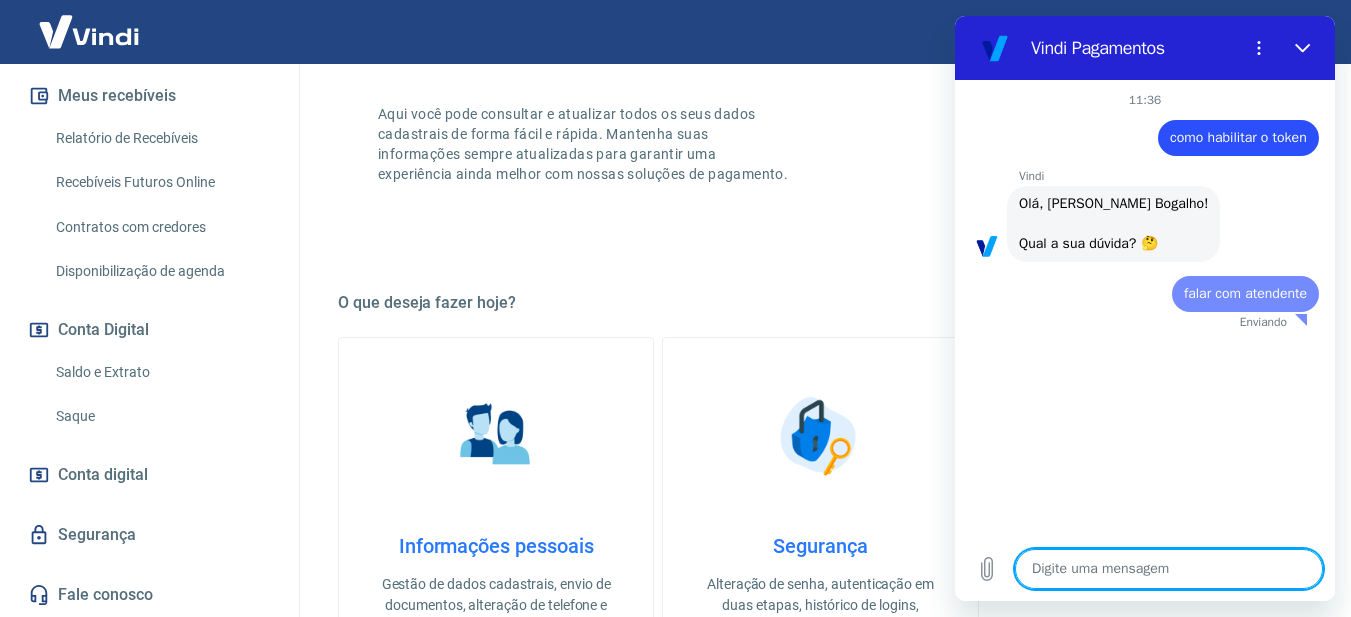scroll, scrollTop: 0, scrollLeft: 0, axis: both 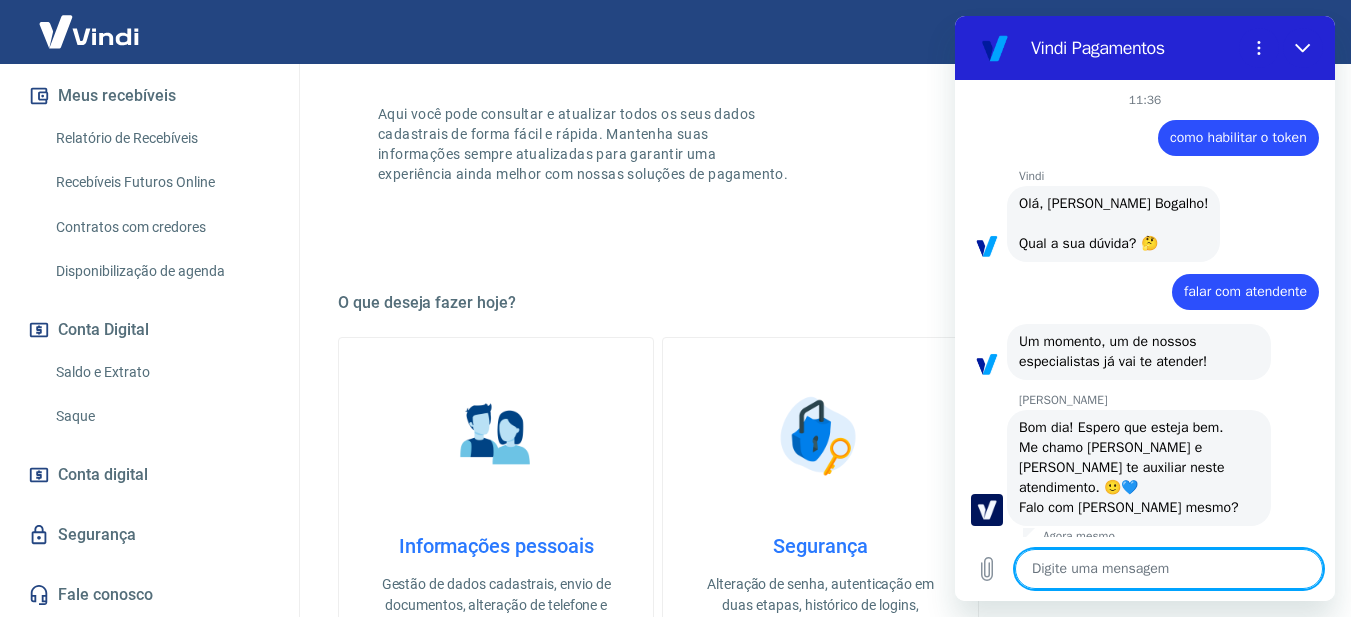 type on "x" 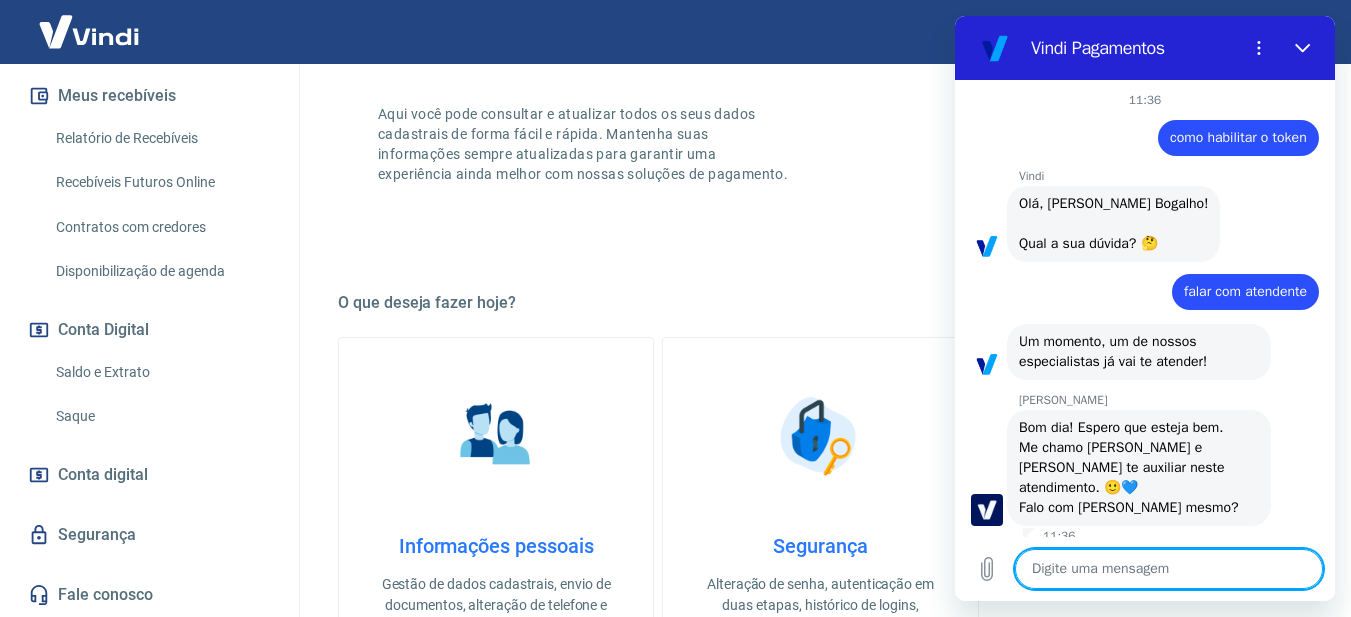click at bounding box center [1169, 569] 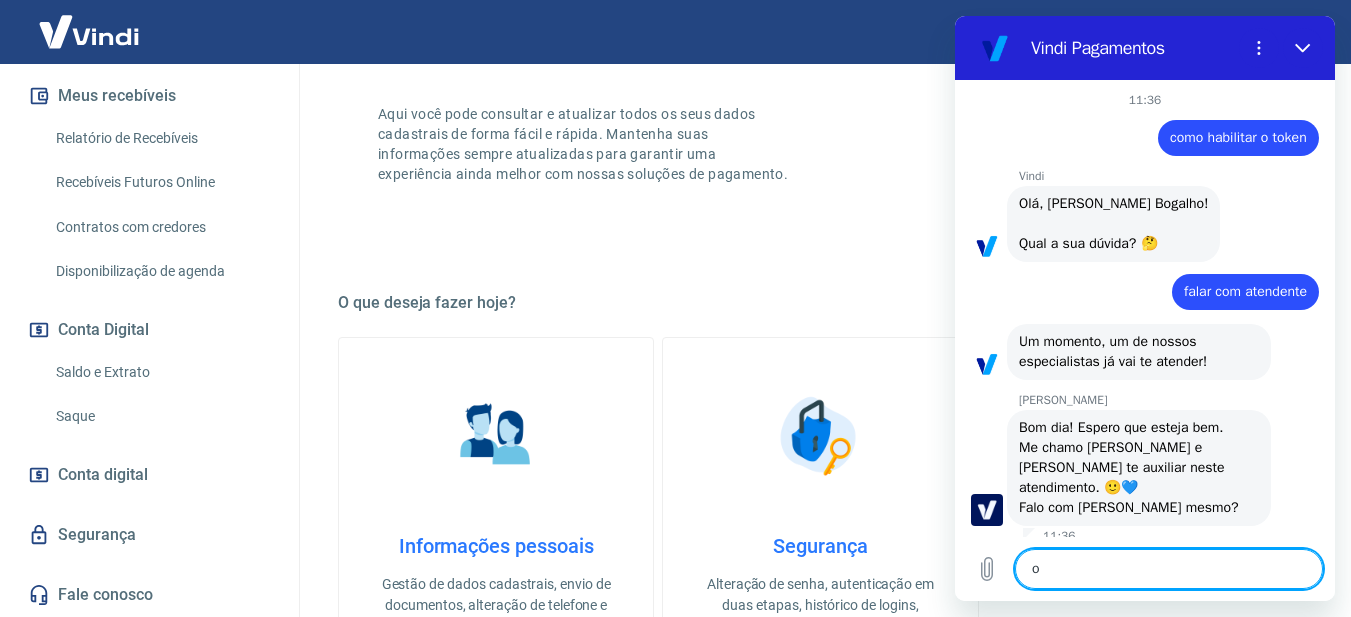 type on "oi" 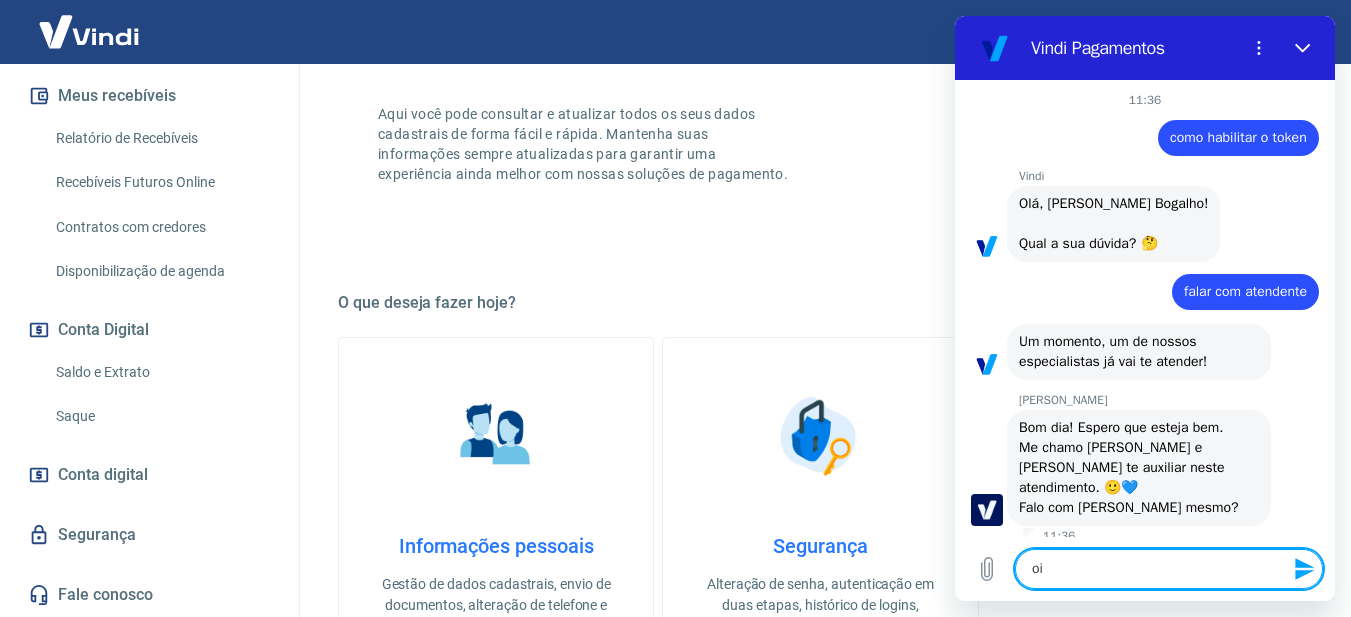 type on "oi" 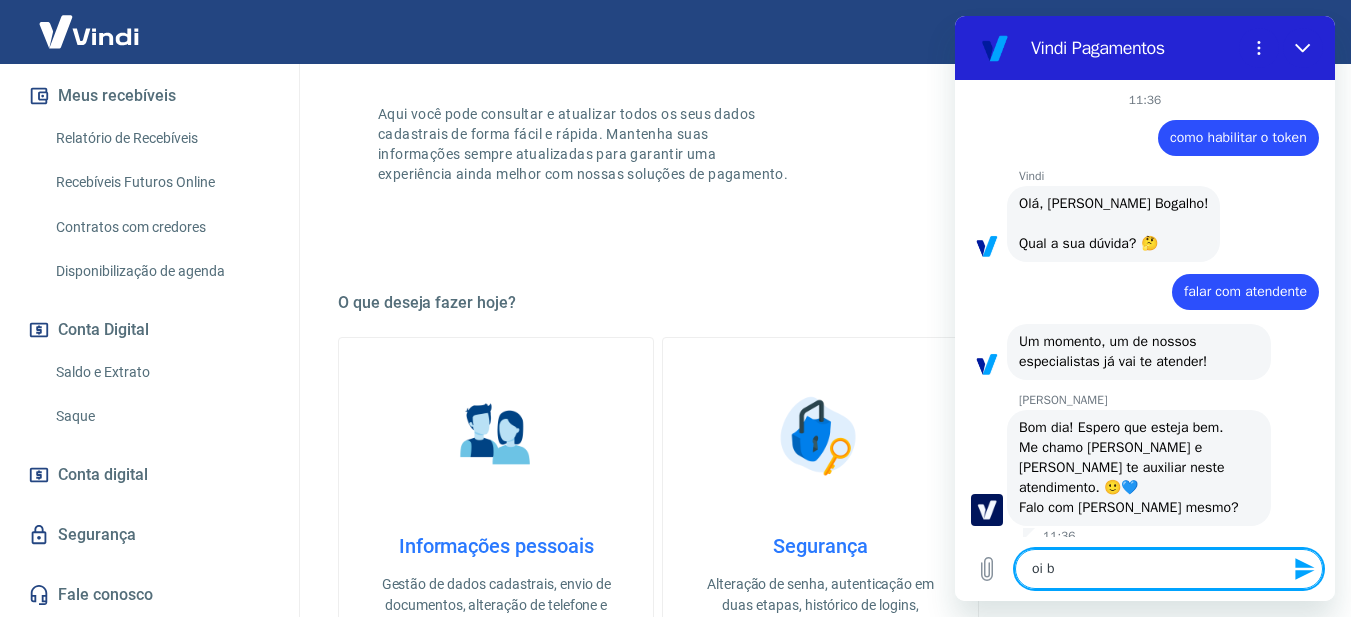 type on "oi bo" 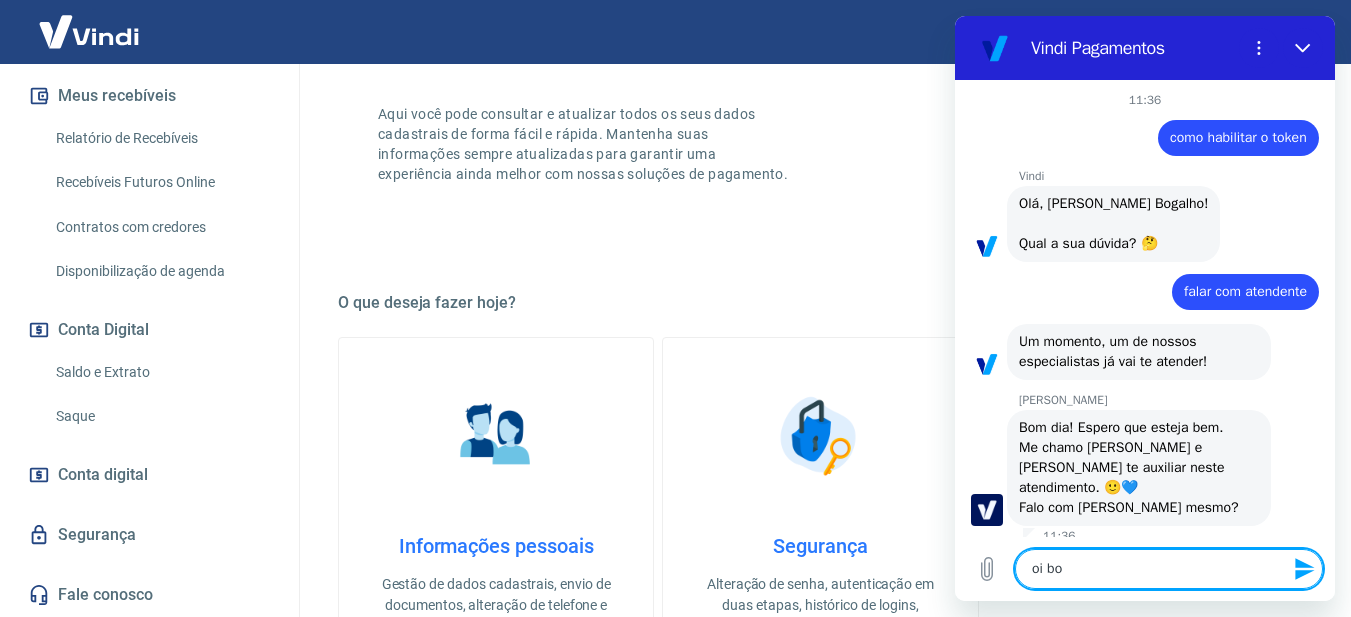 type on "oi bom" 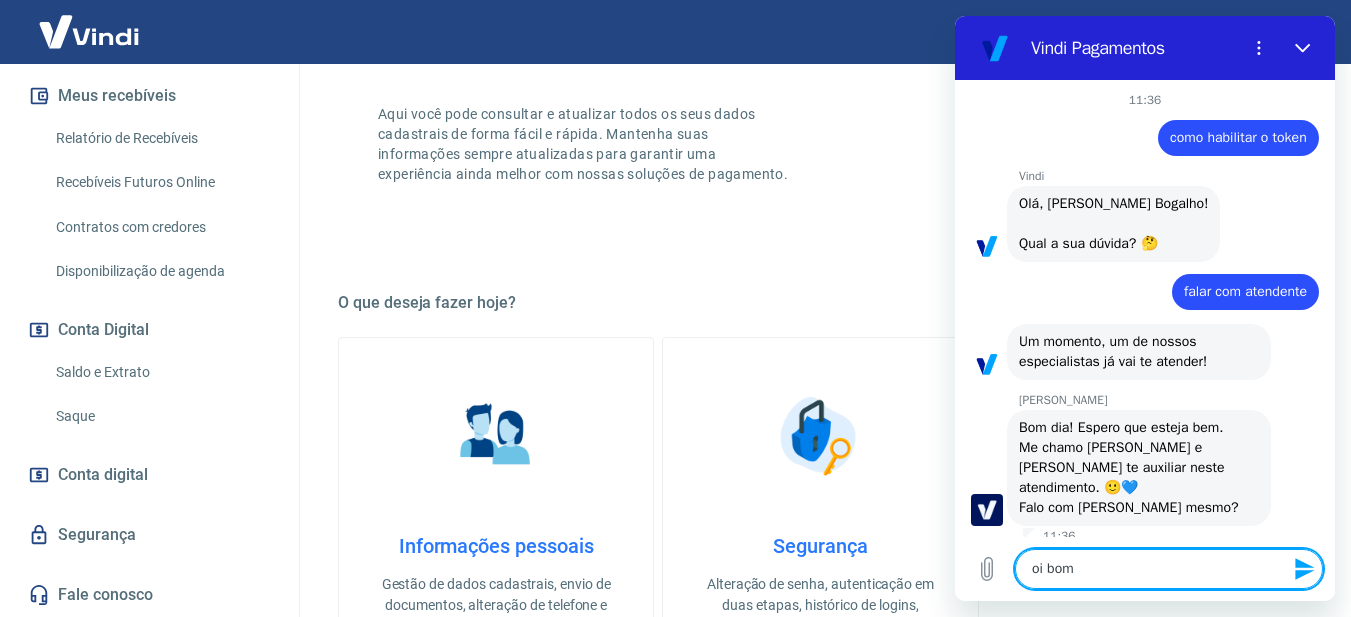 type on "oi bom" 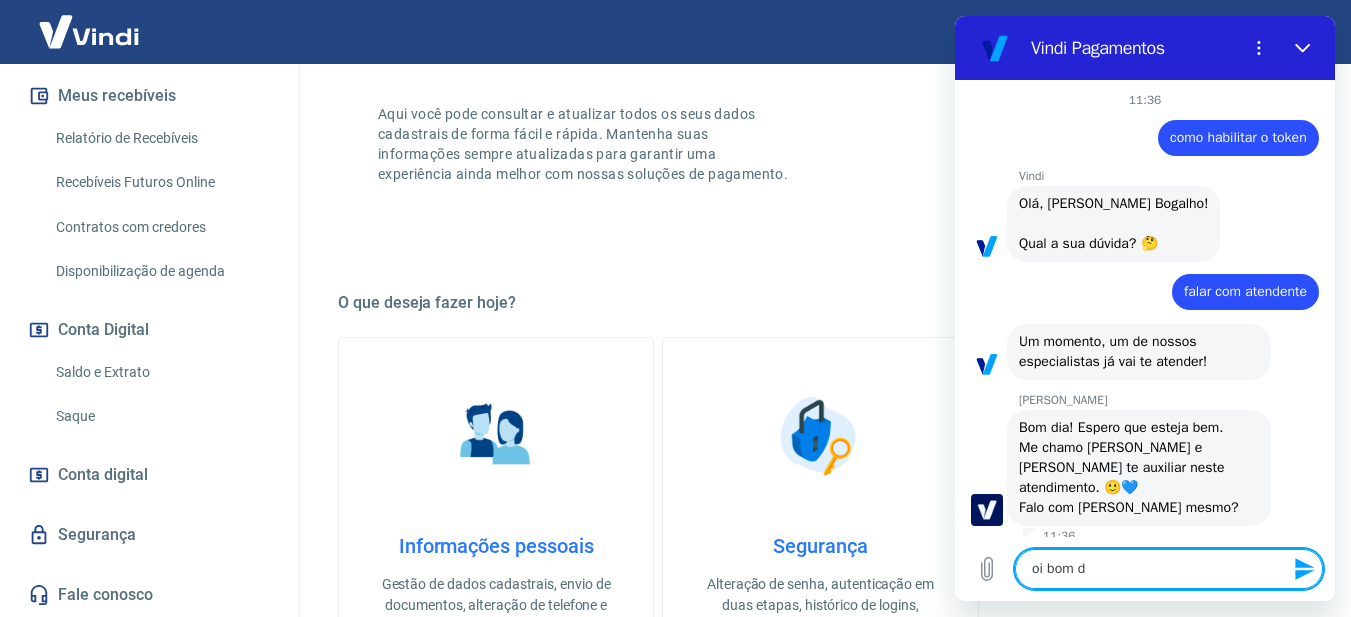 type on "oi bom di" 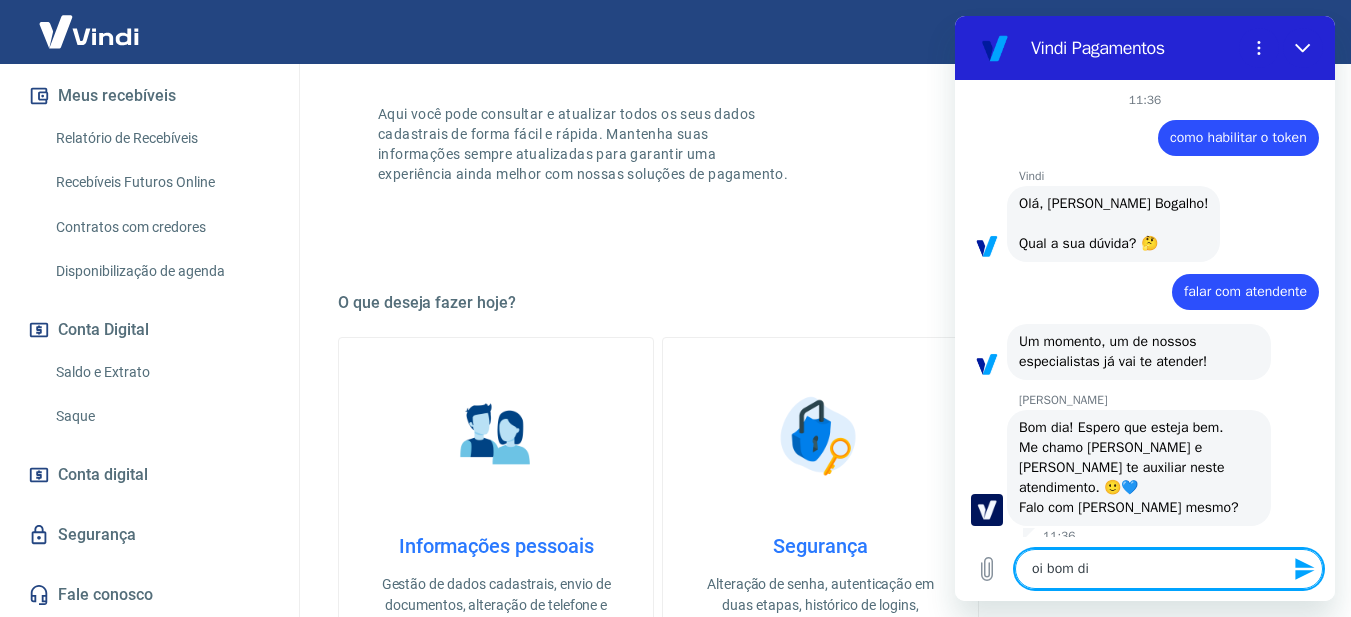 type on "x" 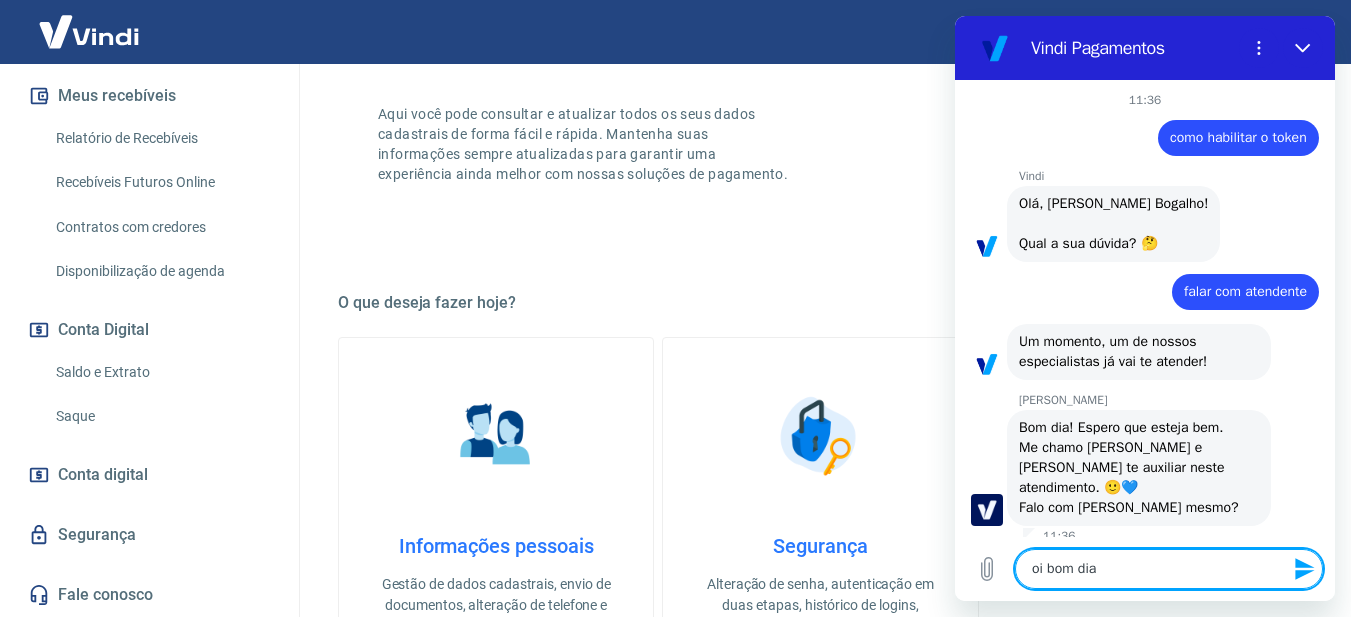 type on "oi bom dia" 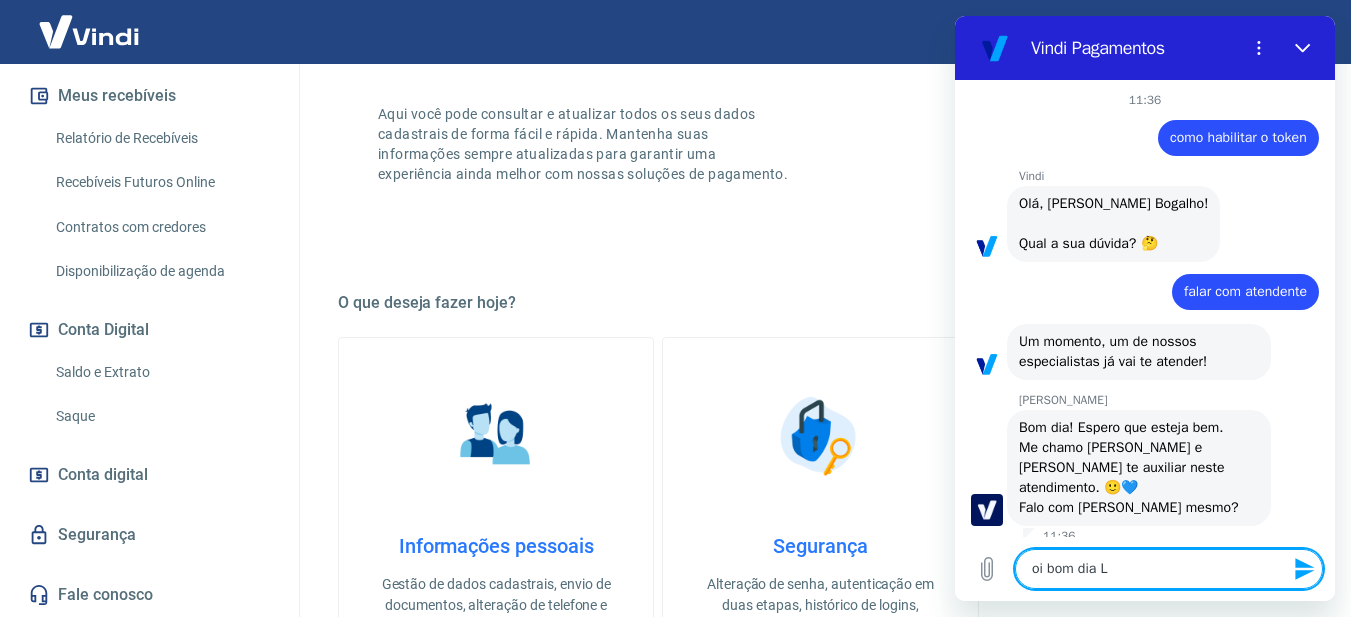 type on "oi bom dia La" 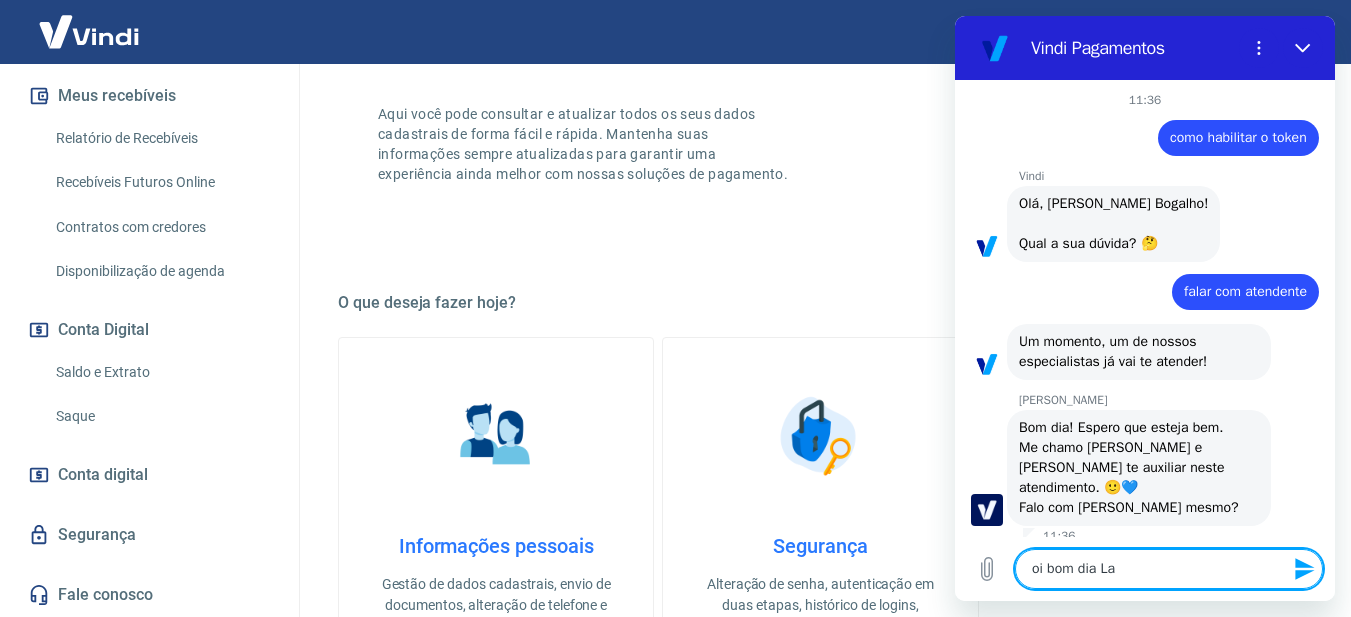 type on "oi bom dia Lau" 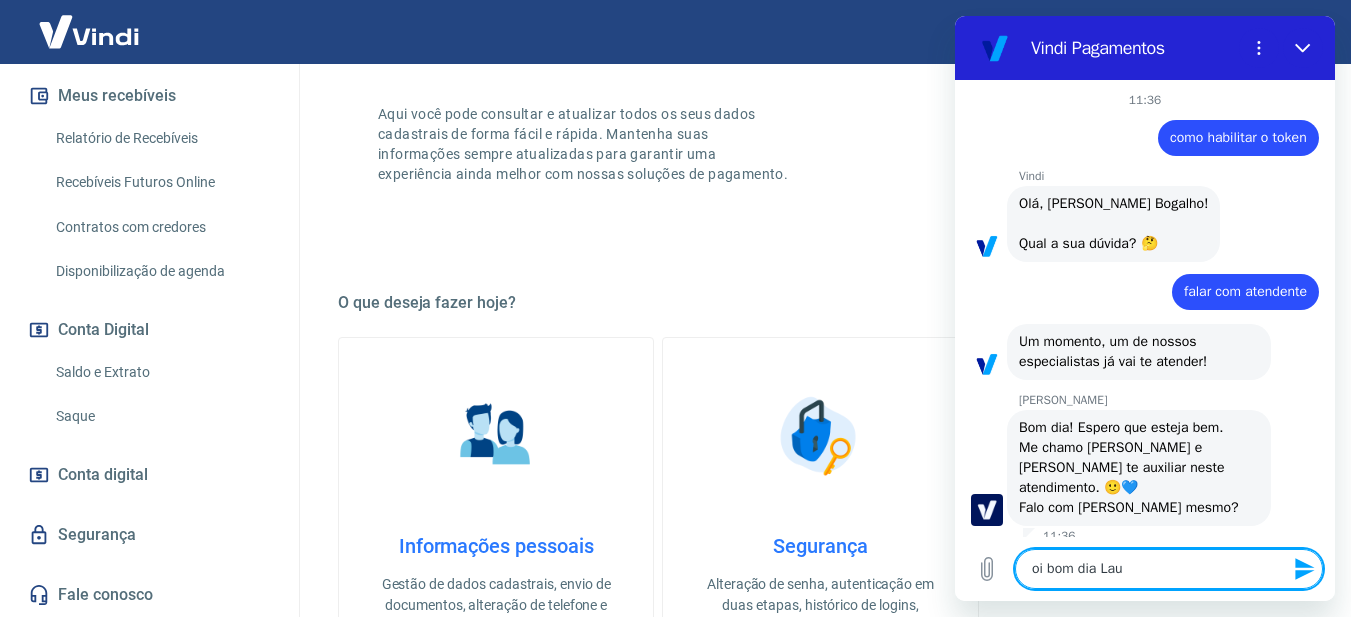 type on "oi bom dia Laur" 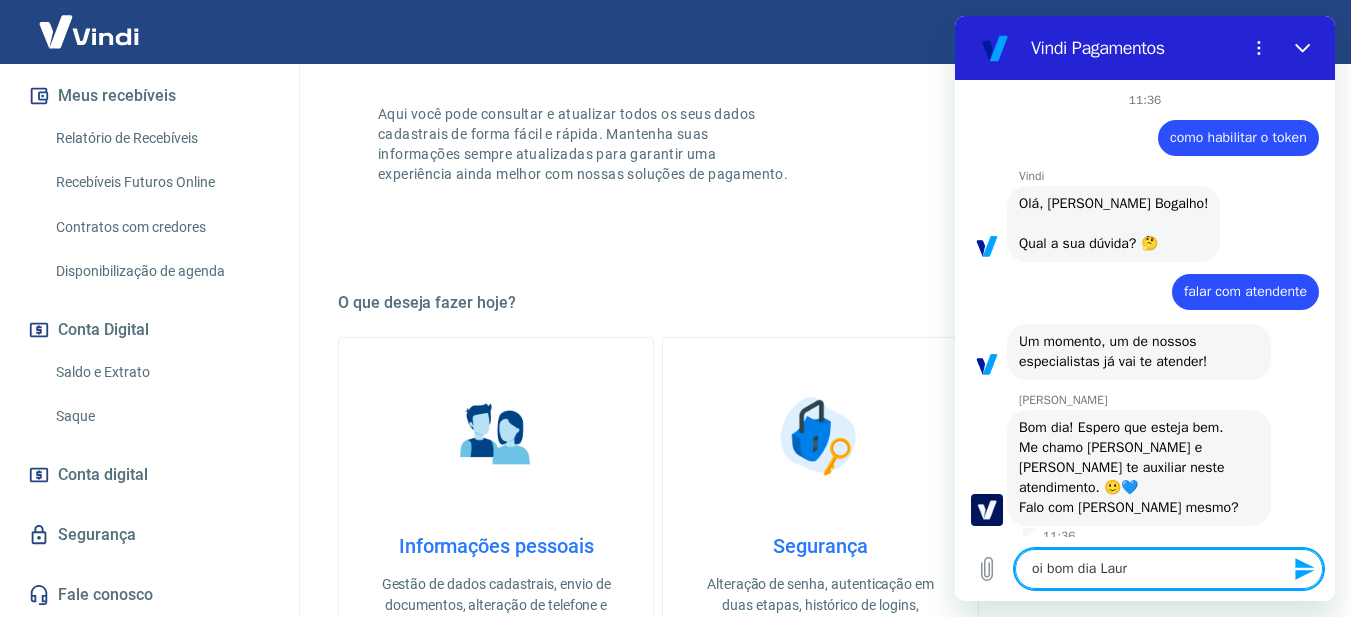 type on "oi bom dia [PERSON_NAME]" 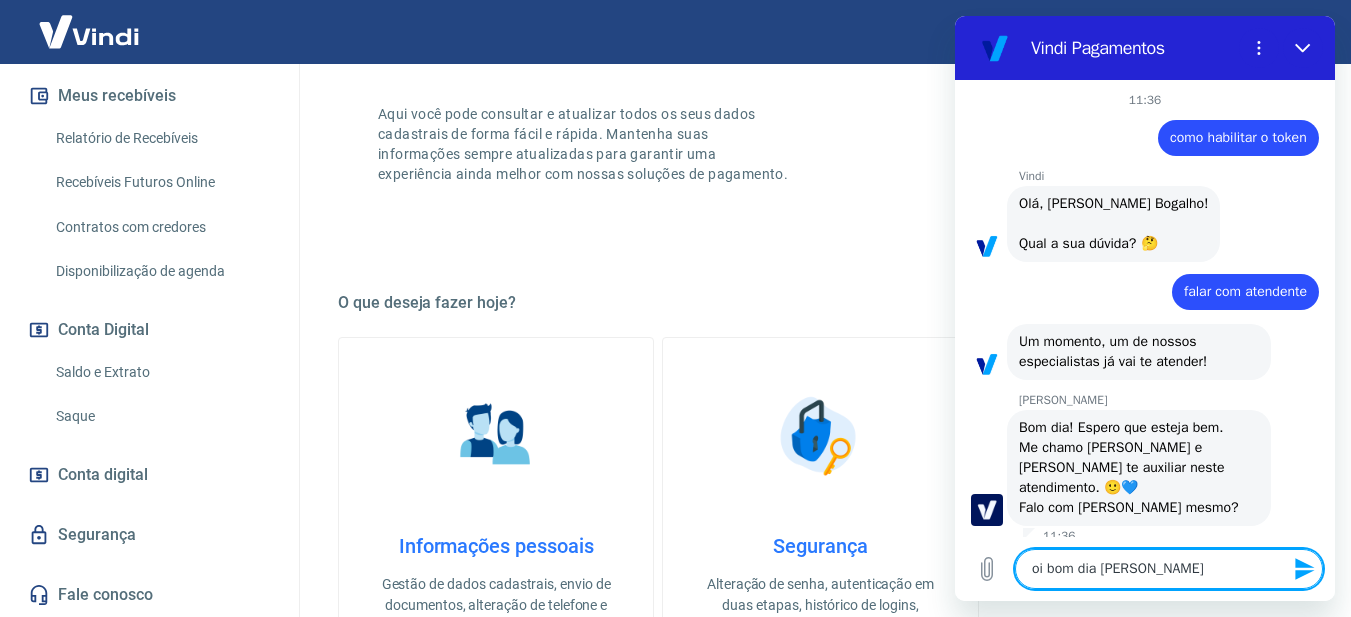 type on "oi bom dia [PERSON_NAME]," 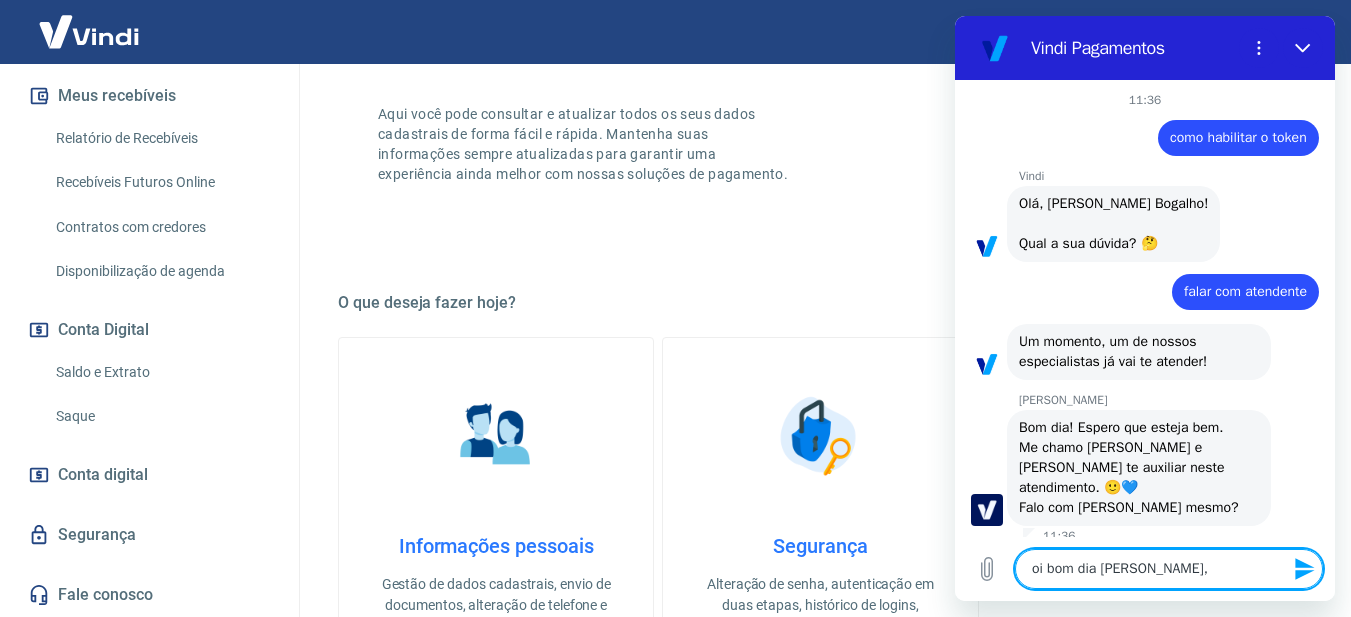 type on "oi bom dia [PERSON_NAME]," 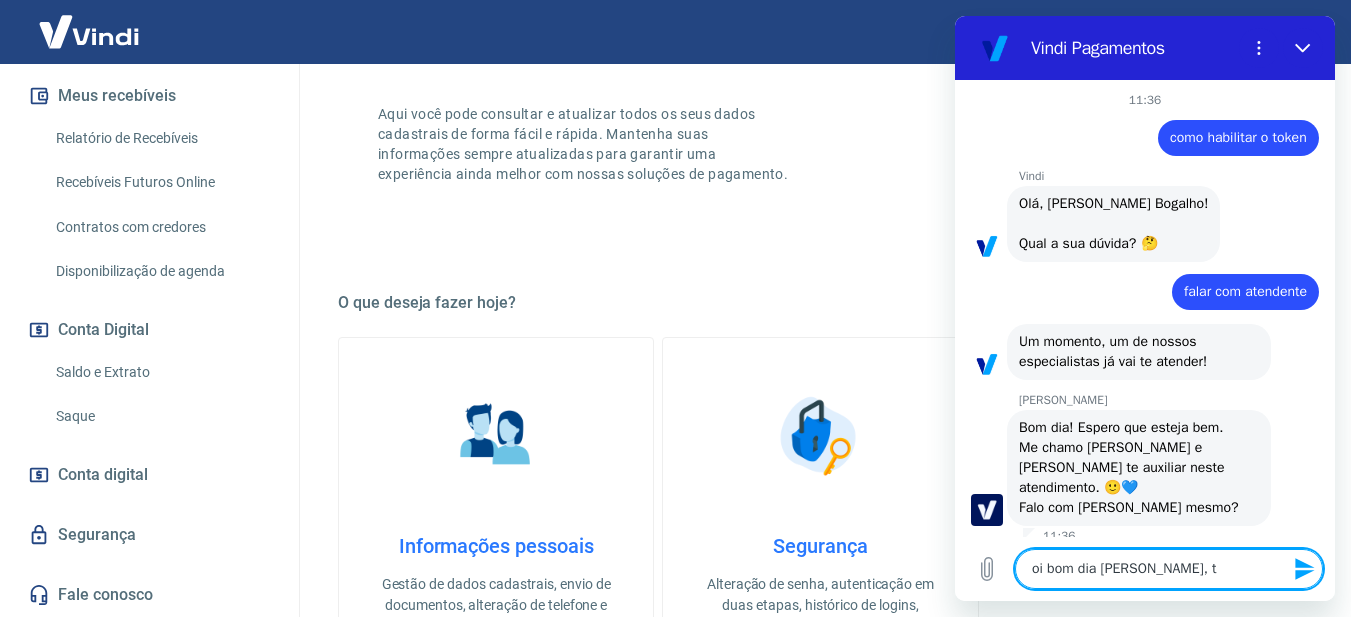 type on "oi bom dia [PERSON_NAME], tu" 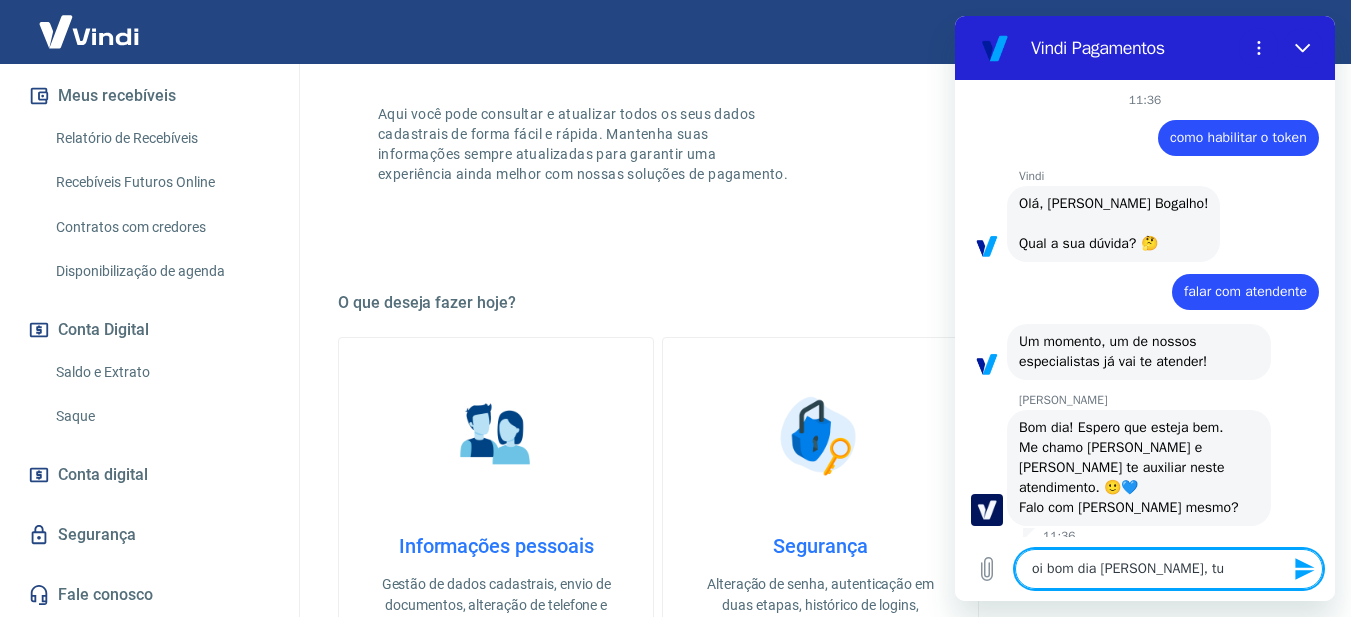 type on "oi bom dia [PERSON_NAME], tud" 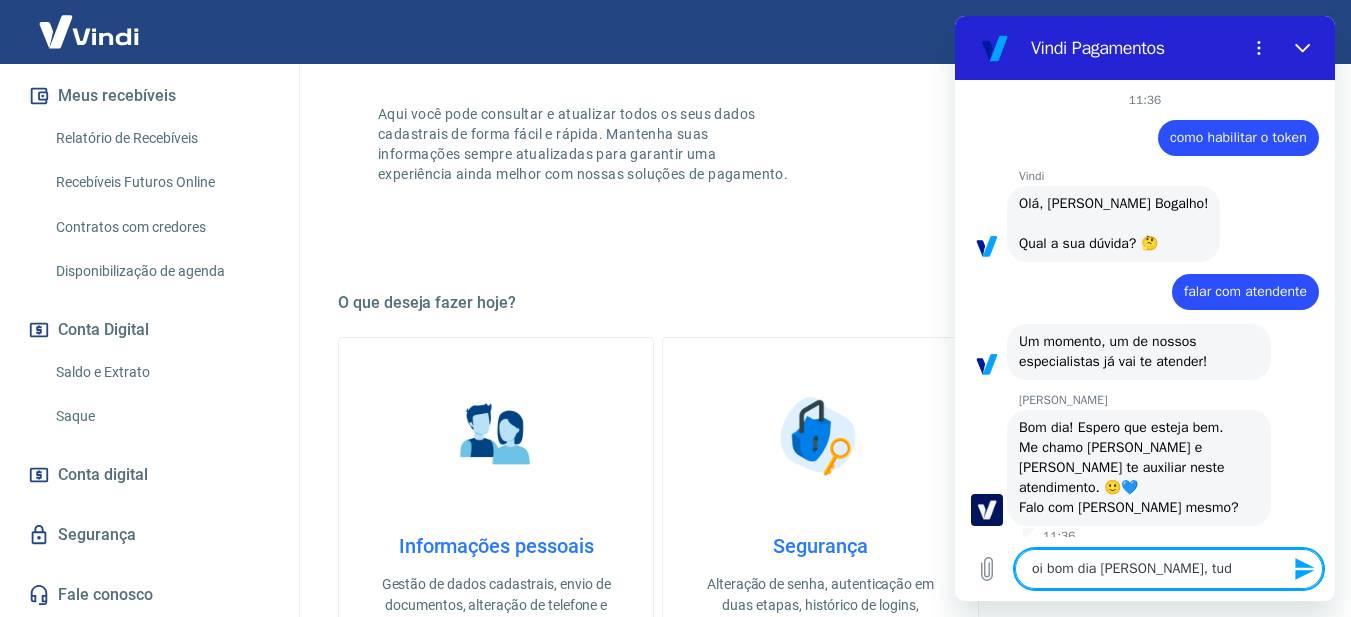 type on "oi bom dia [PERSON_NAME], tudo" 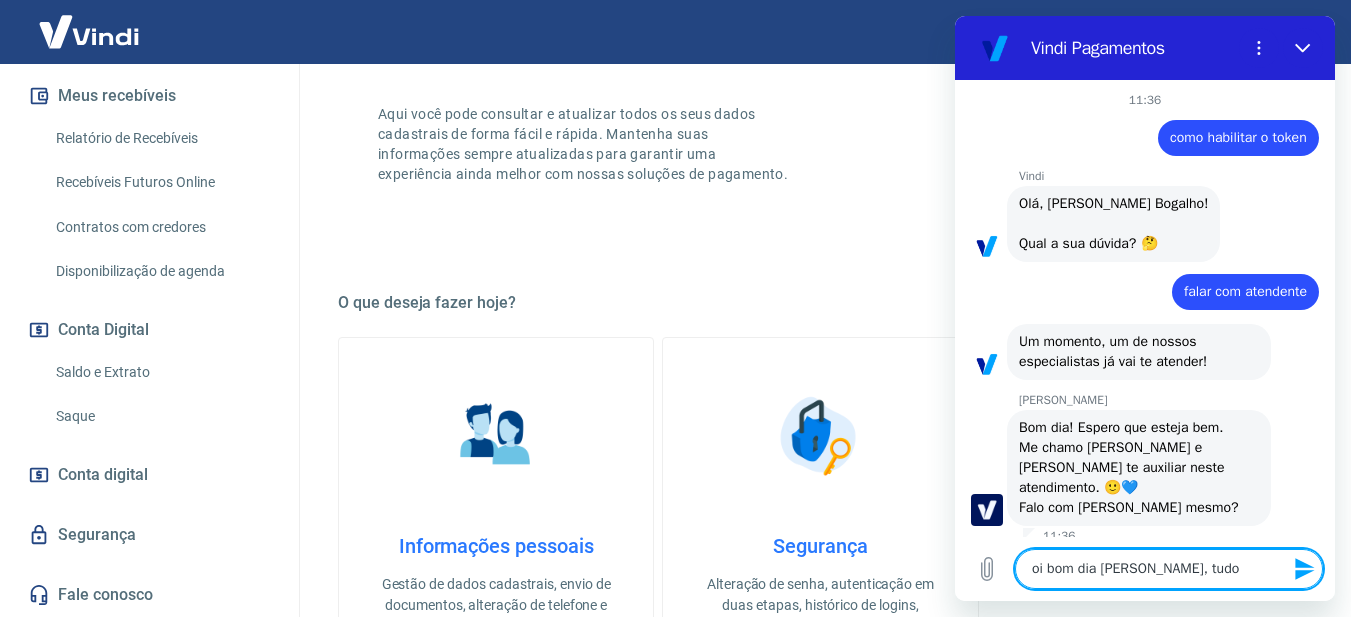 type on "oi bom dia [PERSON_NAME], tudo" 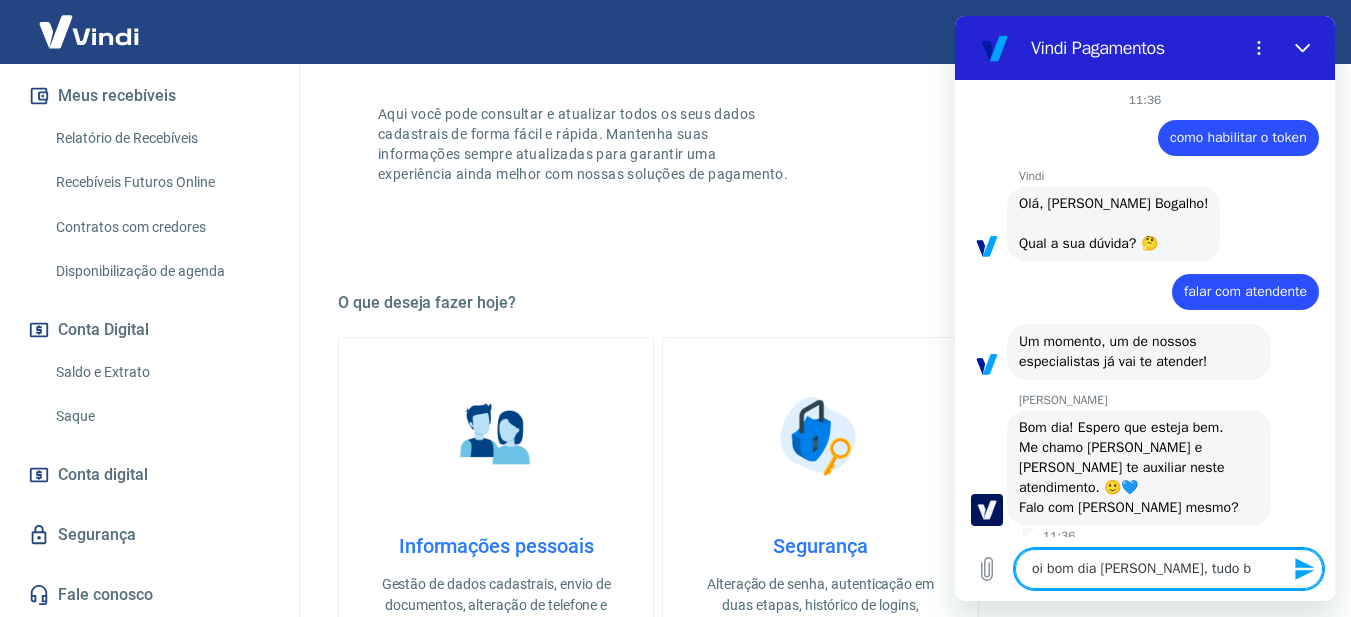 type on "x" 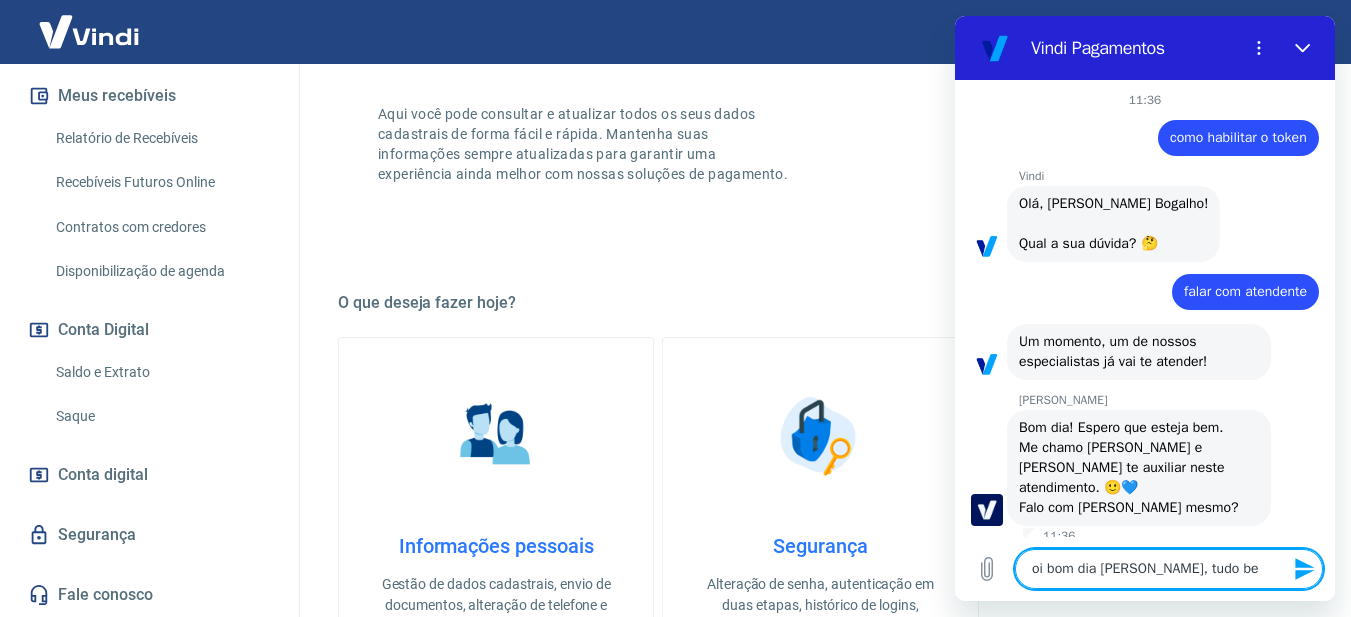 type on "oi bom dia [PERSON_NAME], tudo bem" 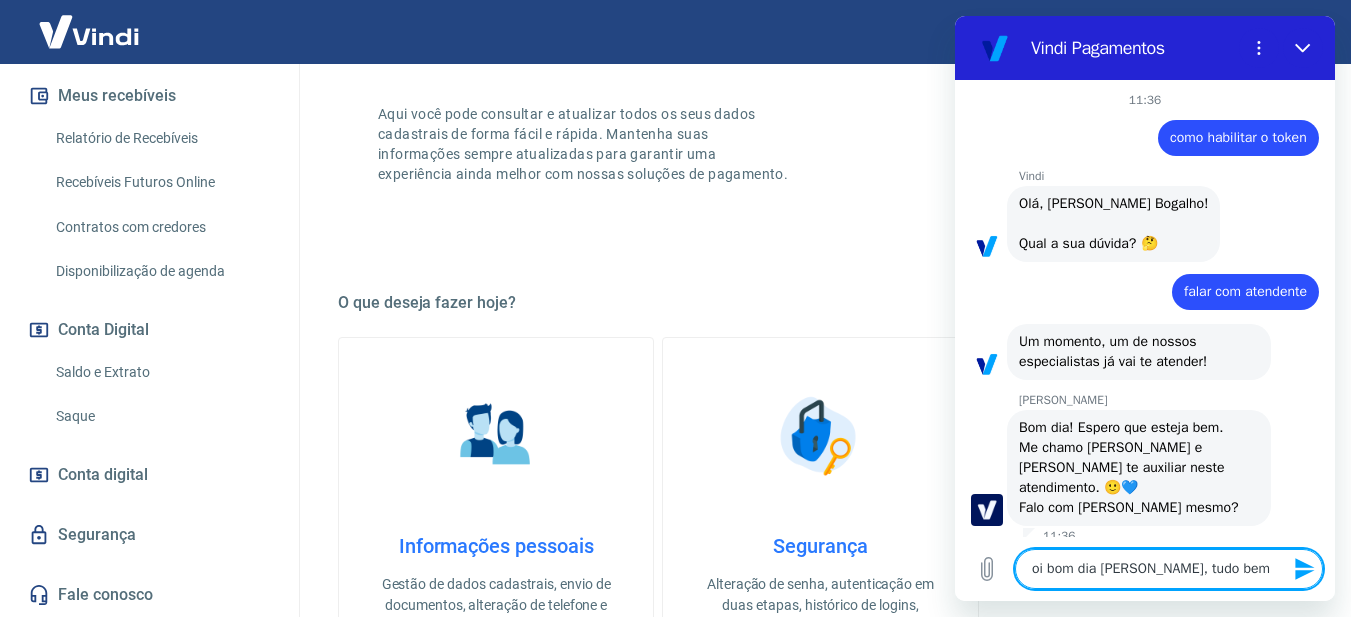 type on "x" 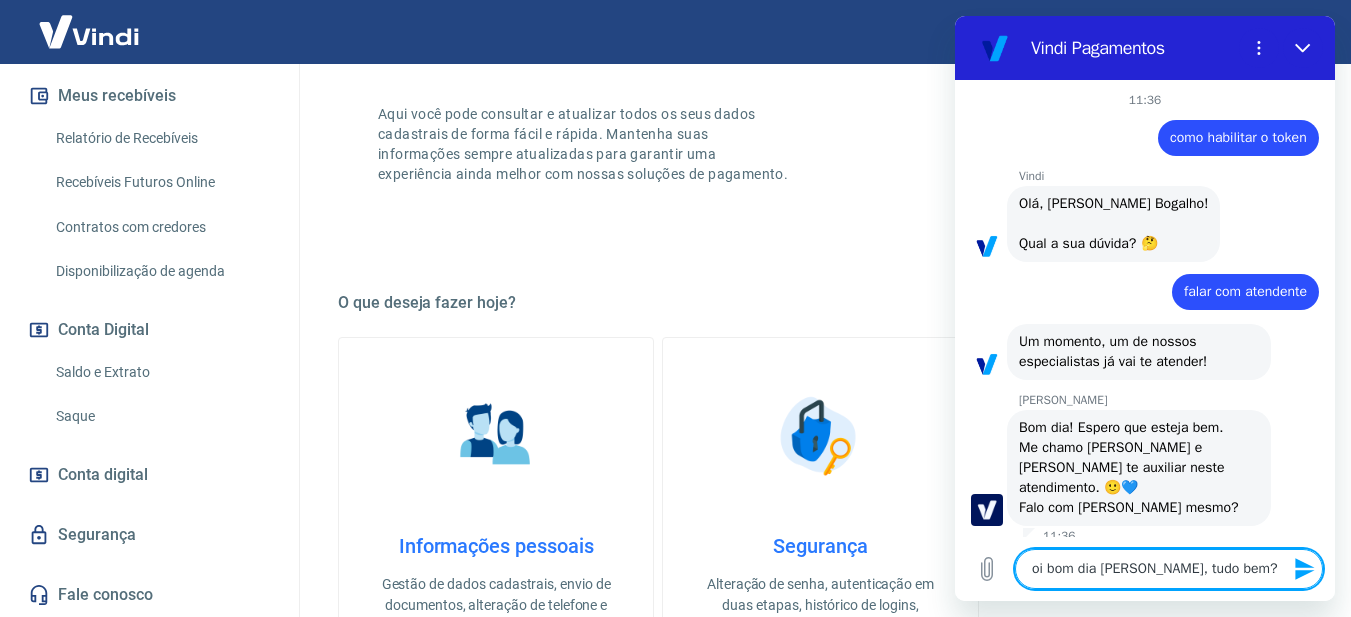 type on "oi bom dia [PERSON_NAME], tudo bem?" 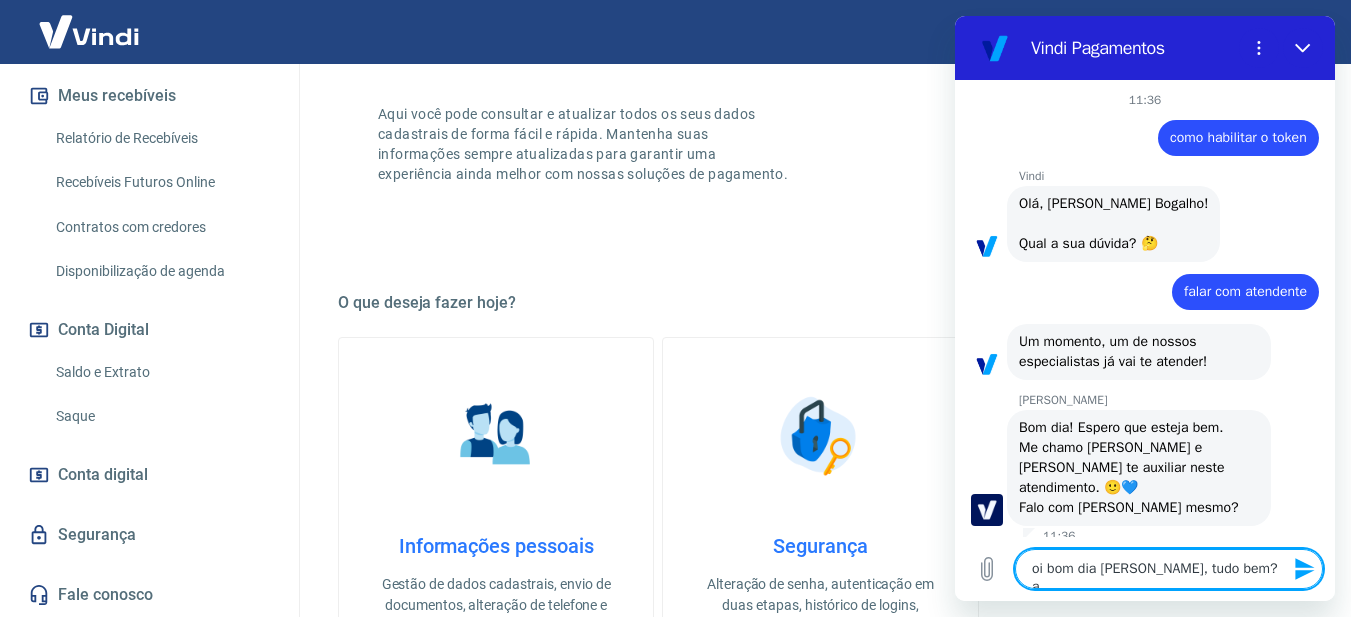 type on "oi bom dia [PERSON_NAME], tudo bem? ac" 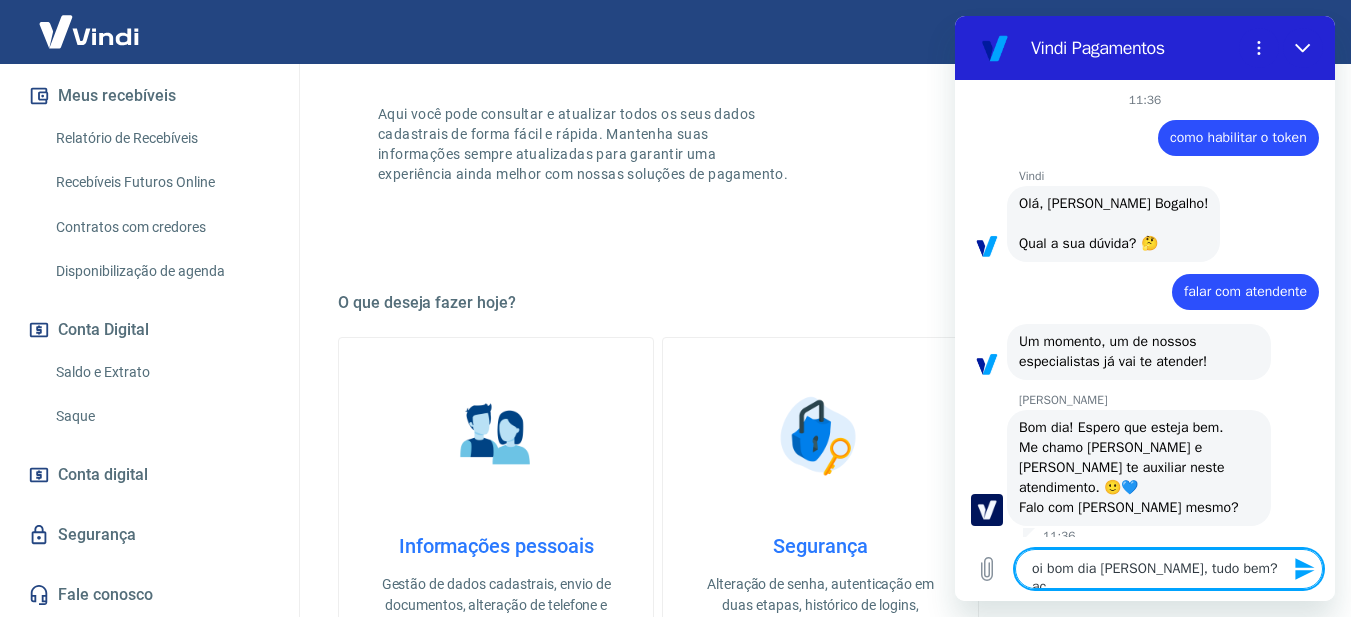 type on "oi bom dia [PERSON_NAME], tudo bem? aca" 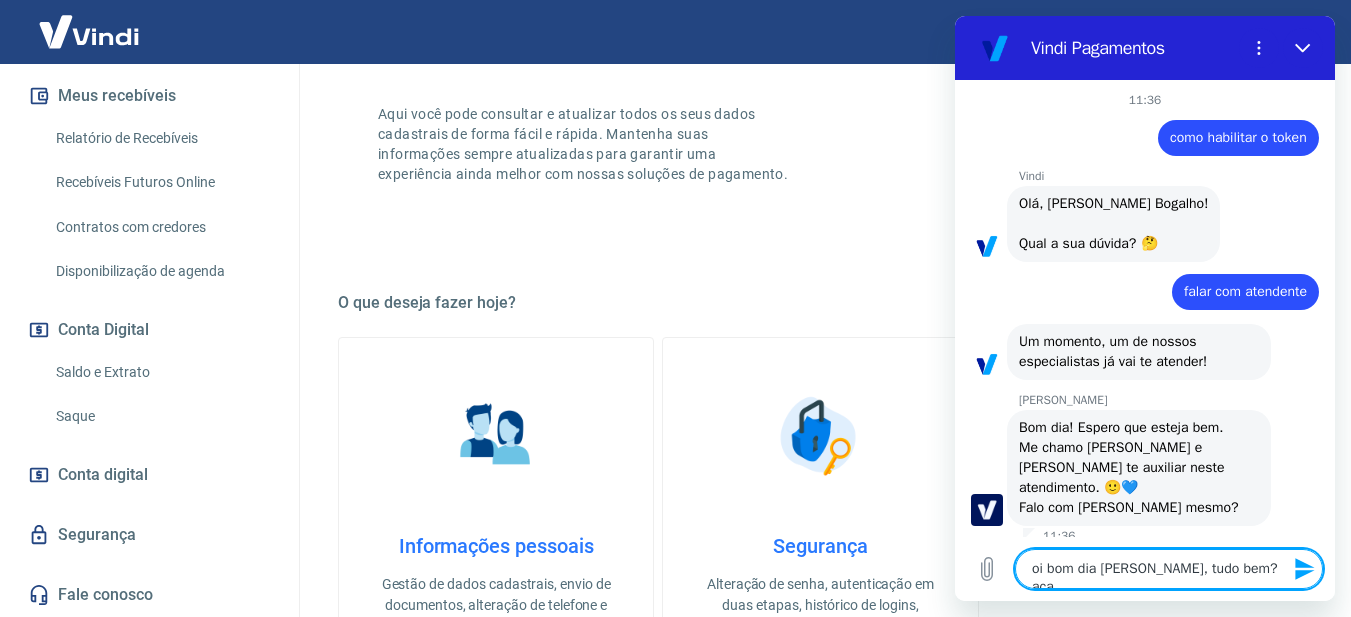 type on "oi bom dia [PERSON_NAME], tudo bem? acab" 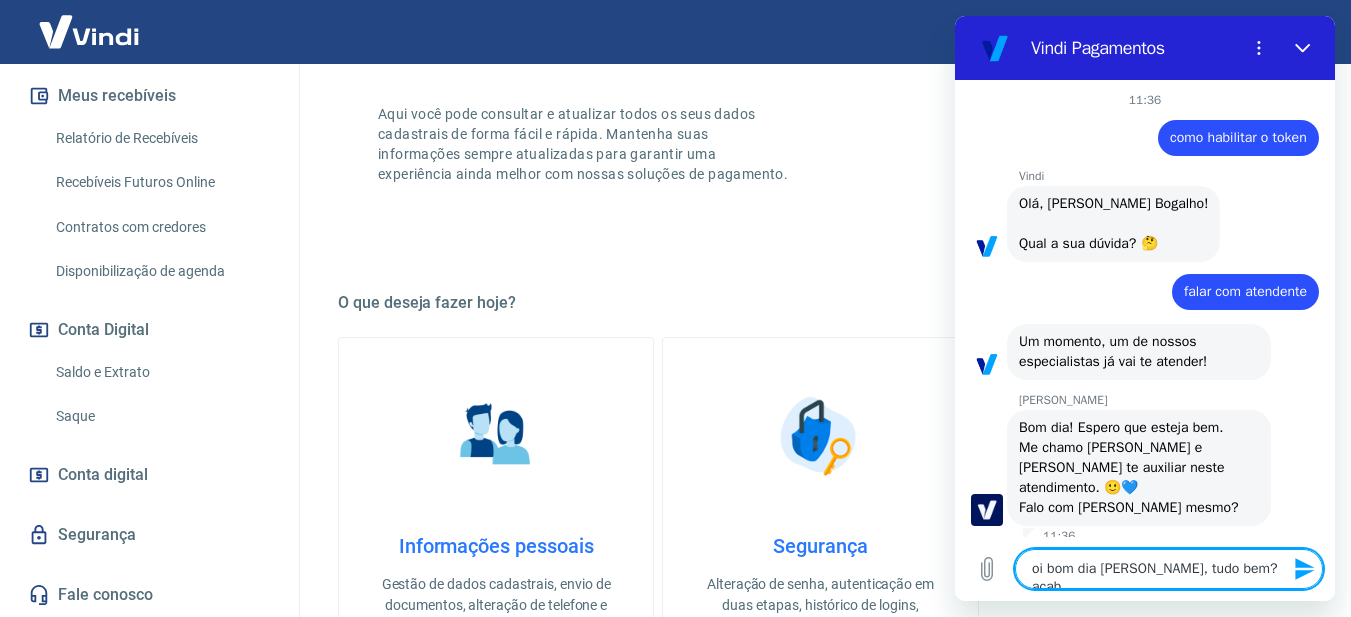 type on "oi bom dia [PERSON_NAME], tudo bem? acabe" 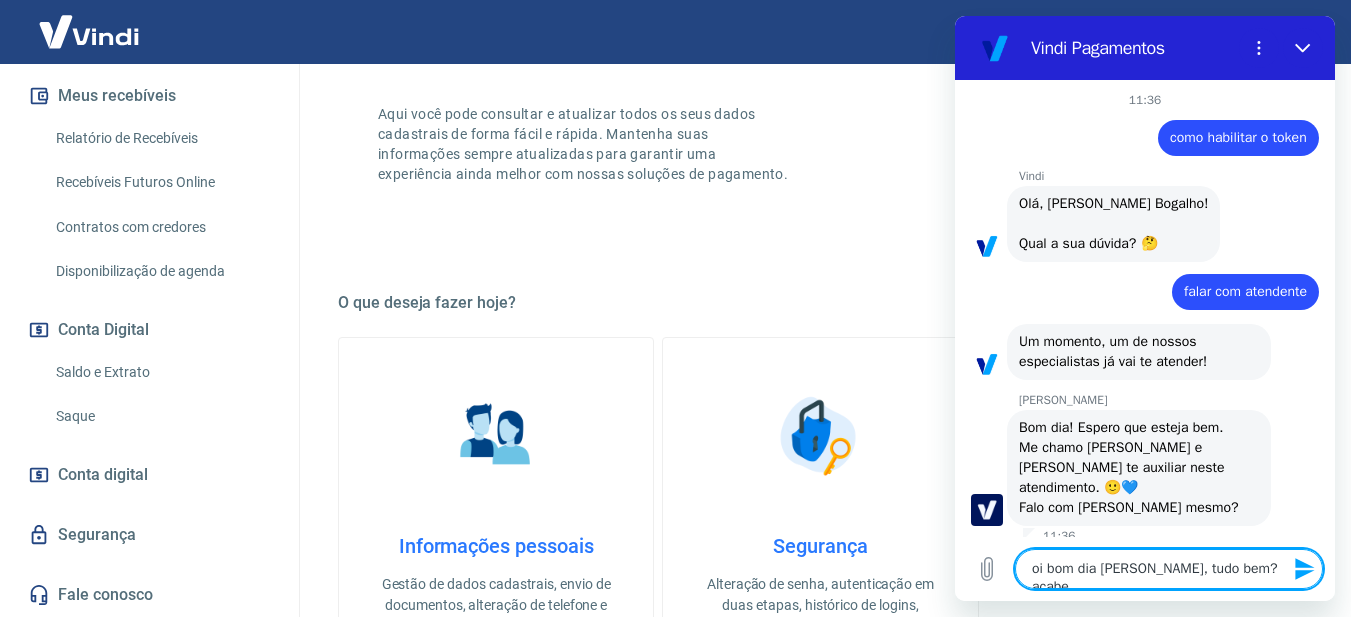 type on "oi bom dia [PERSON_NAME], tudo bem? acabei" 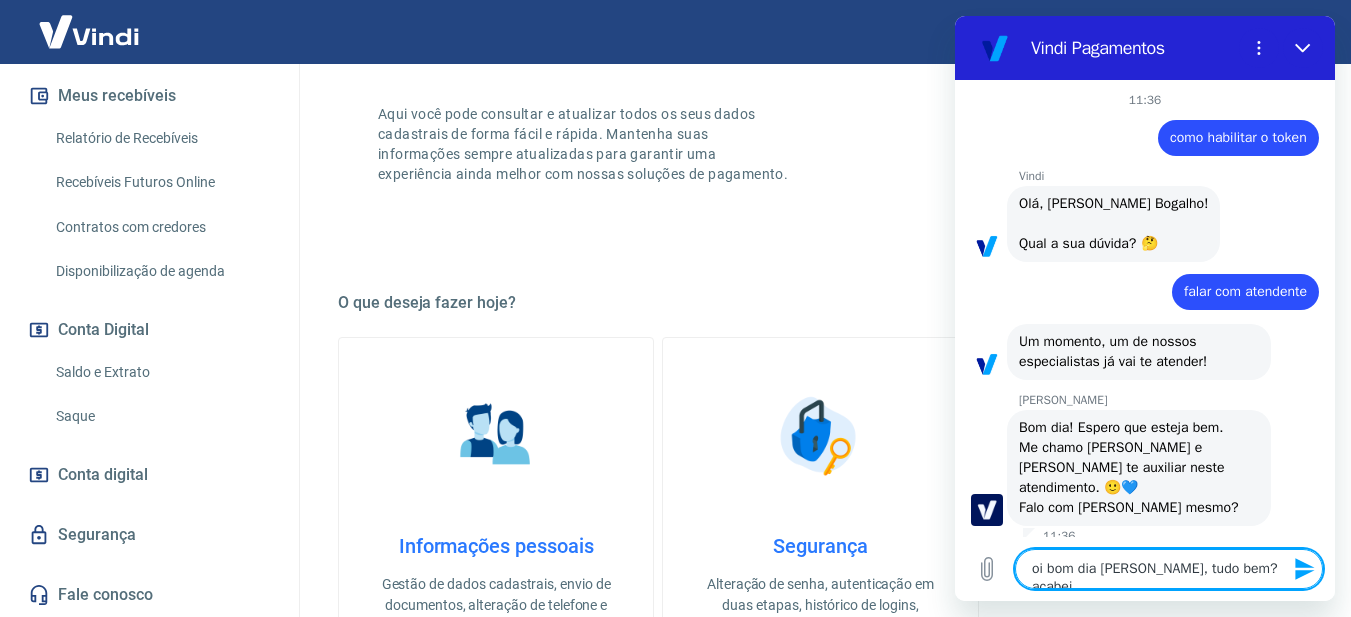 type on "x" 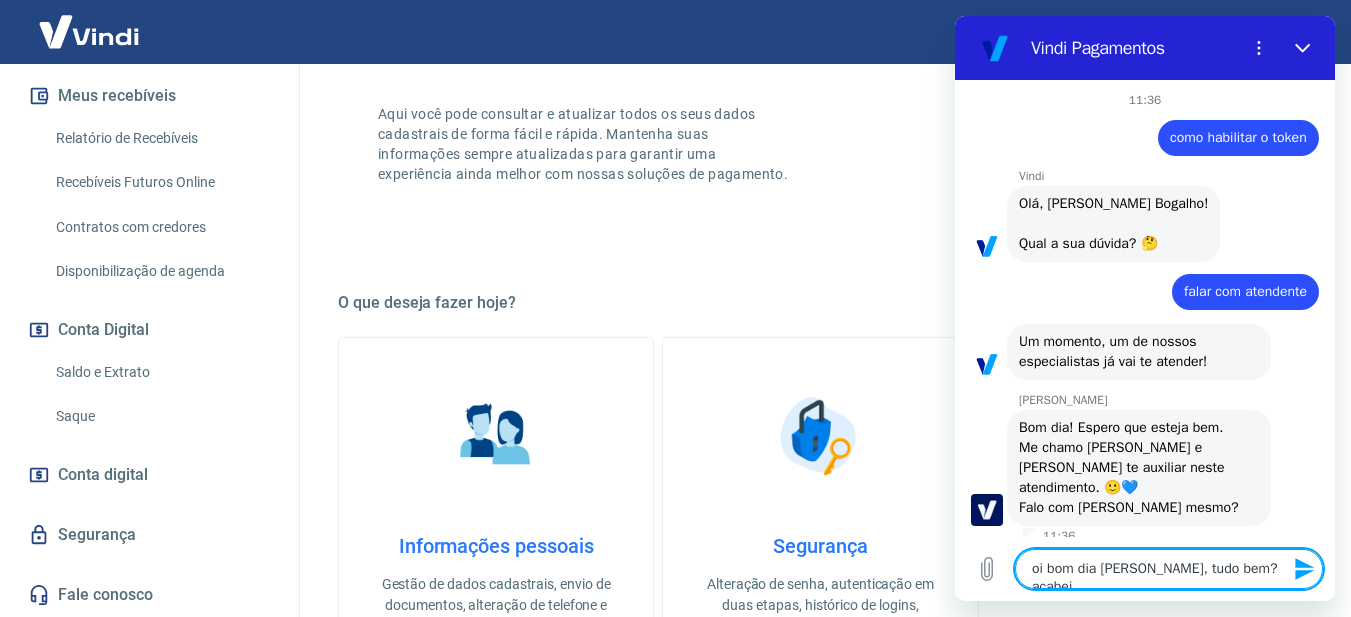 type on "oi bom dia [PERSON_NAME], tudo bem? acabei" 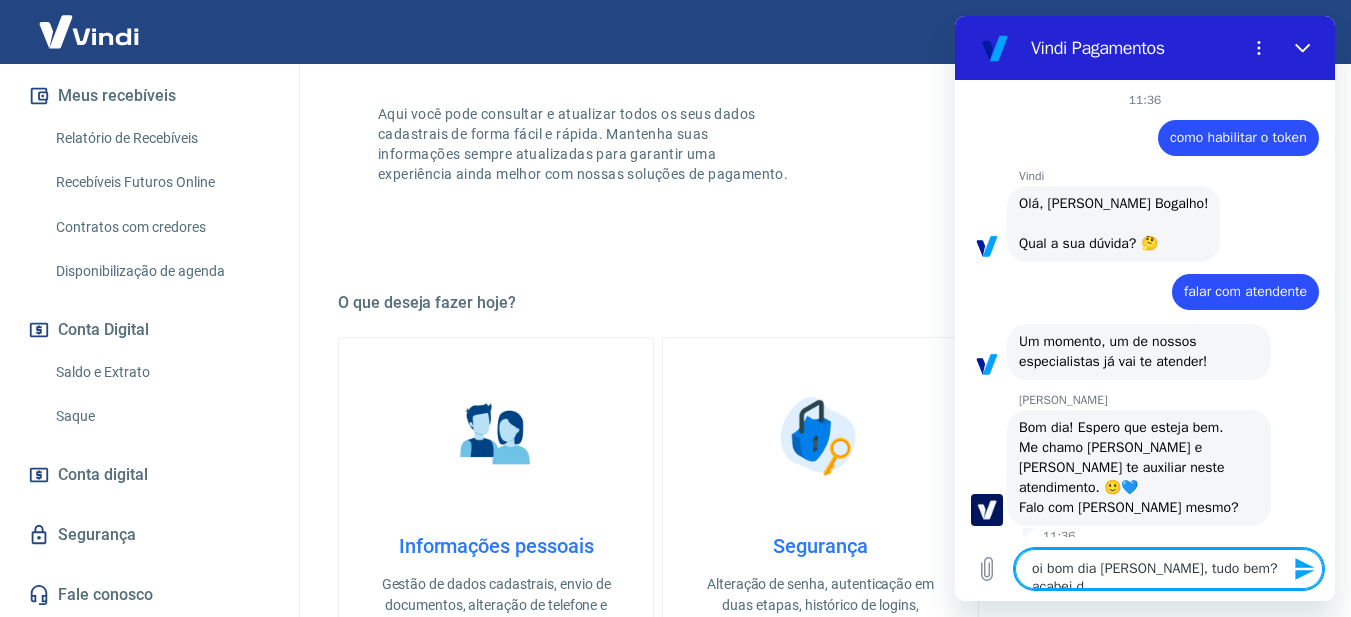 type on "oi bom dia [PERSON_NAME], tudo bem? acabei de" 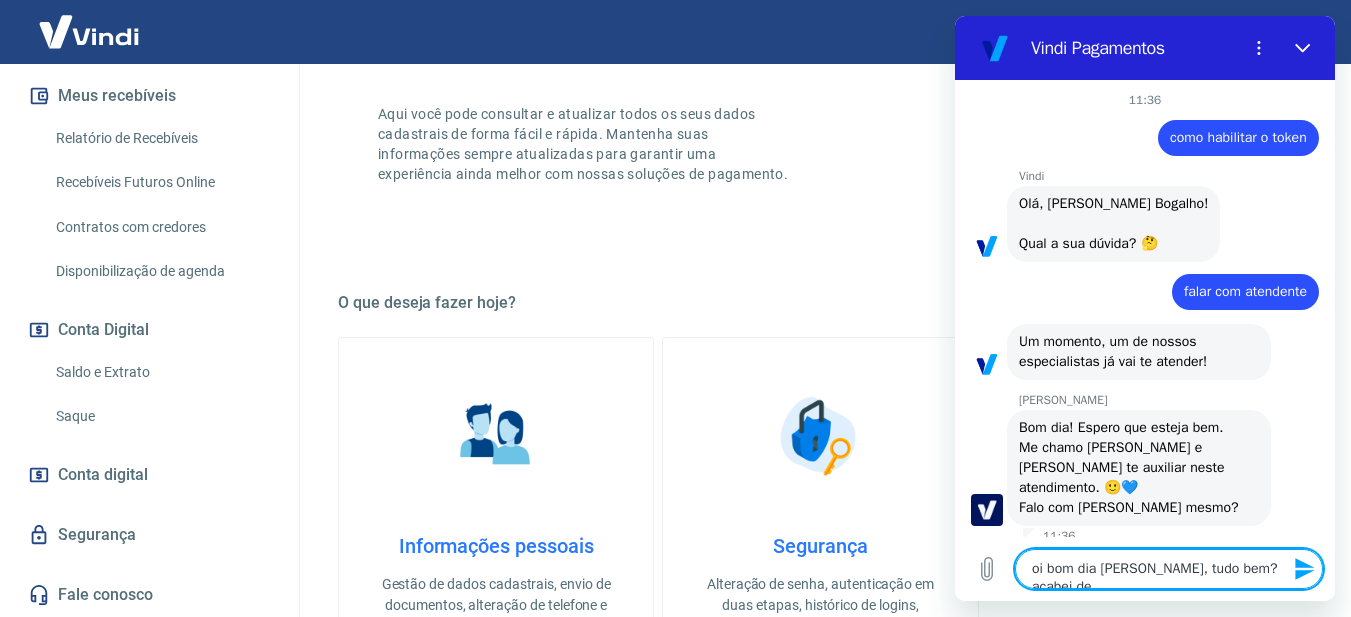 type on "x" 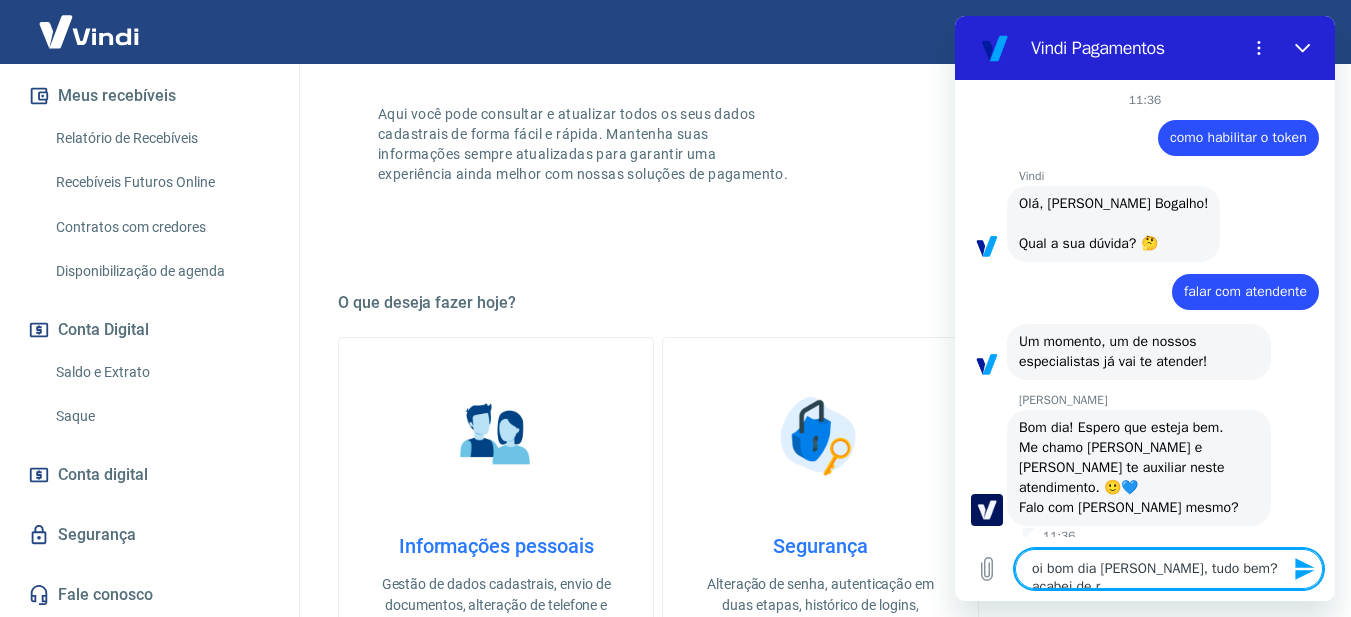type on "oi bom dia [PERSON_NAME], tudo bem? acabei de re" 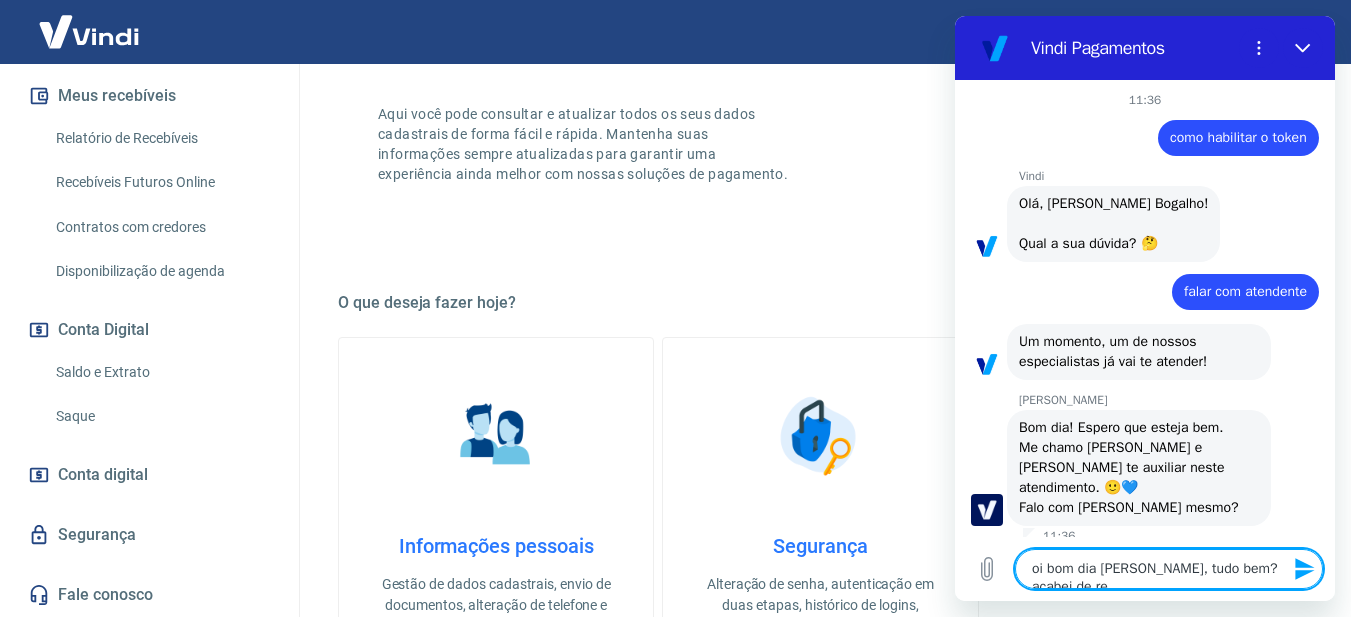 type on "x" 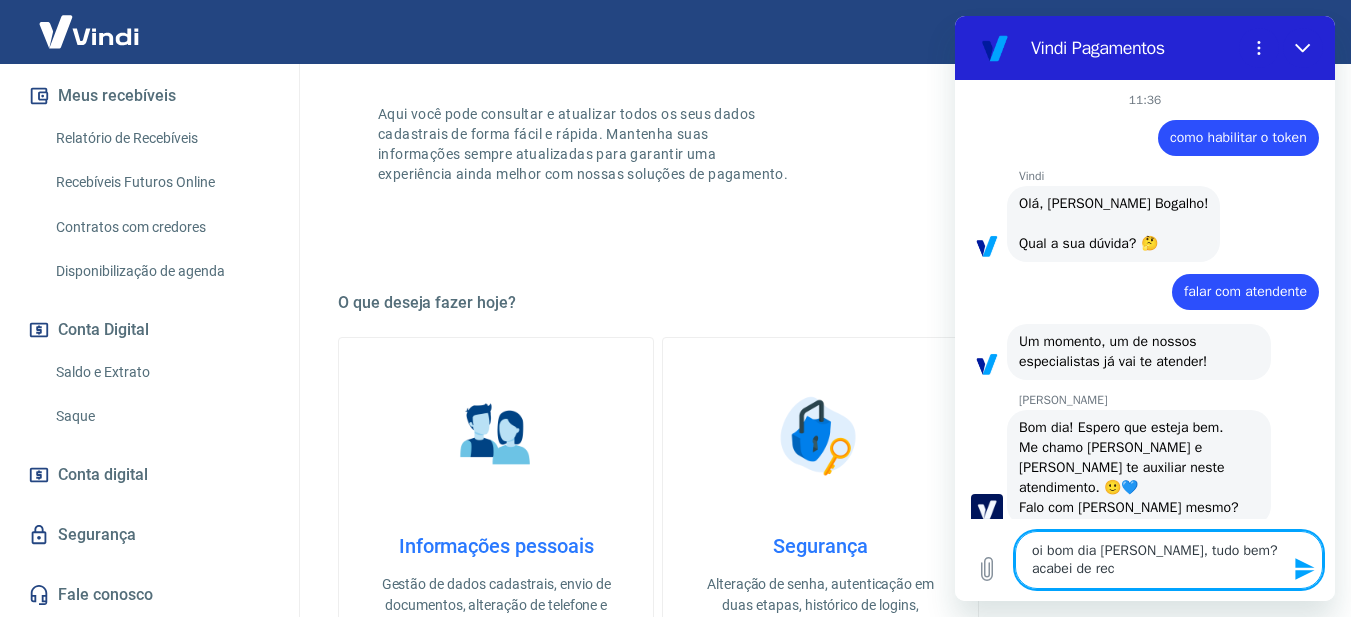 type on "oi bom dia [PERSON_NAME], tudo bem? acabei de rec3" 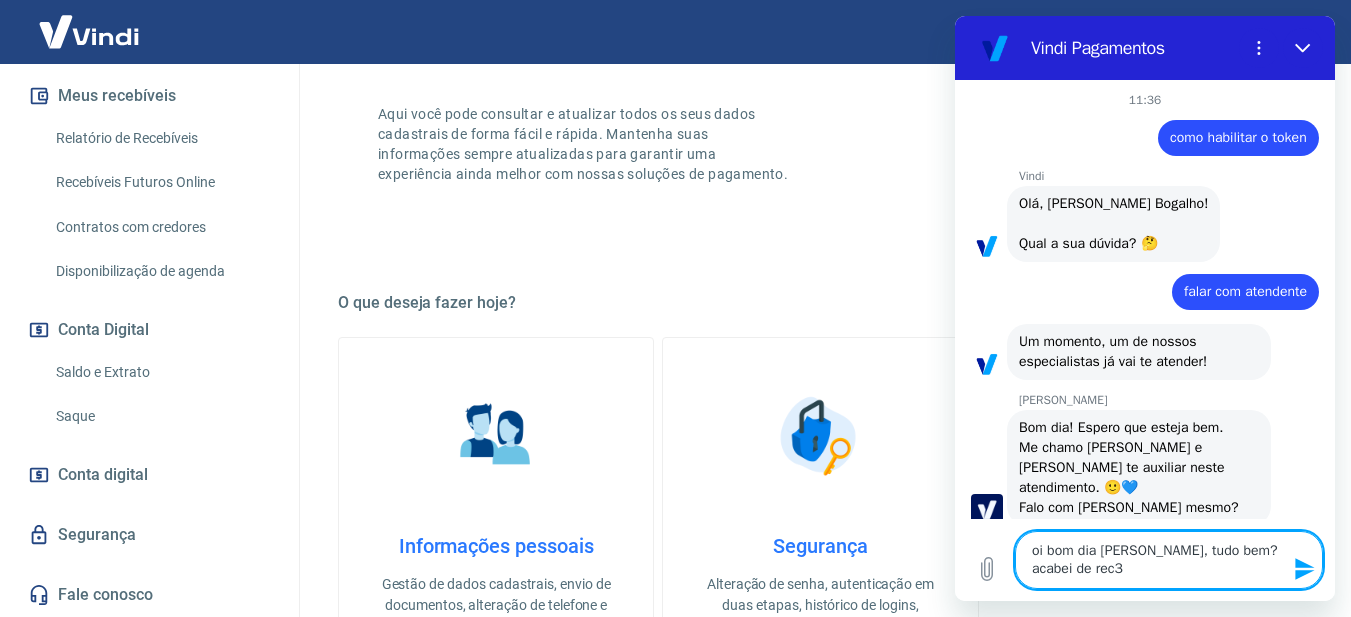 type on "oi bom dia [PERSON_NAME], tudo bem? acabei de rec" 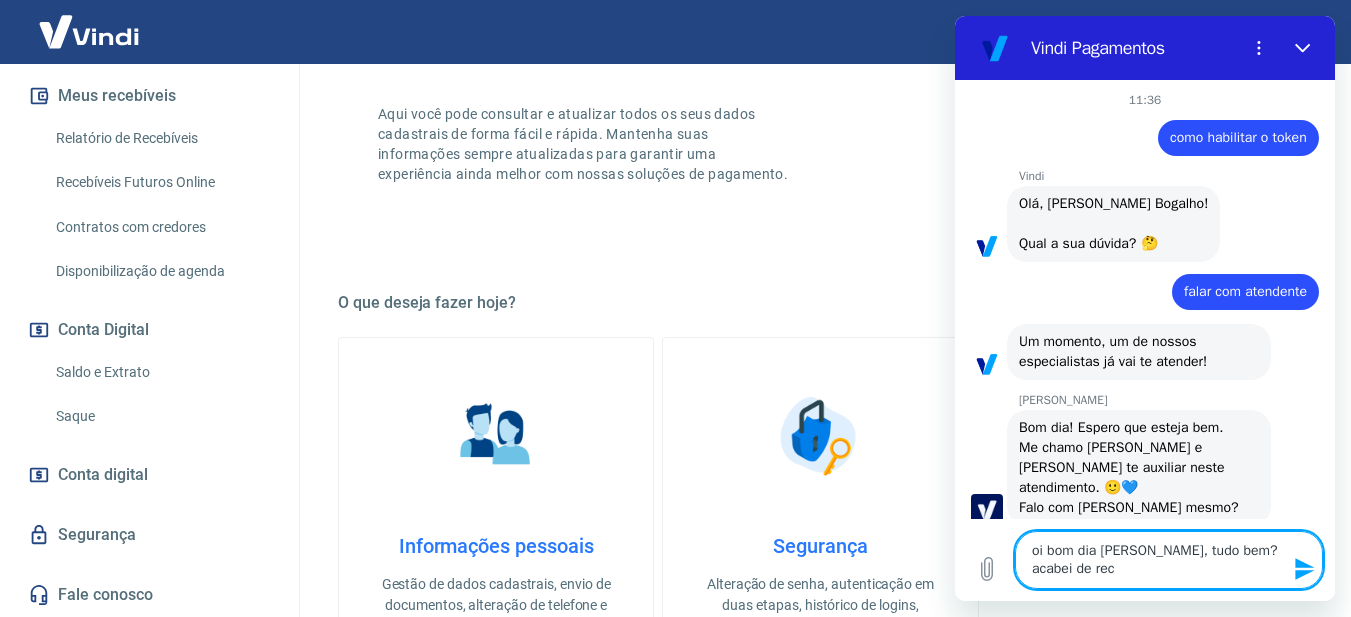 type on "oi bom dia [PERSON_NAME], tudo bem? acabei de rece" 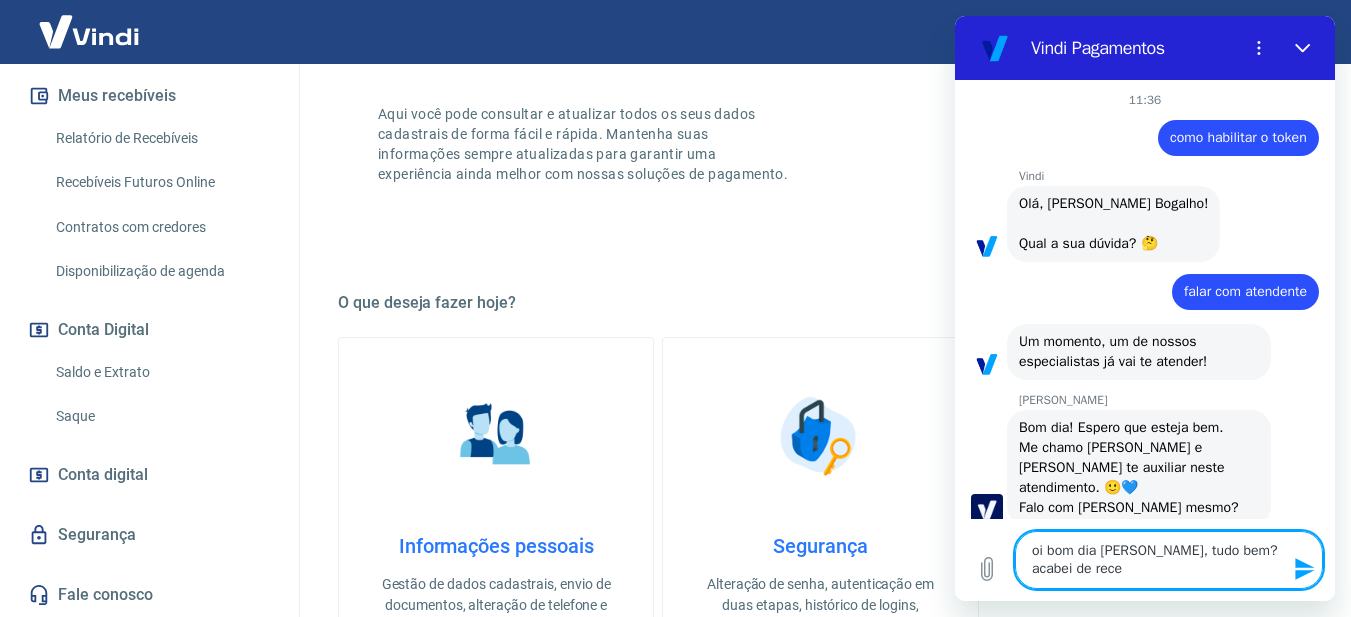 type on "oi bom dia [PERSON_NAME], tudo bem? acabei de receb" 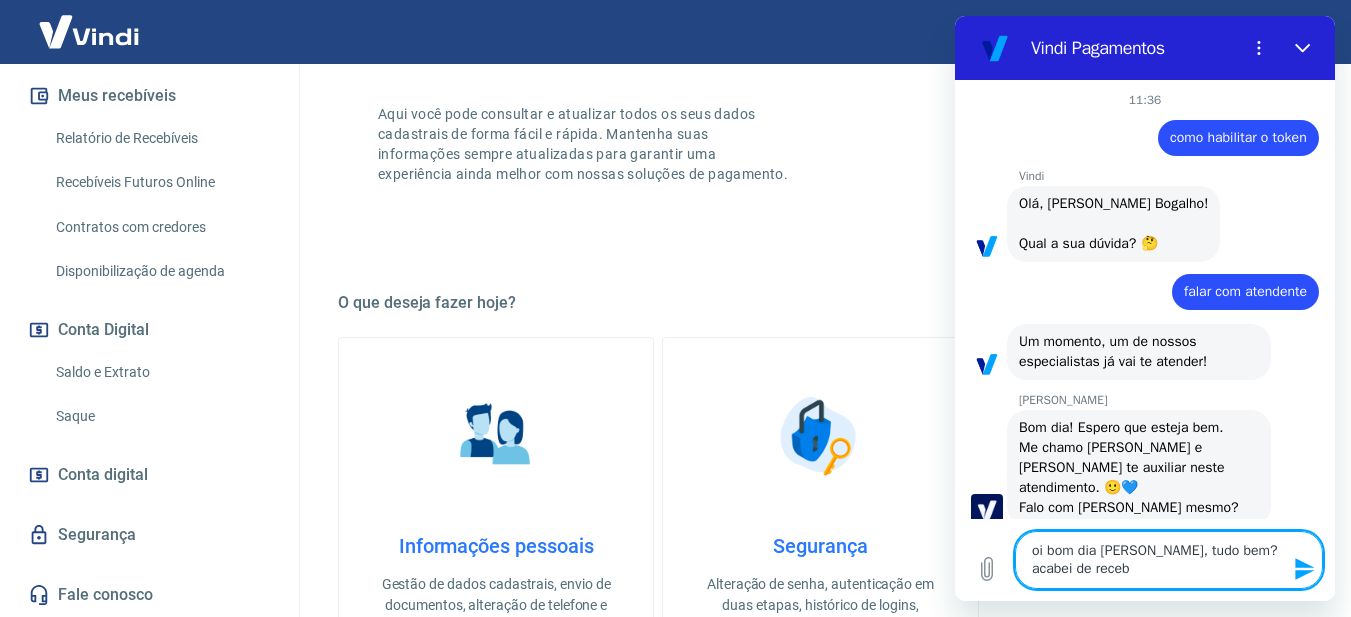 type on "oi bom dia [PERSON_NAME], tudo bem? acabei de recebe" 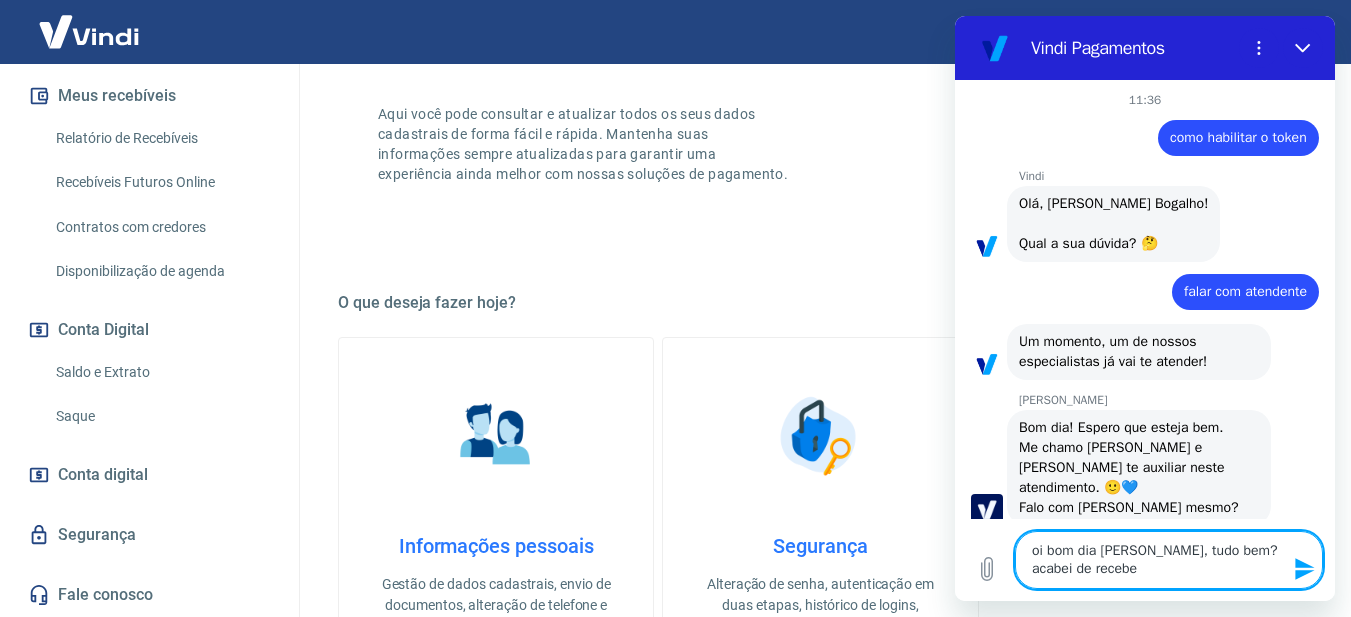 type on "oi bom dia [PERSON_NAME], tudo bem? acabei de receber" 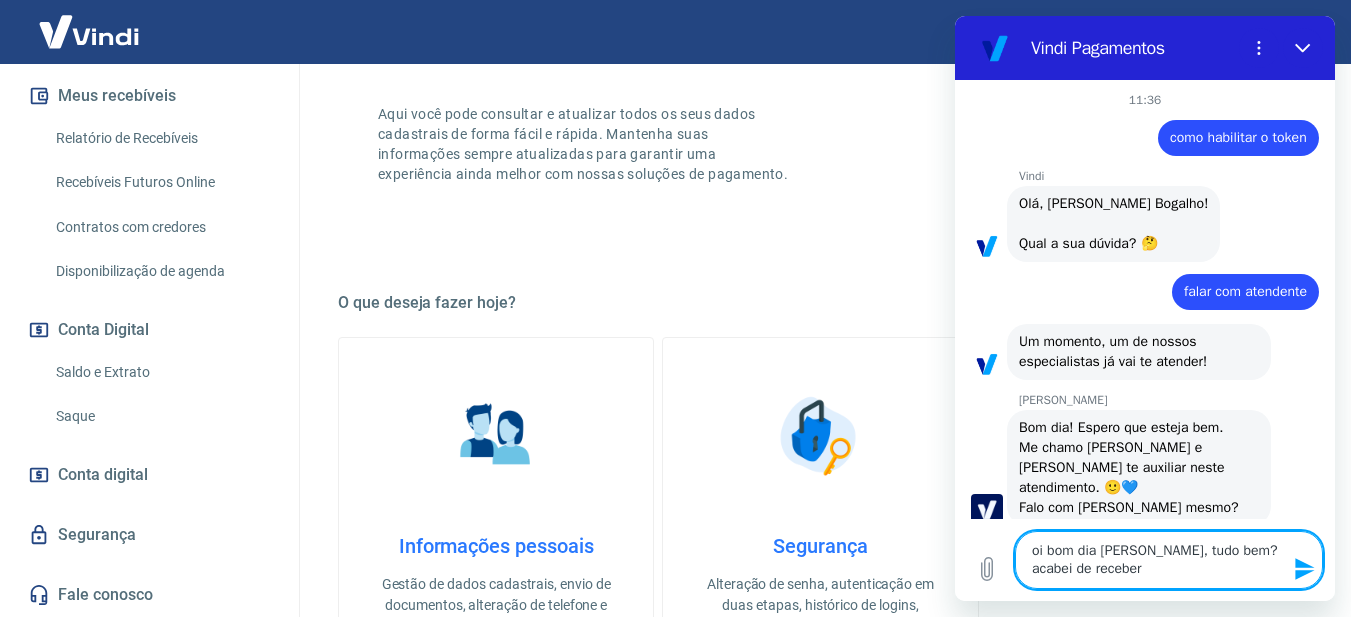 type on "x" 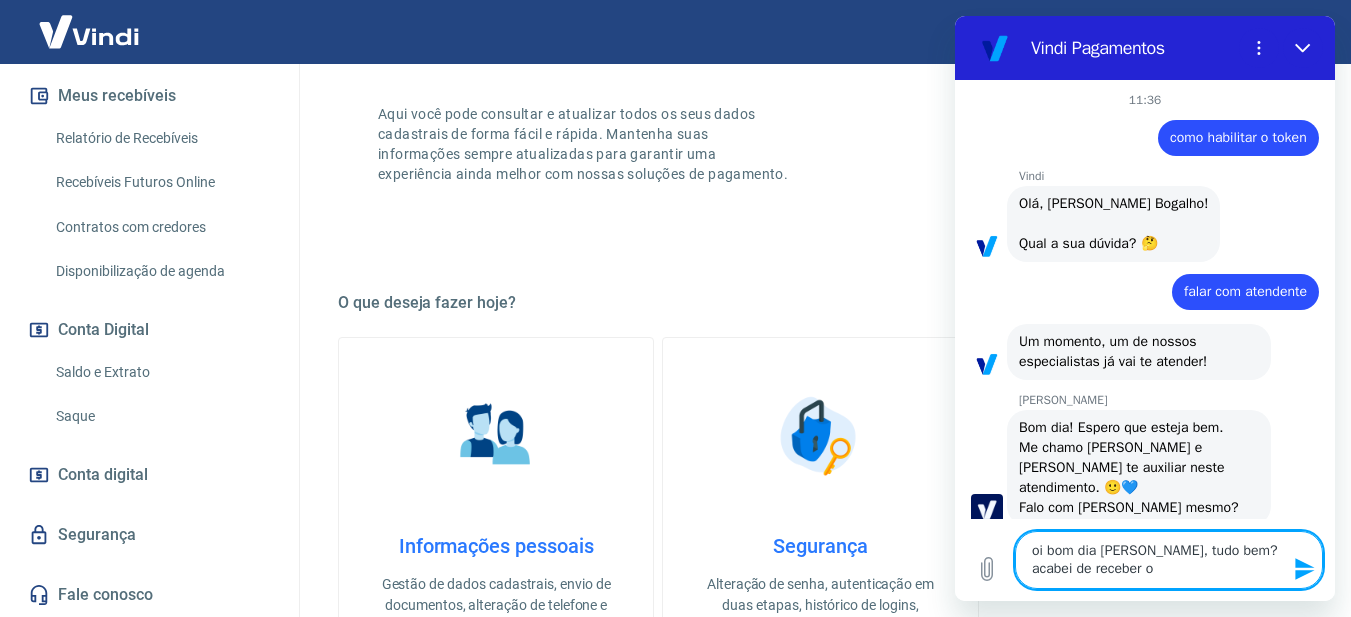 type on "oi bom dia [PERSON_NAME], tudo bem? acabei de receber o" 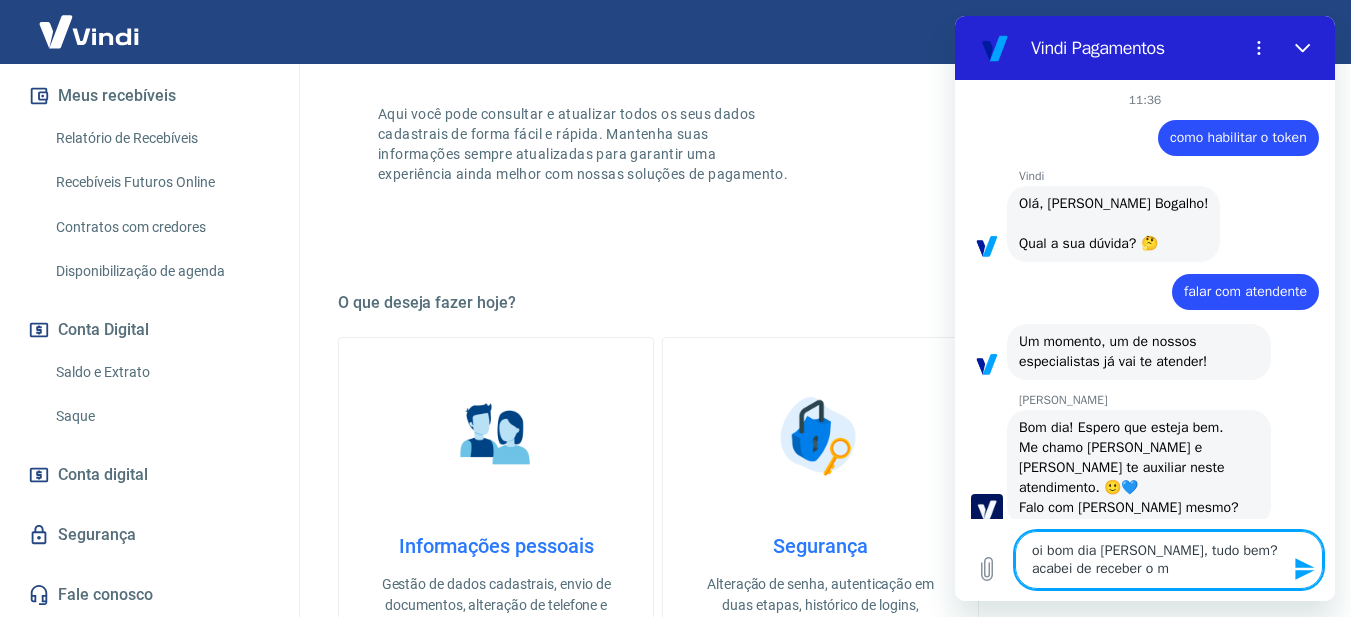 type on "x" 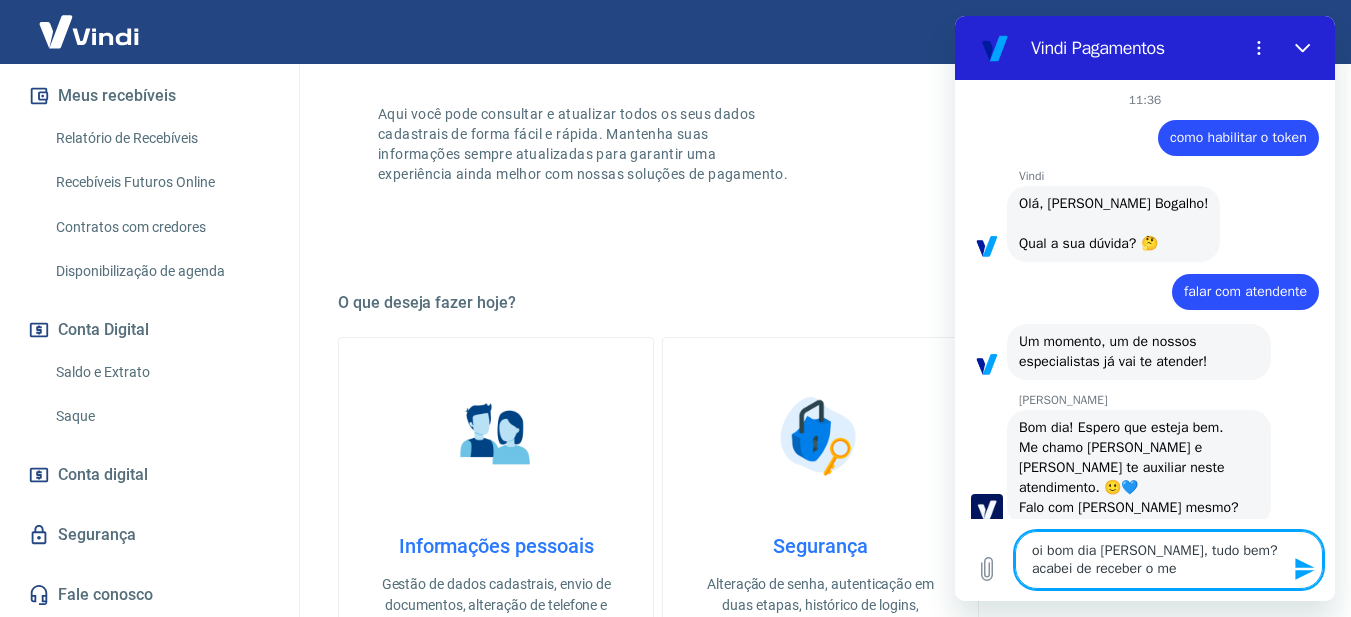 type 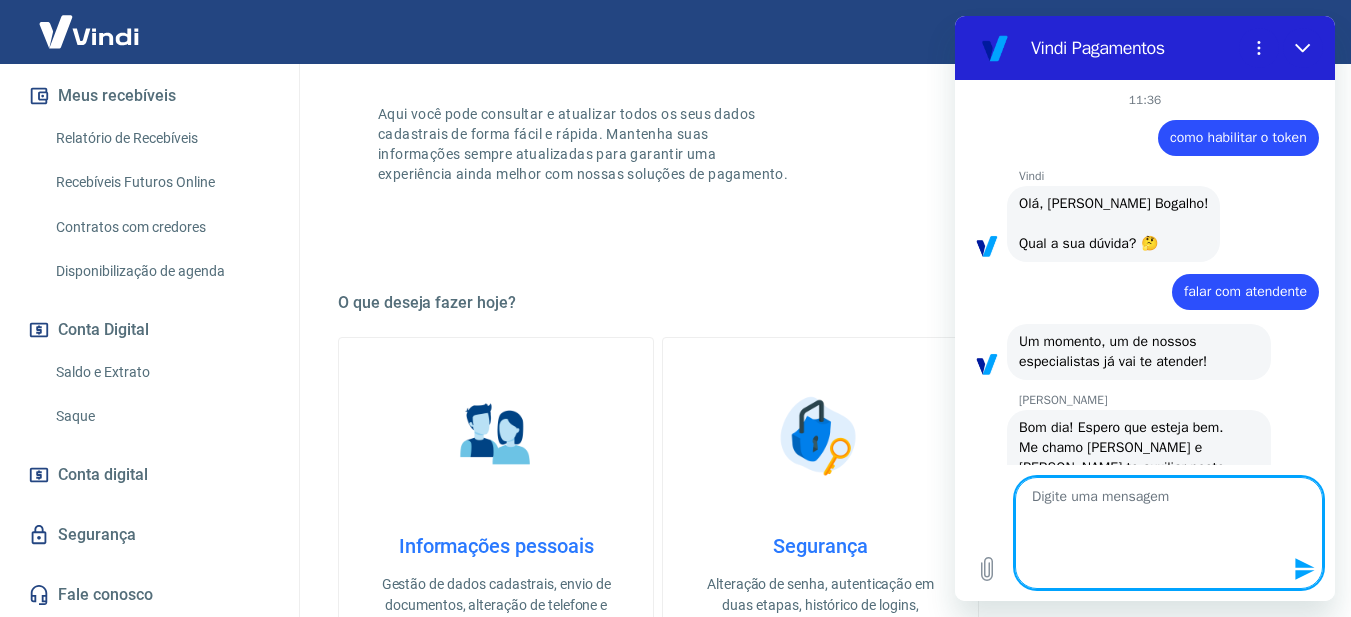 scroll, scrollTop: 0, scrollLeft: 0, axis: both 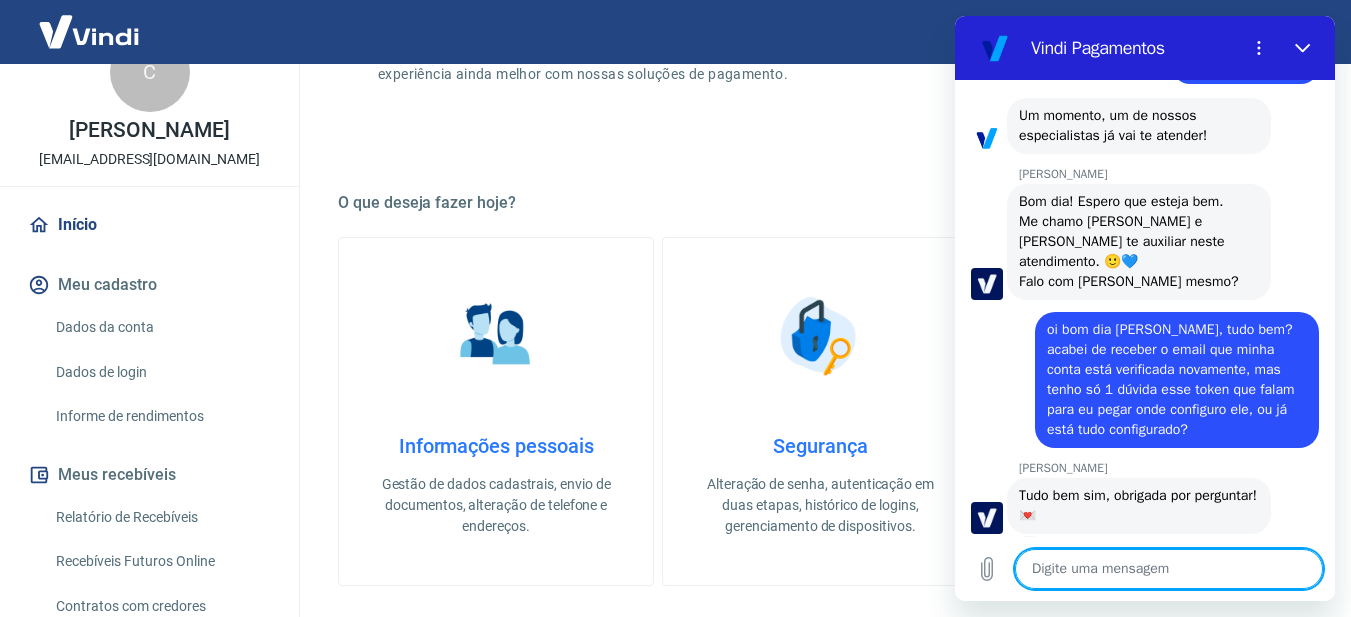 click on "Dados da conta" at bounding box center (161, 327) 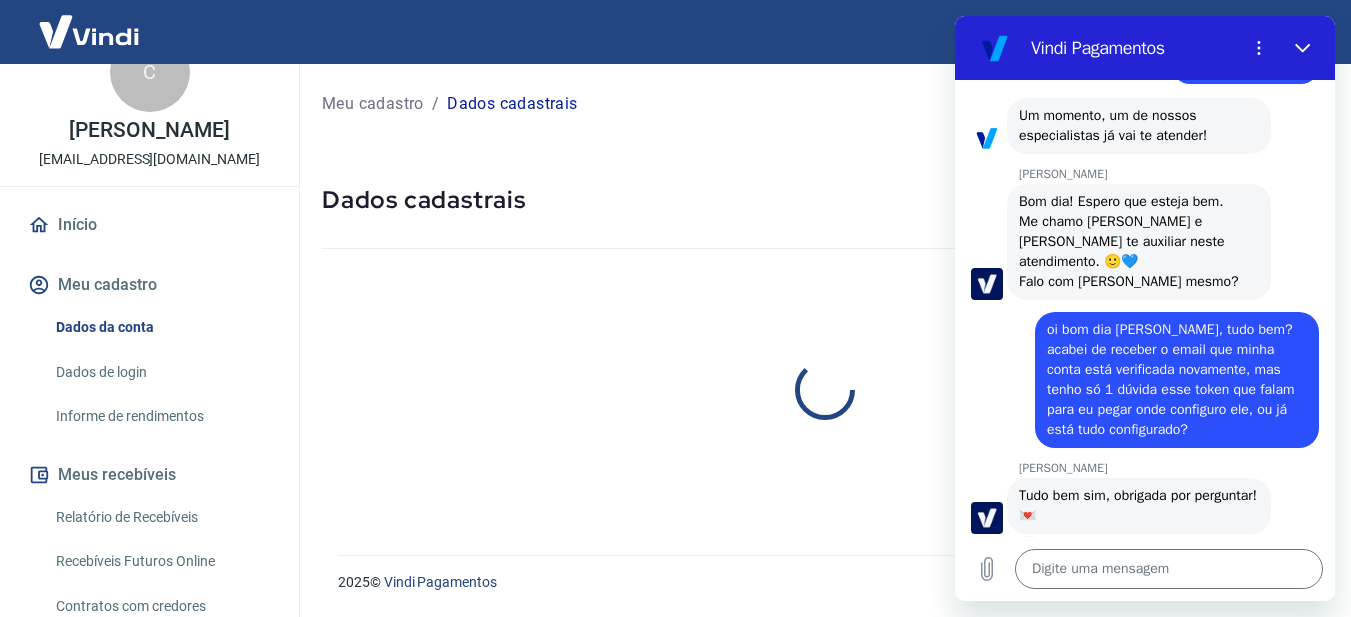 scroll, scrollTop: 0, scrollLeft: 0, axis: both 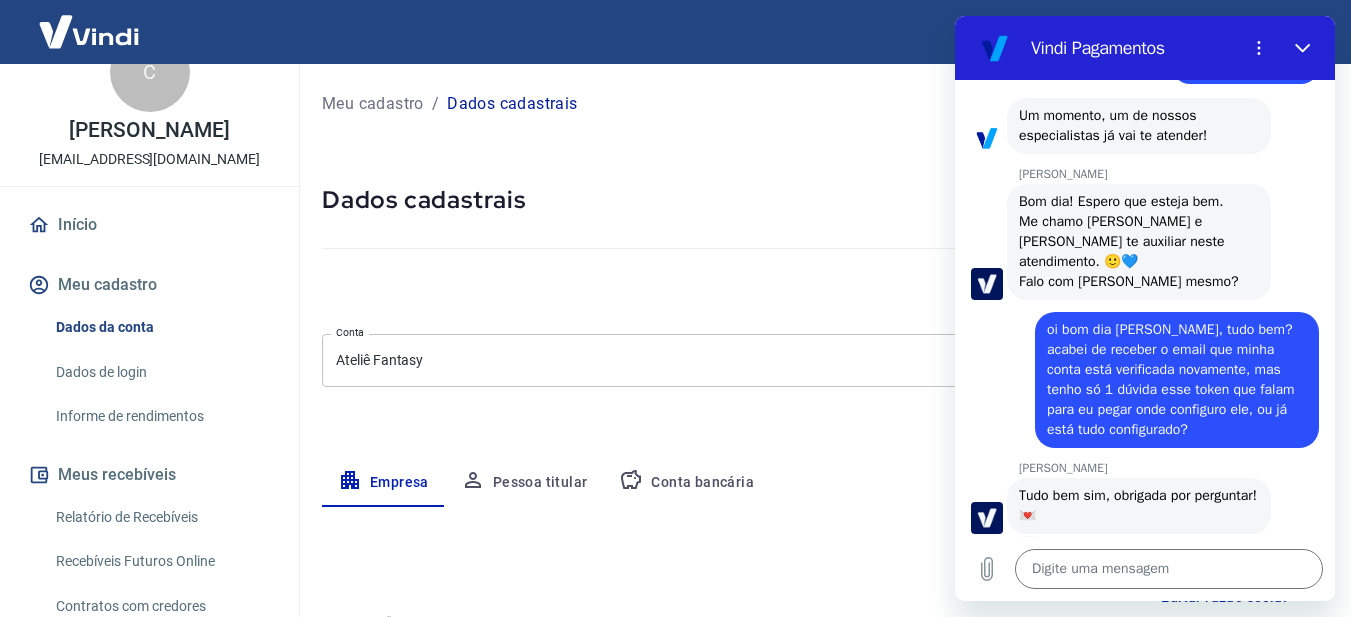 click on "Conta bancária" at bounding box center (686, 483) 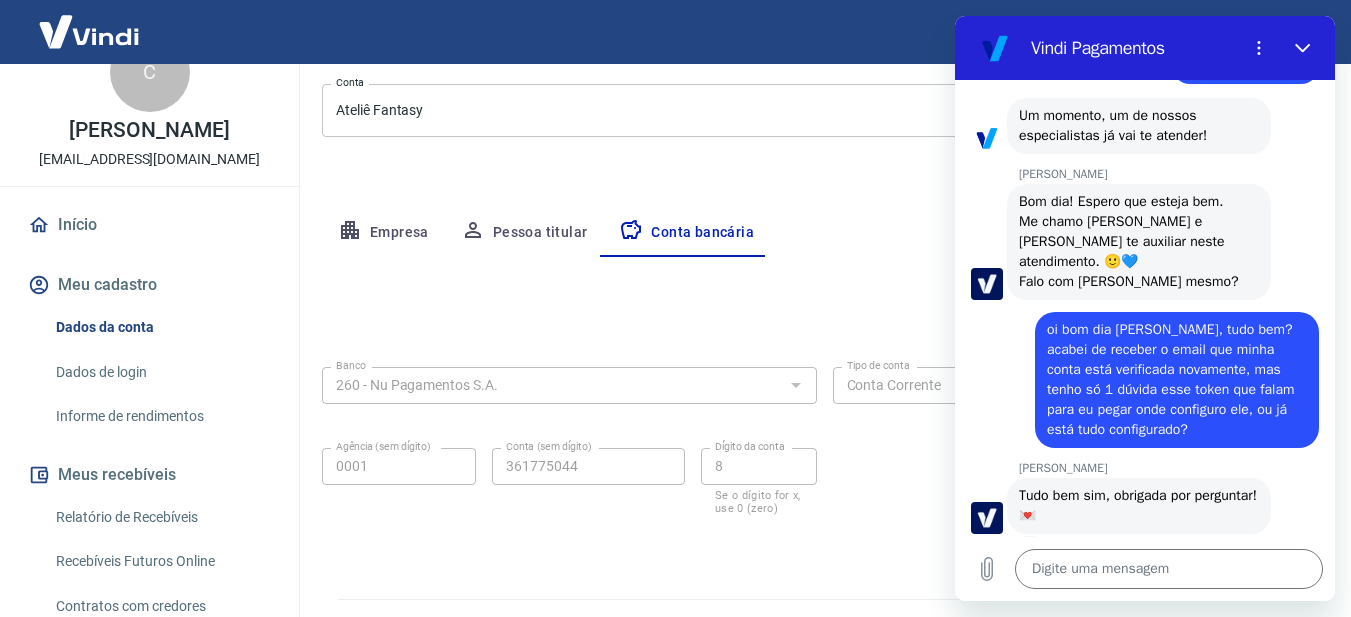 scroll, scrollTop: 294, scrollLeft: 0, axis: vertical 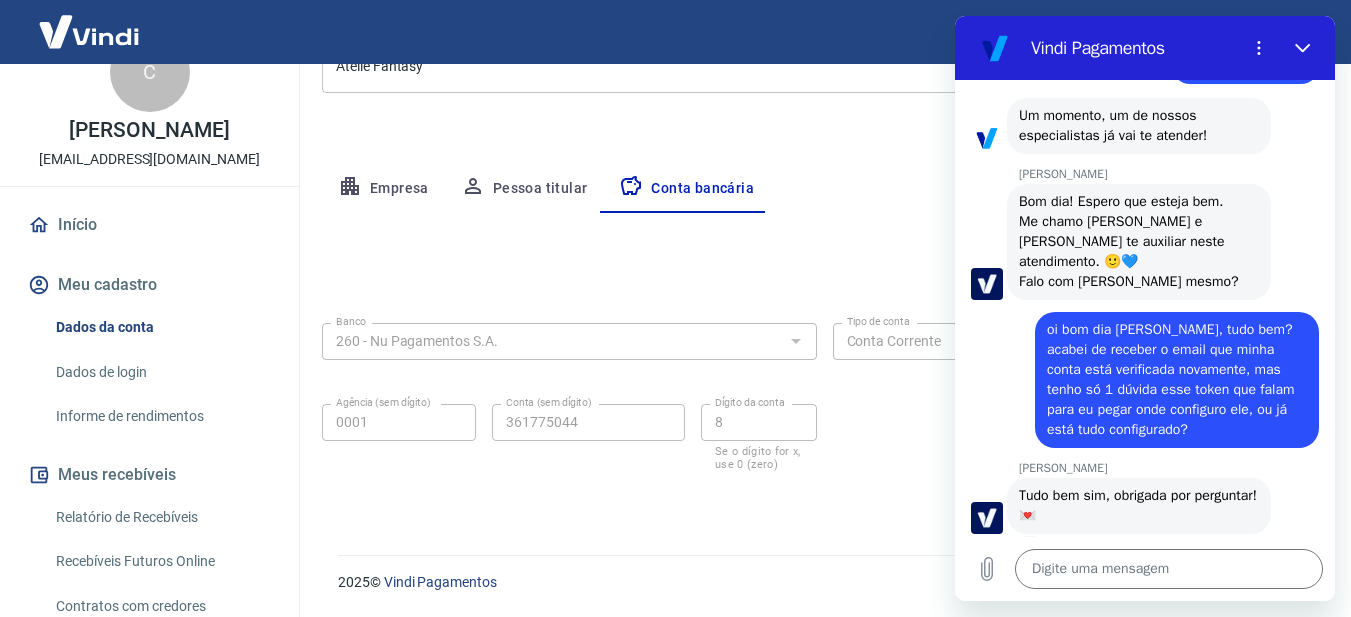 click on "Início" at bounding box center (149, 225) 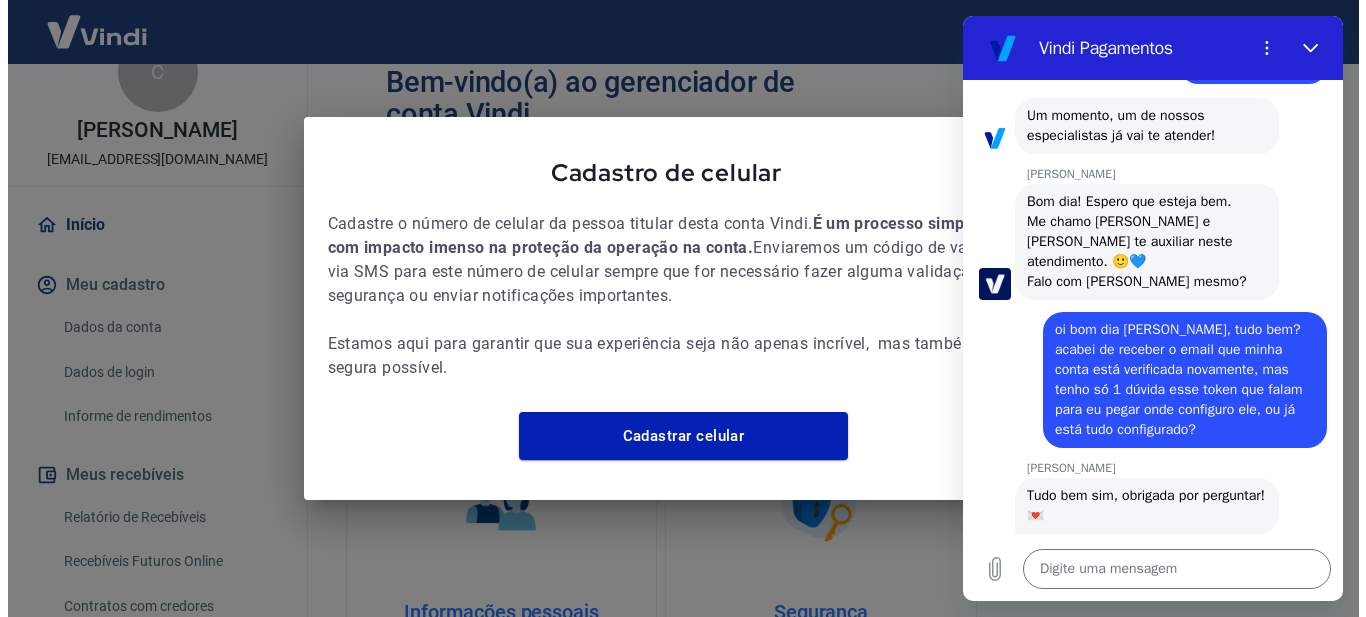 scroll, scrollTop: 400, scrollLeft: 0, axis: vertical 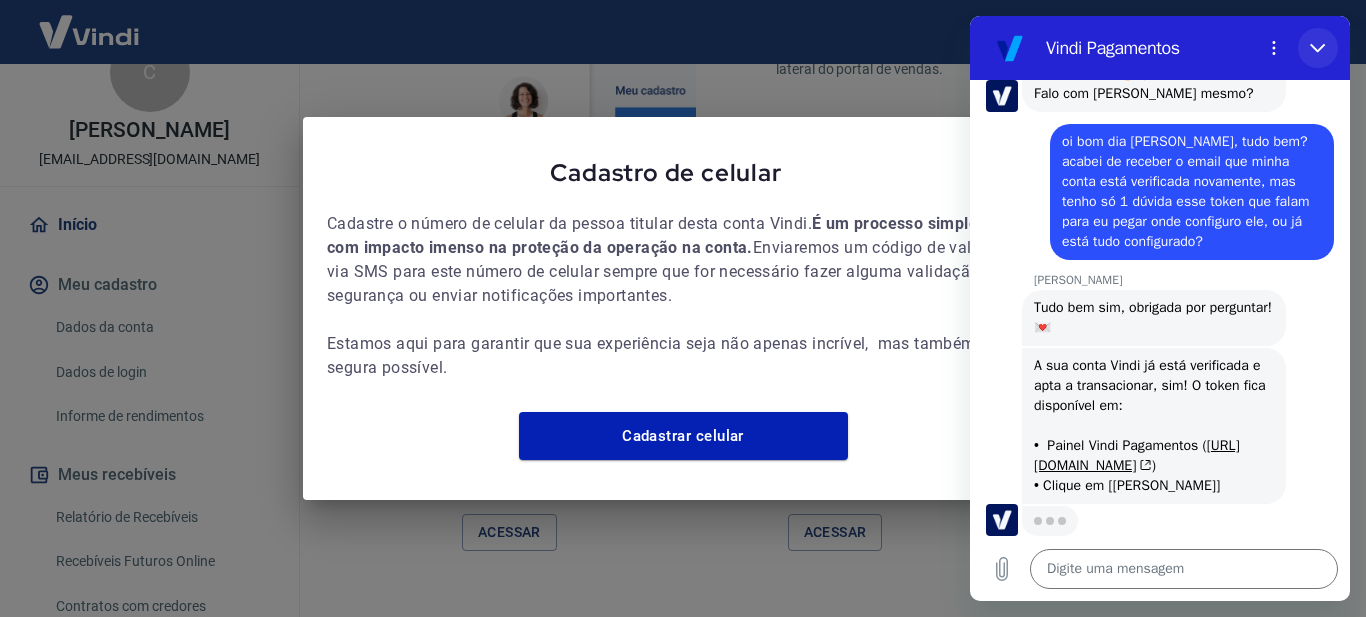 click 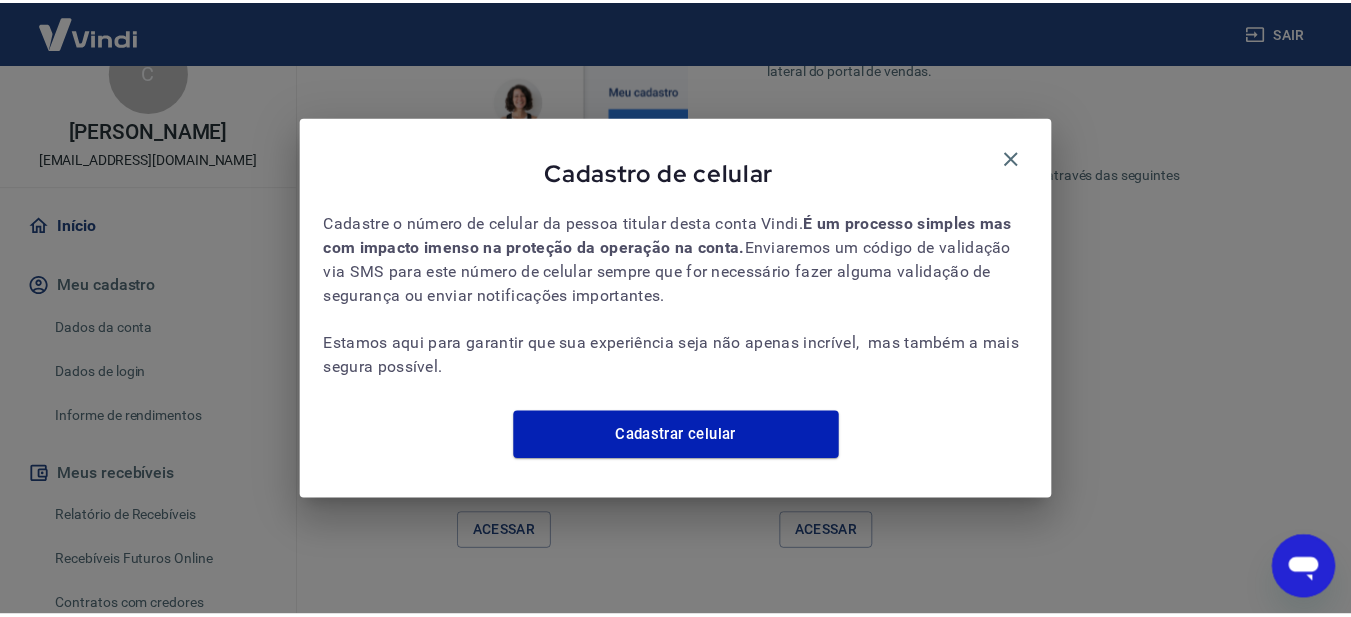scroll, scrollTop: 416, scrollLeft: 0, axis: vertical 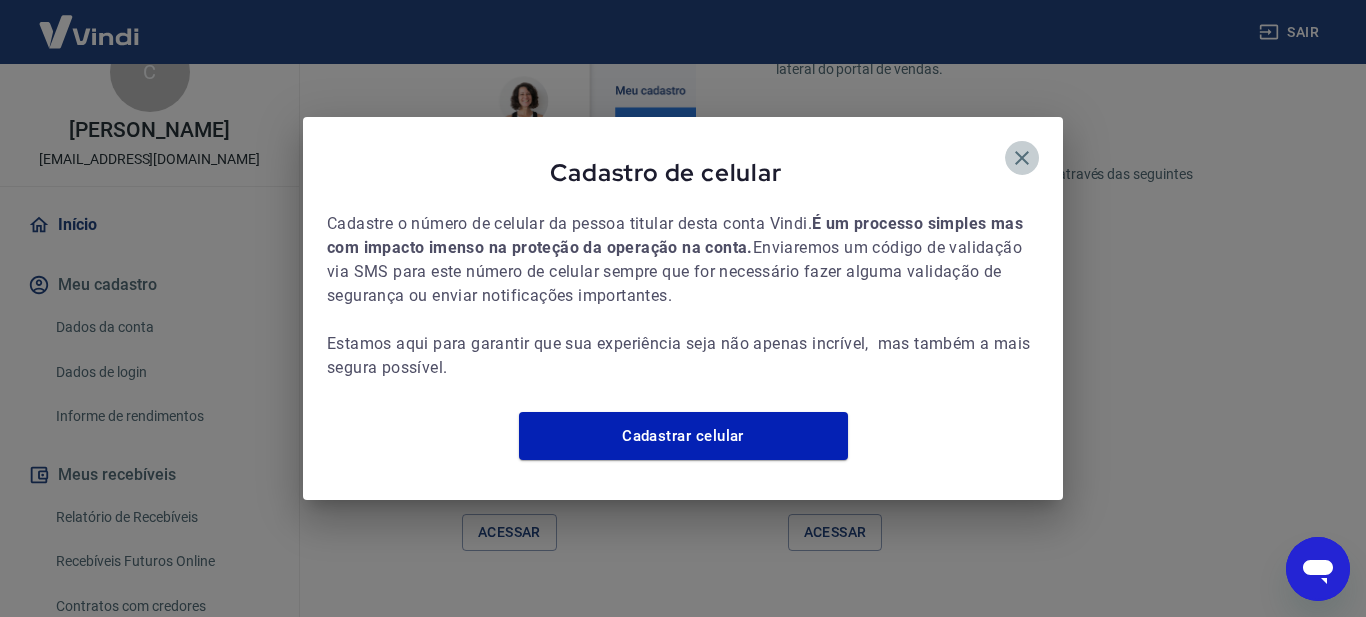 click 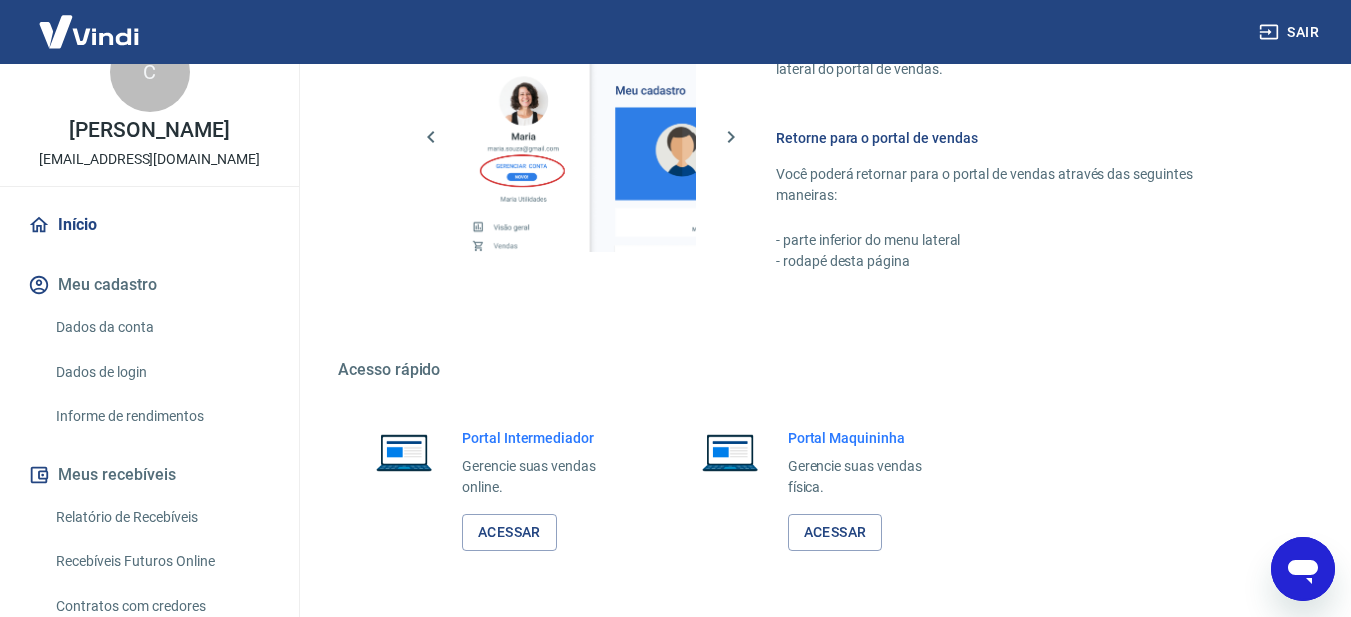 click 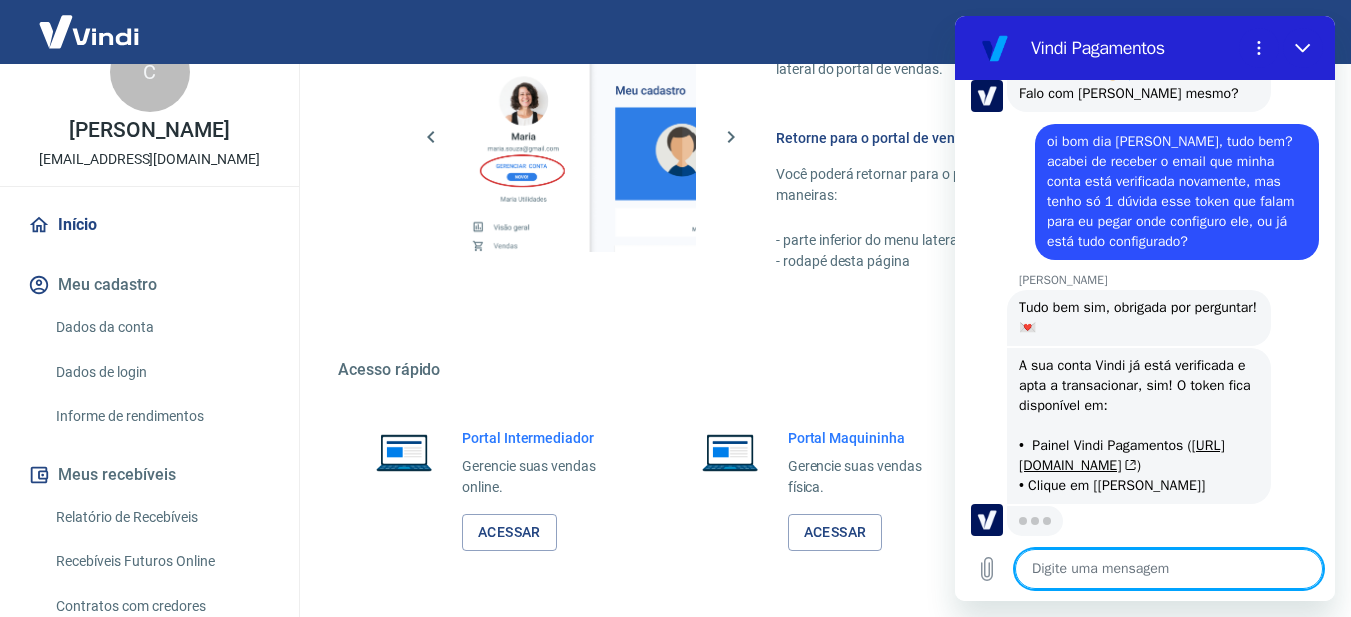 scroll, scrollTop: 414, scrollLeft: 0, axis: vertical 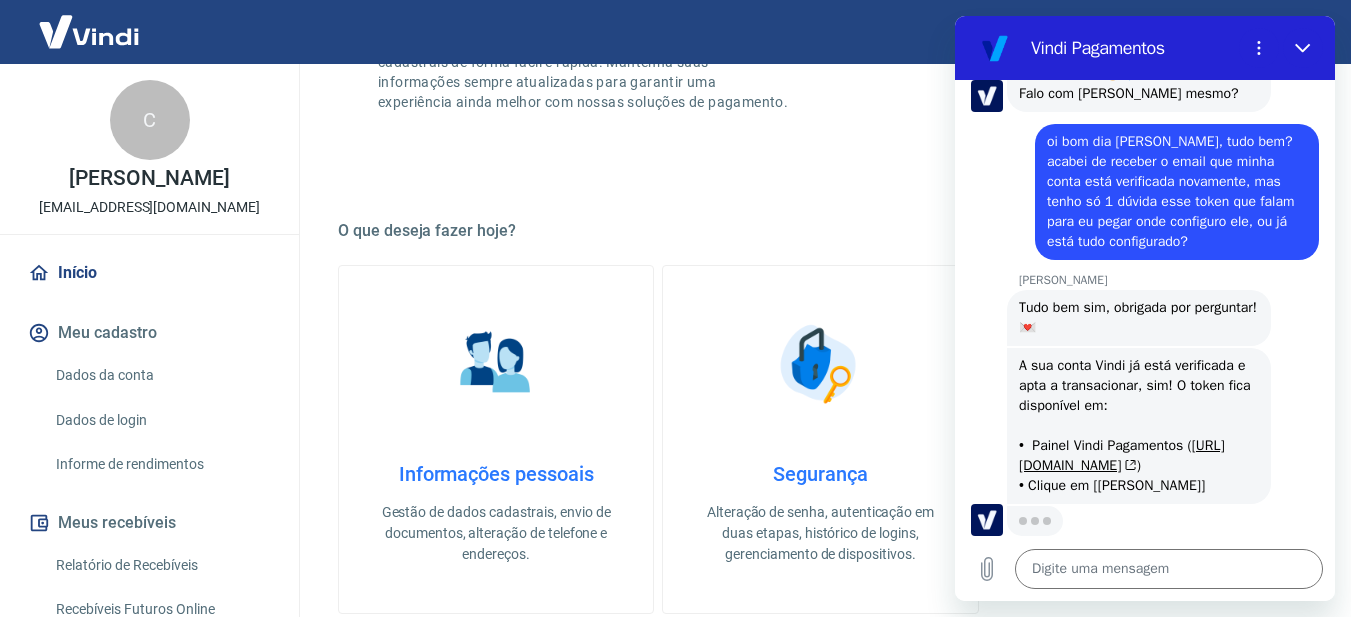 drag, startPoint x: 81, startPoint y: 291, endPoint x: 92, endPoint y: 300, distance: 14.21267 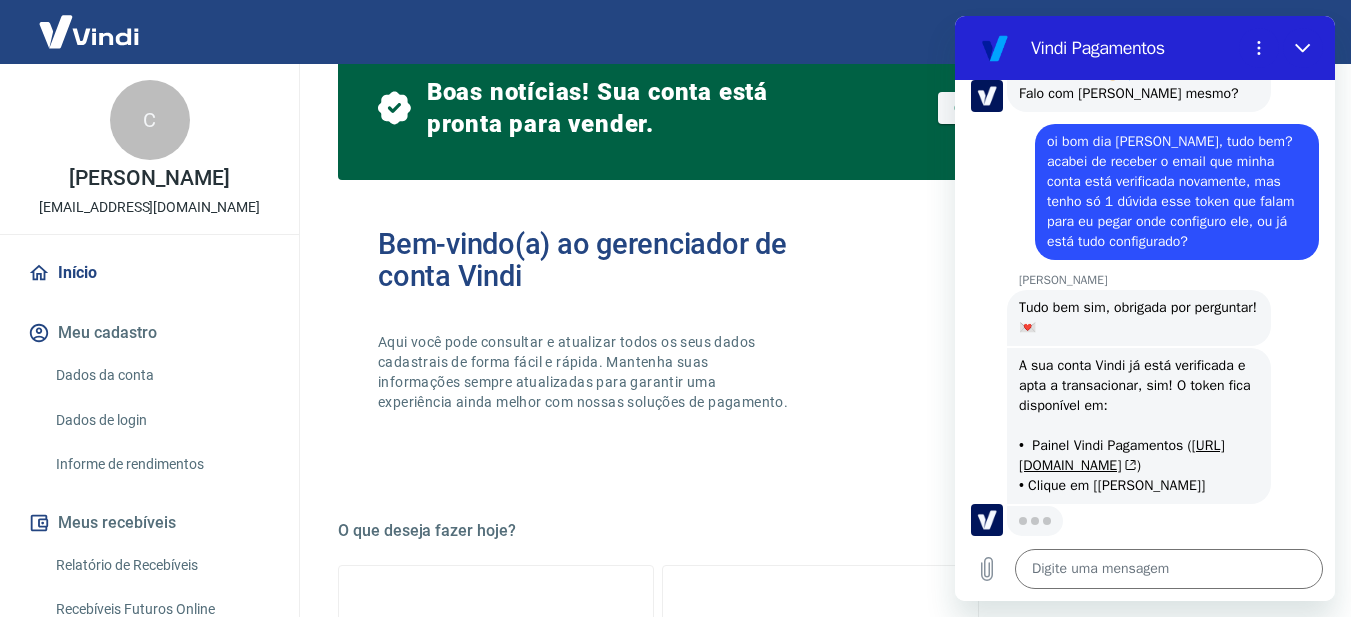 scroll, scrollTop: 0, scrollLeft: 0, axis: both 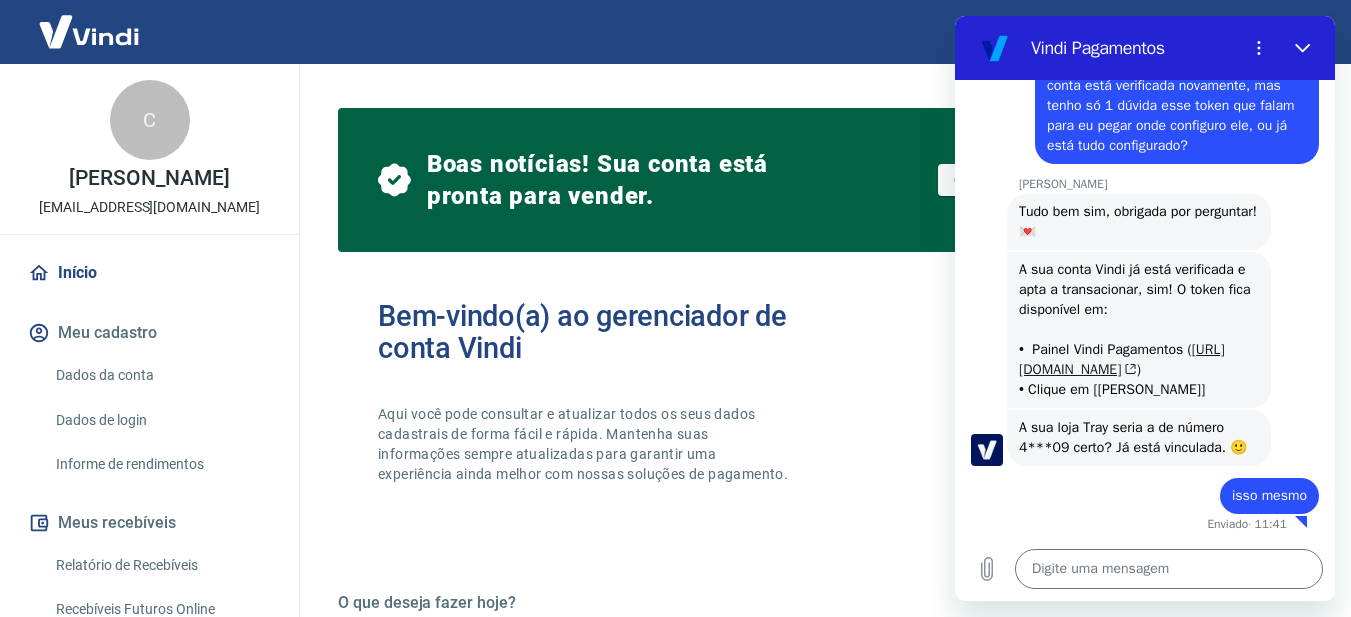 click on "[URL][DOMAIN_NAME]" at bounding box center (1122, 359) 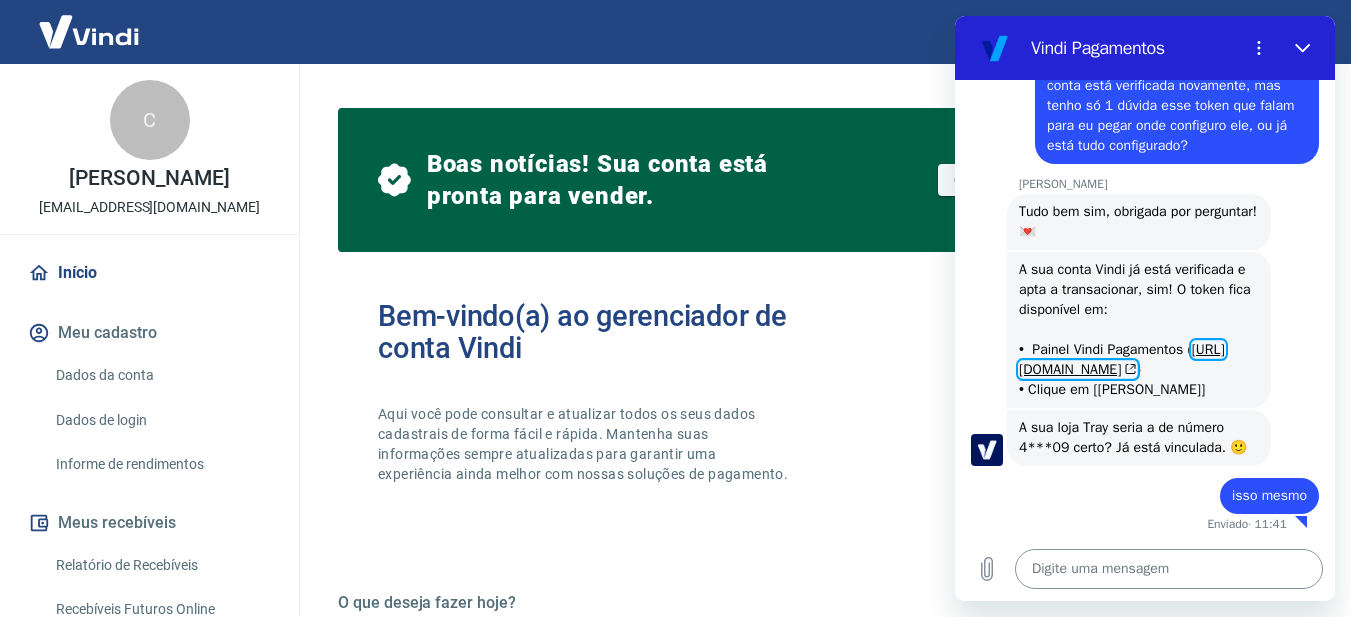 click at bounding box center [1169, 569] 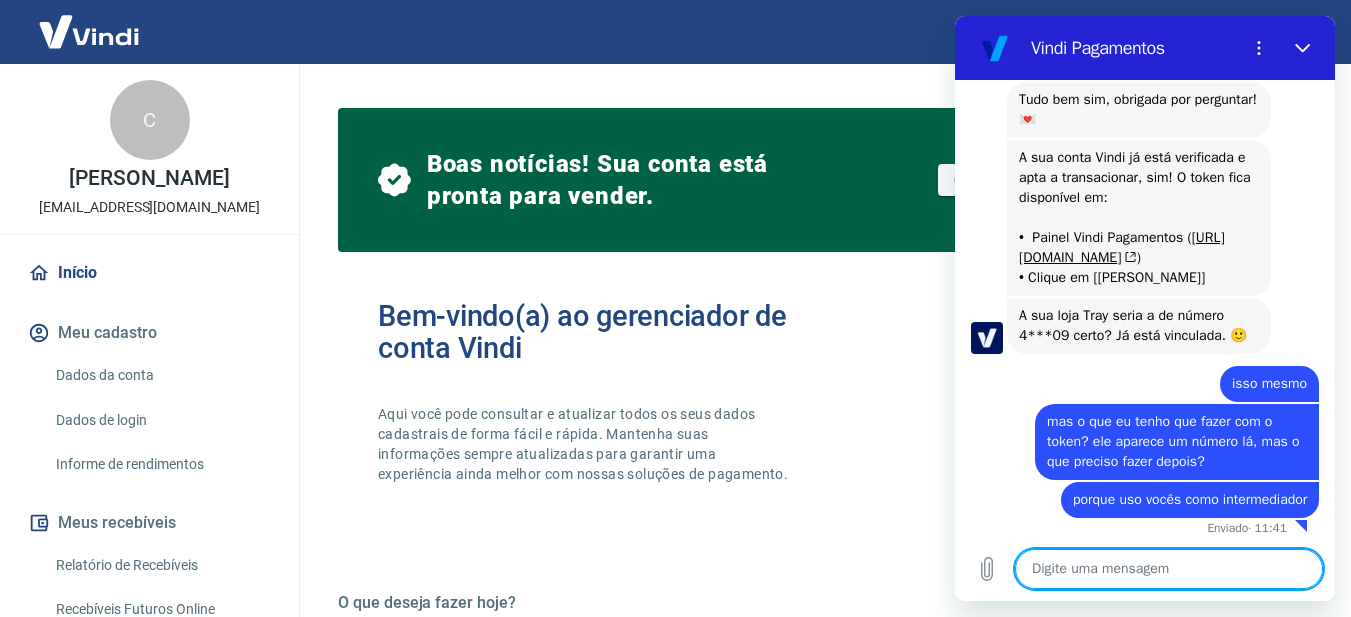 scroll, scrollTop: 626, scrollLeft: 0, axis: vertical 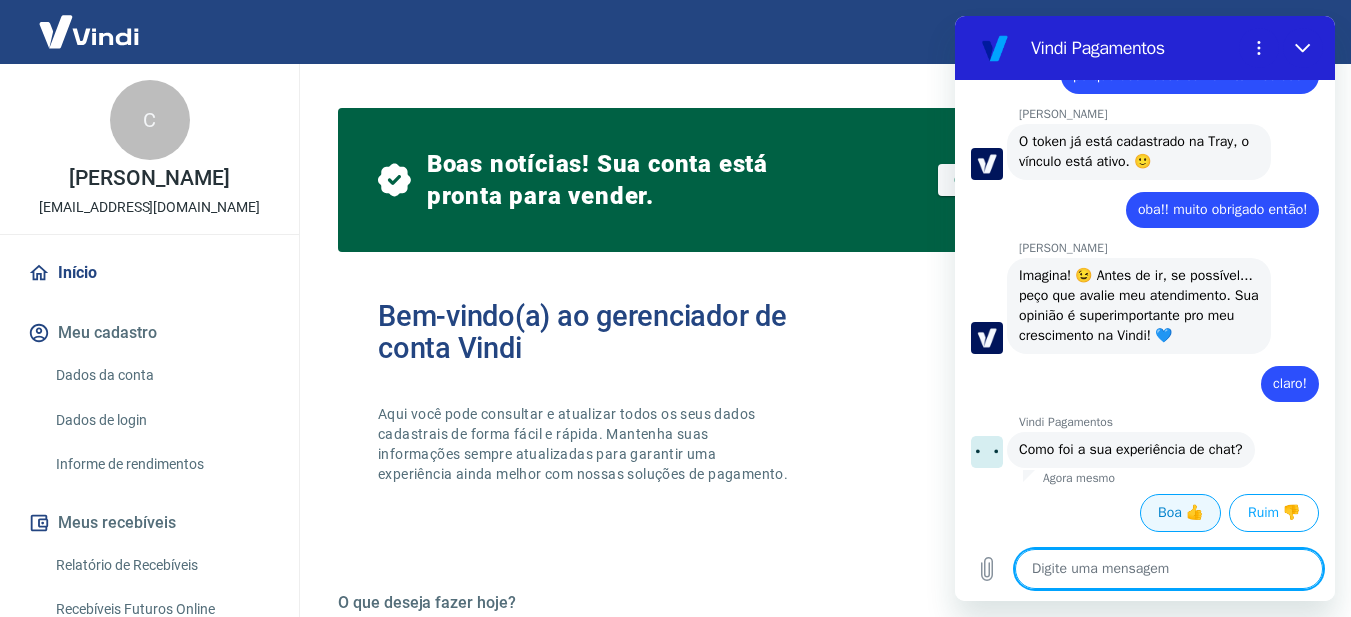 click on "Boa 👍" at bounding box center (1180, 513) 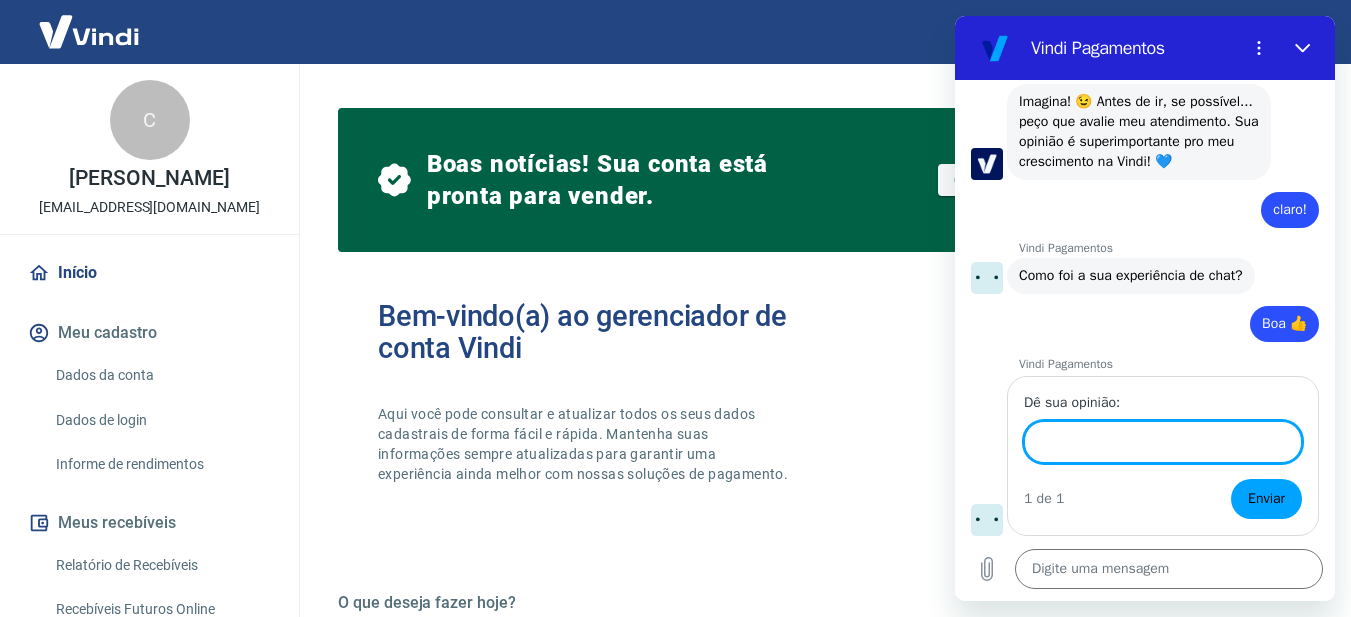 scroll, scrollTop: 1238, scrollLeft: 0, axis: vertical 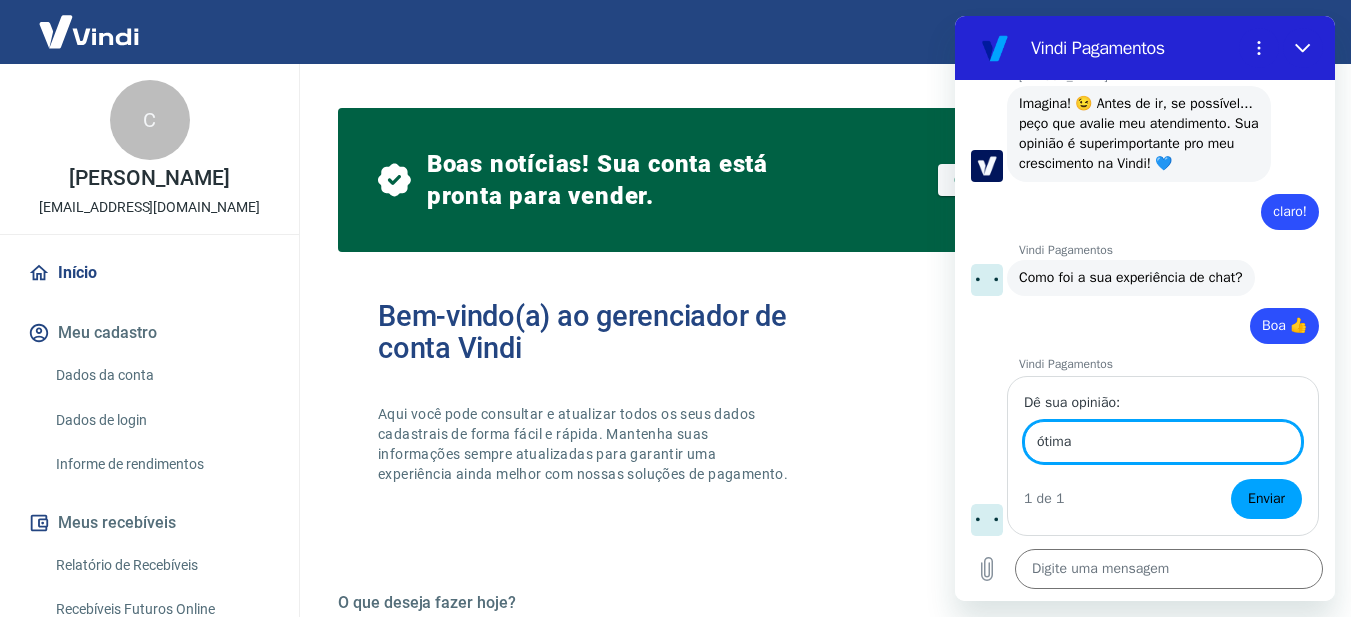click on "Enviar" at bounding box center [1266, 499] 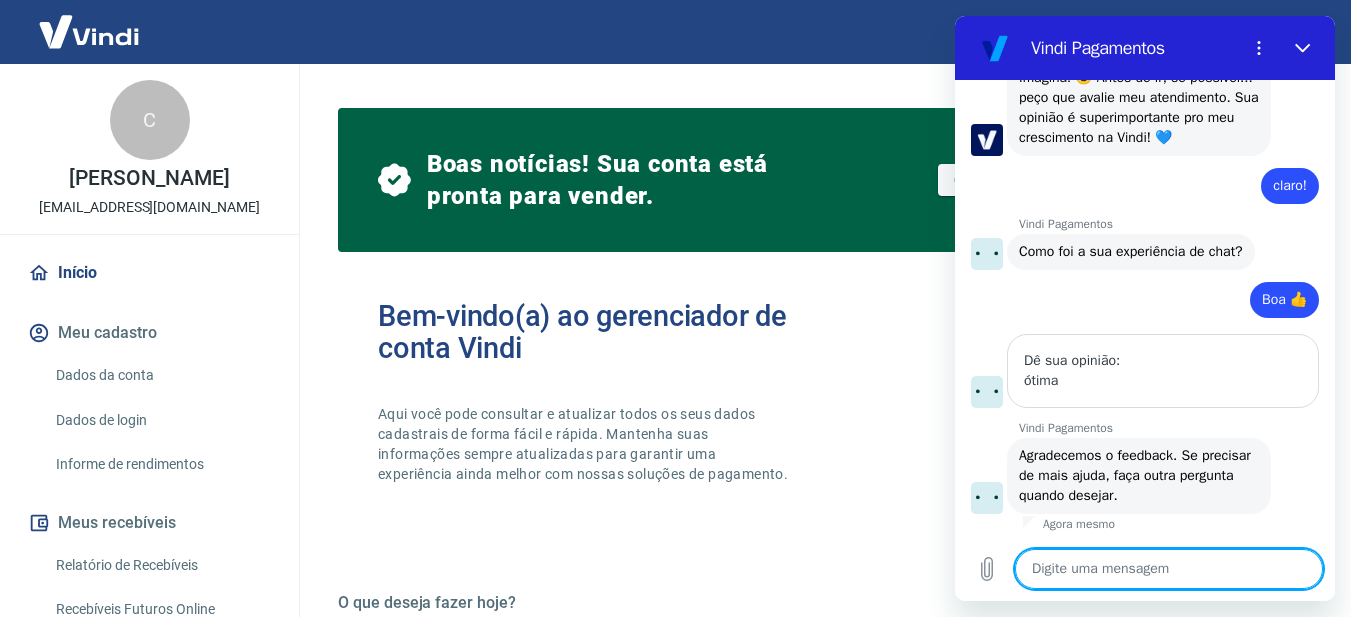scroll, scrollTop: 1264, scrollLeft: 0, axis: vertical 